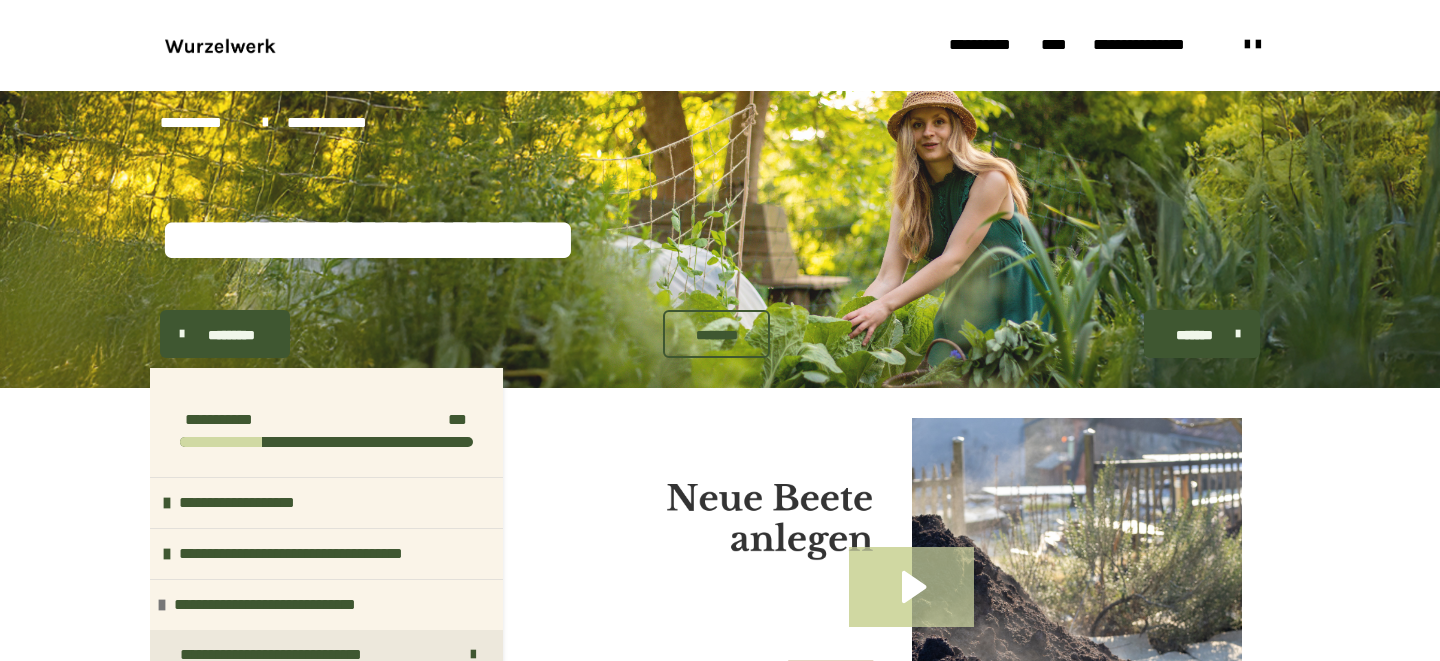 scroll, scrollTop: 372, scrollLeft: 0, axis: vertical 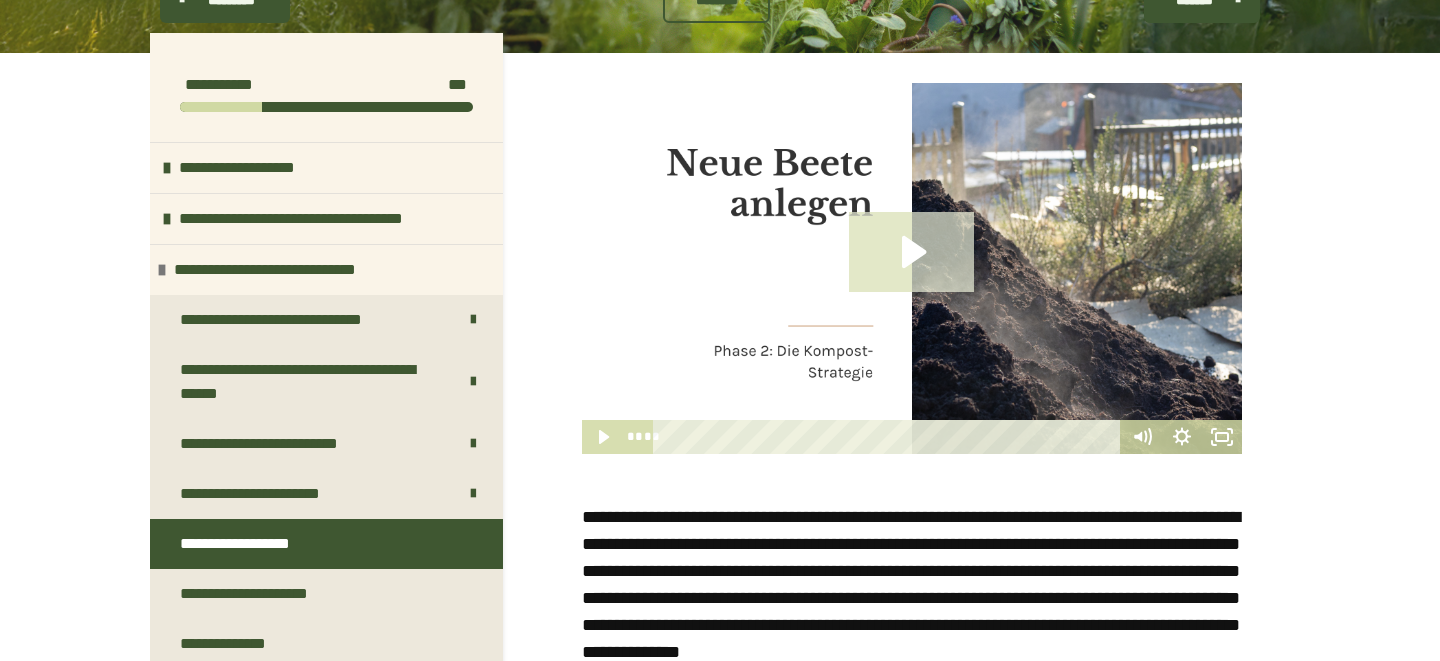 click 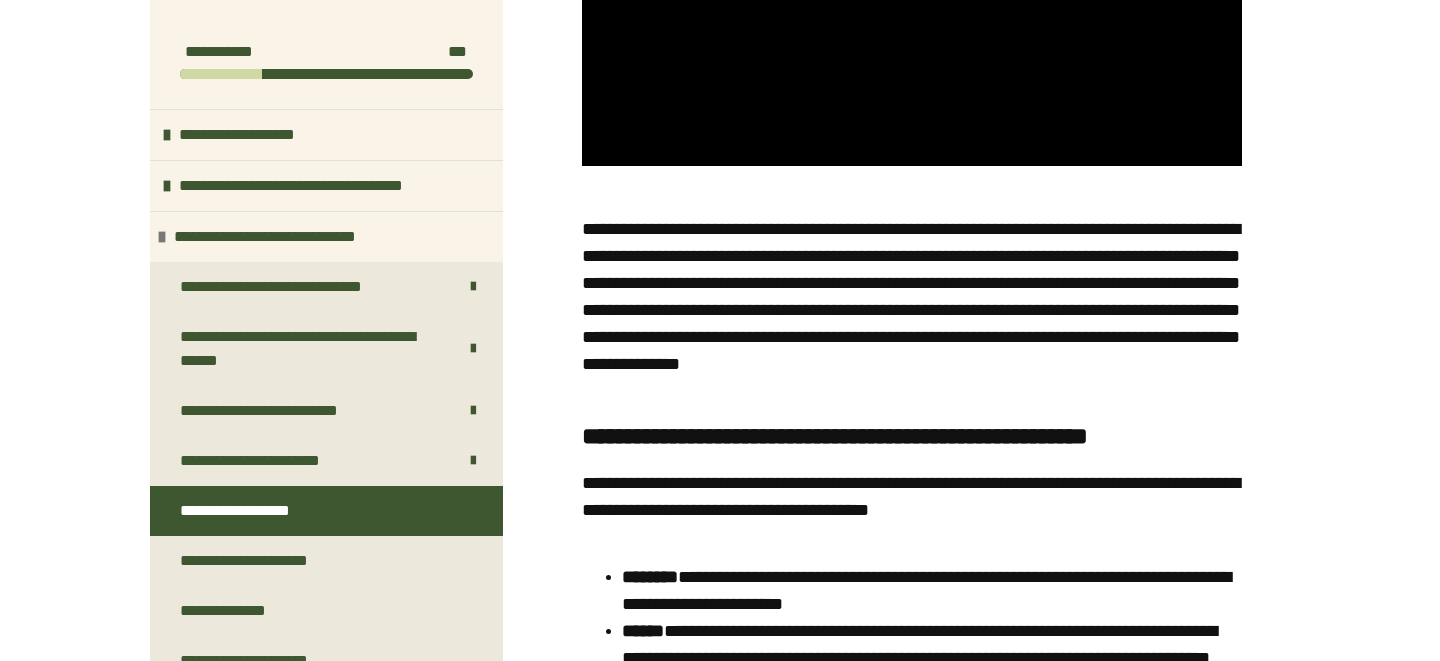 scroll, scrollTop: 637, scrollLeft: 0, axis: vertical 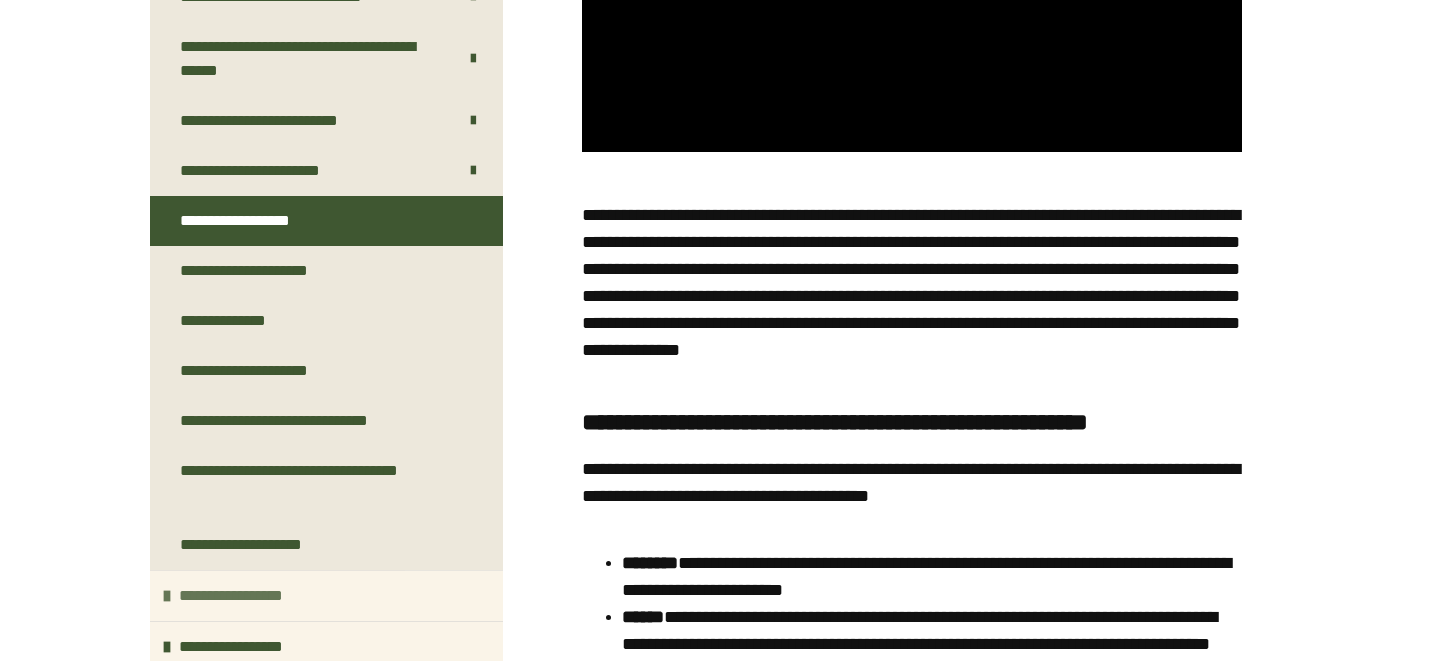 click on "**********" at bounding box center (247, 596) 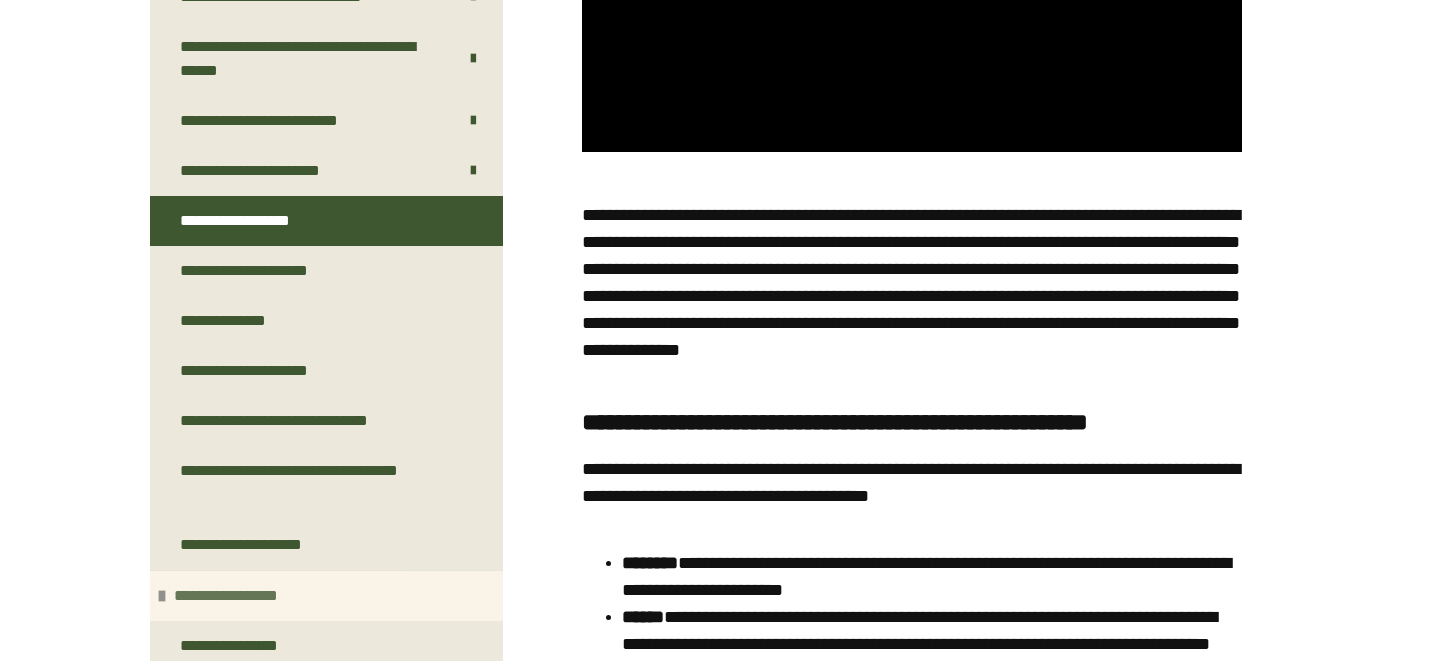 click on "**********" at bounding box center (242, 596) 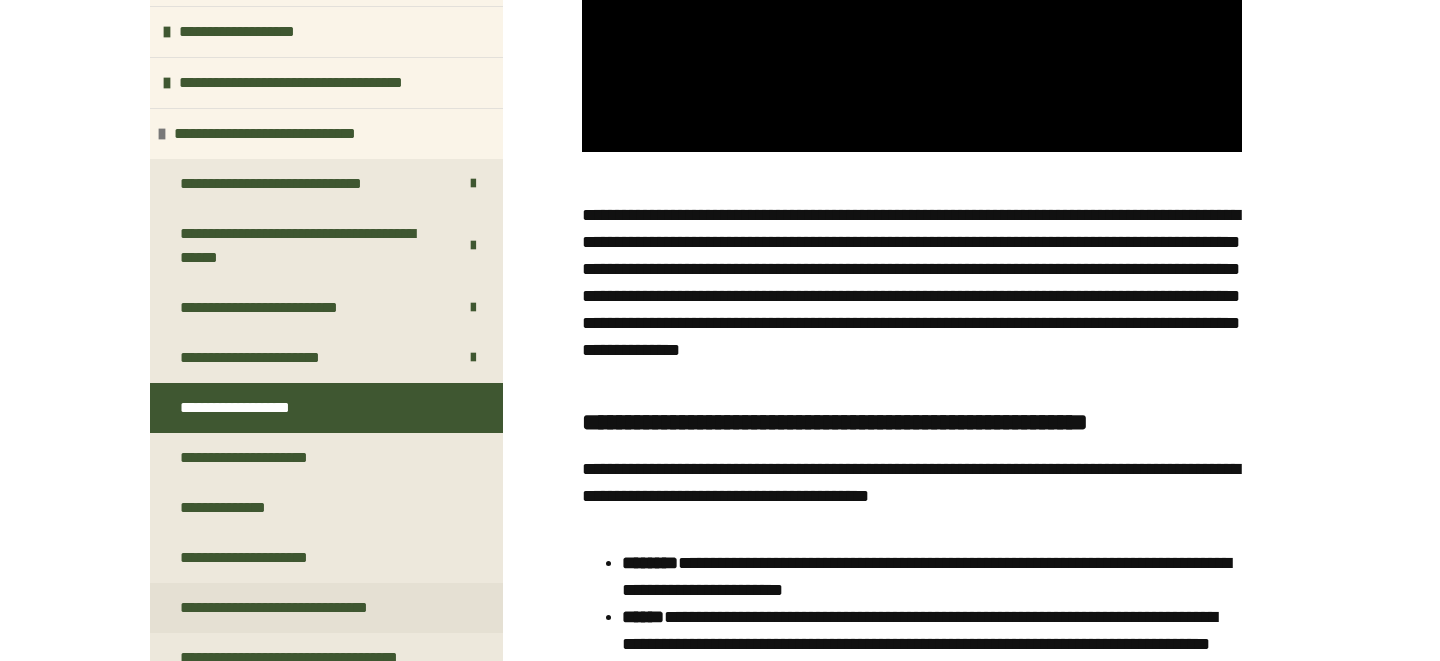 scroll, scrollTop: 0, scrollLeft: 0, axis: both 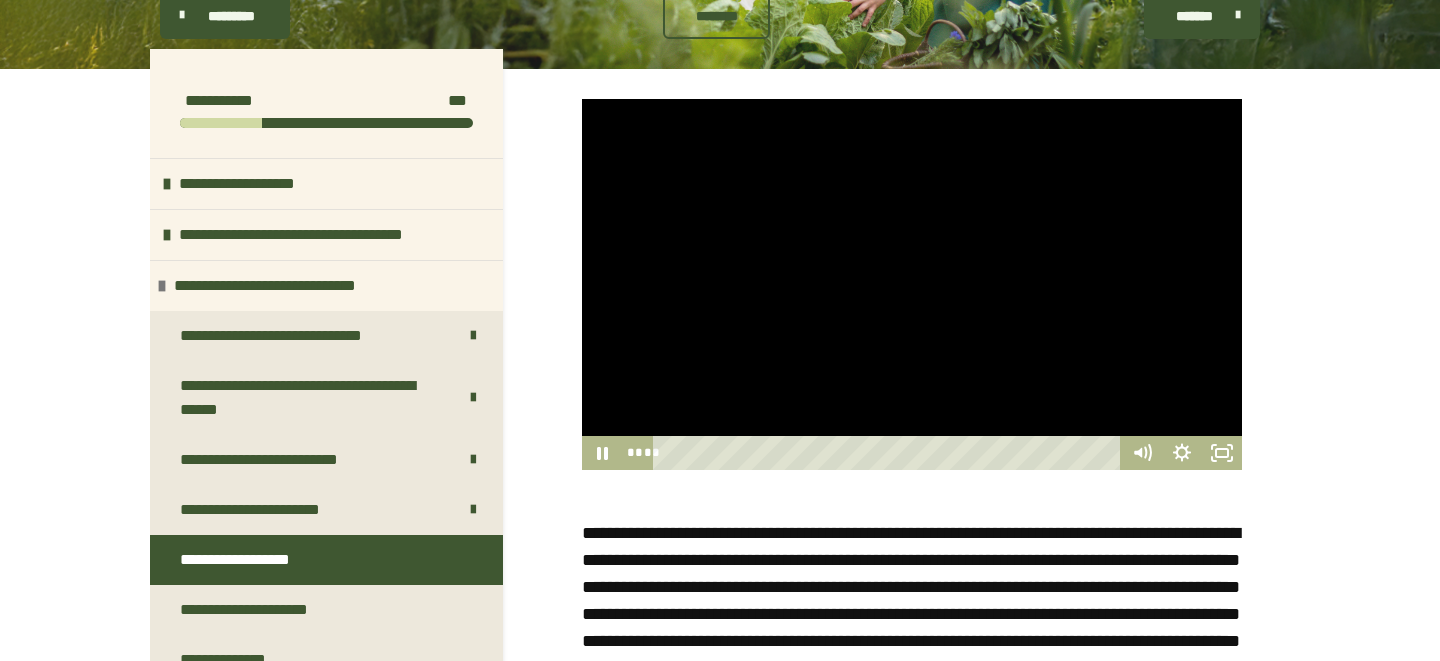 click at bounding box center (912, 284) 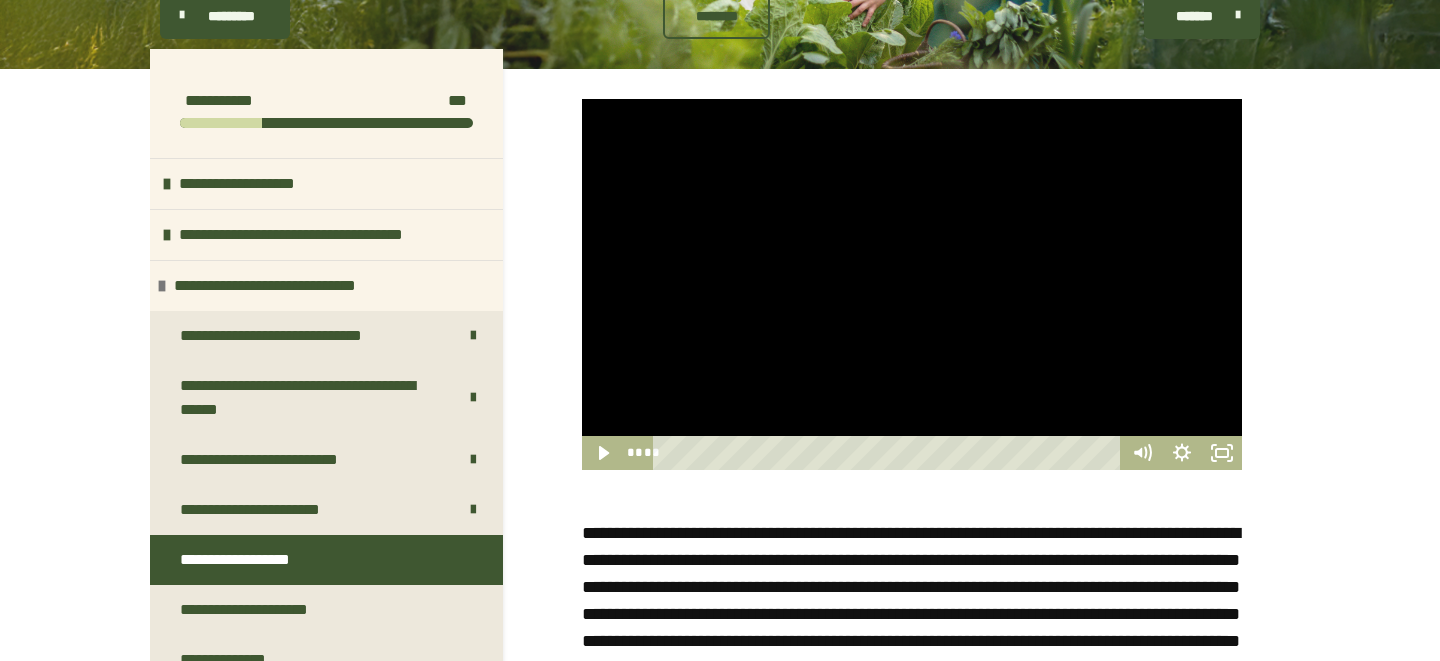 type 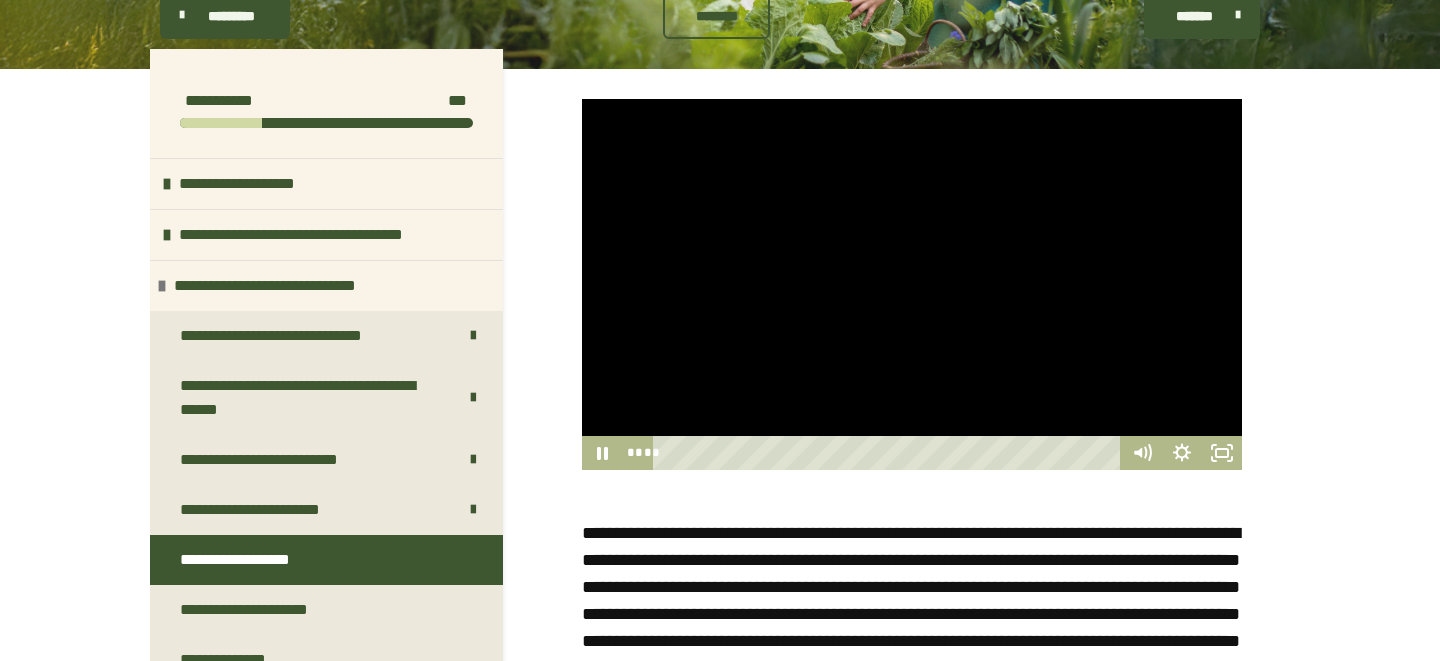 click at bounding box center (912, 284) 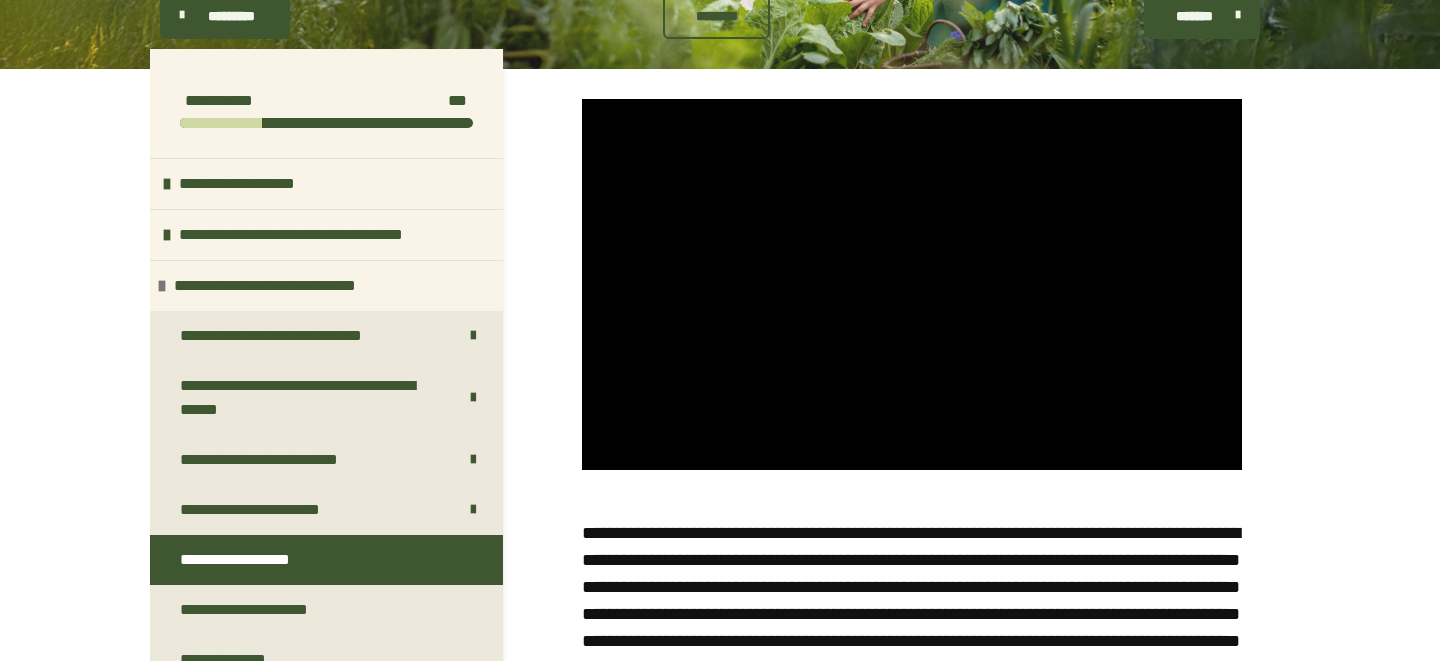 click at bounding box center (582, 99) 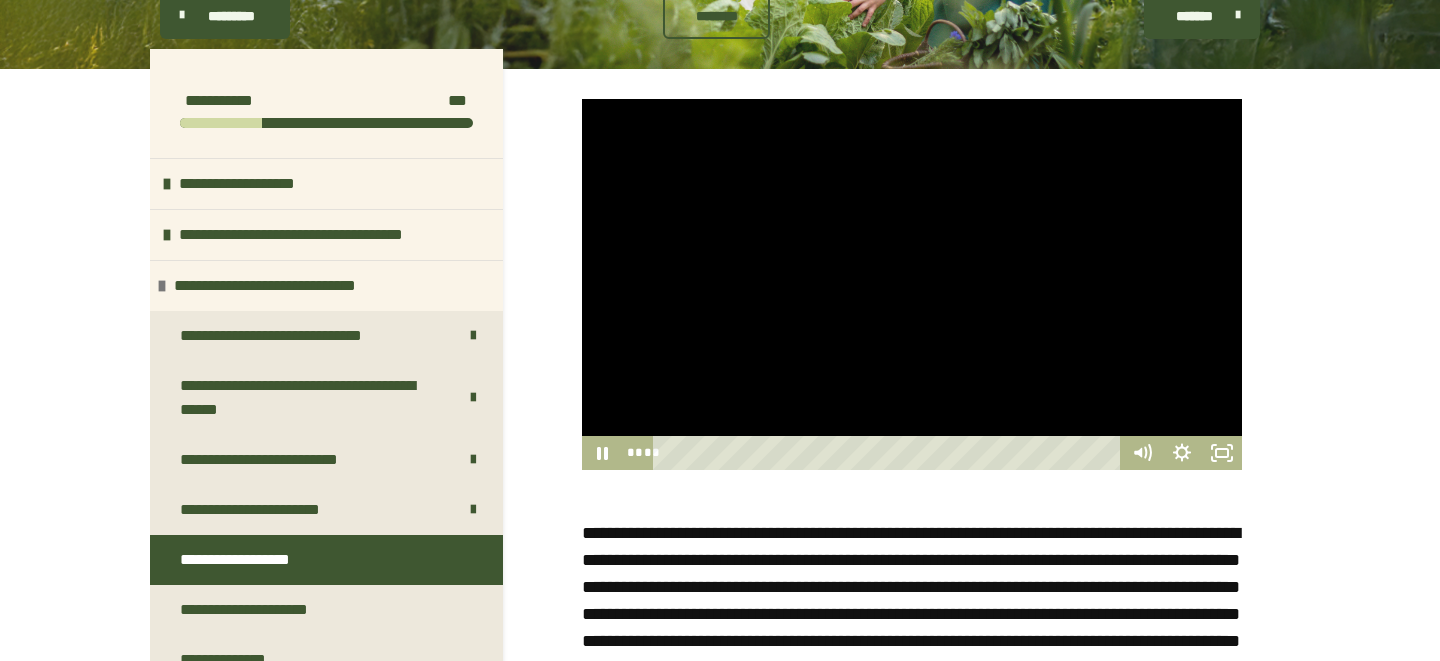 click at bounding box center (582, 99) 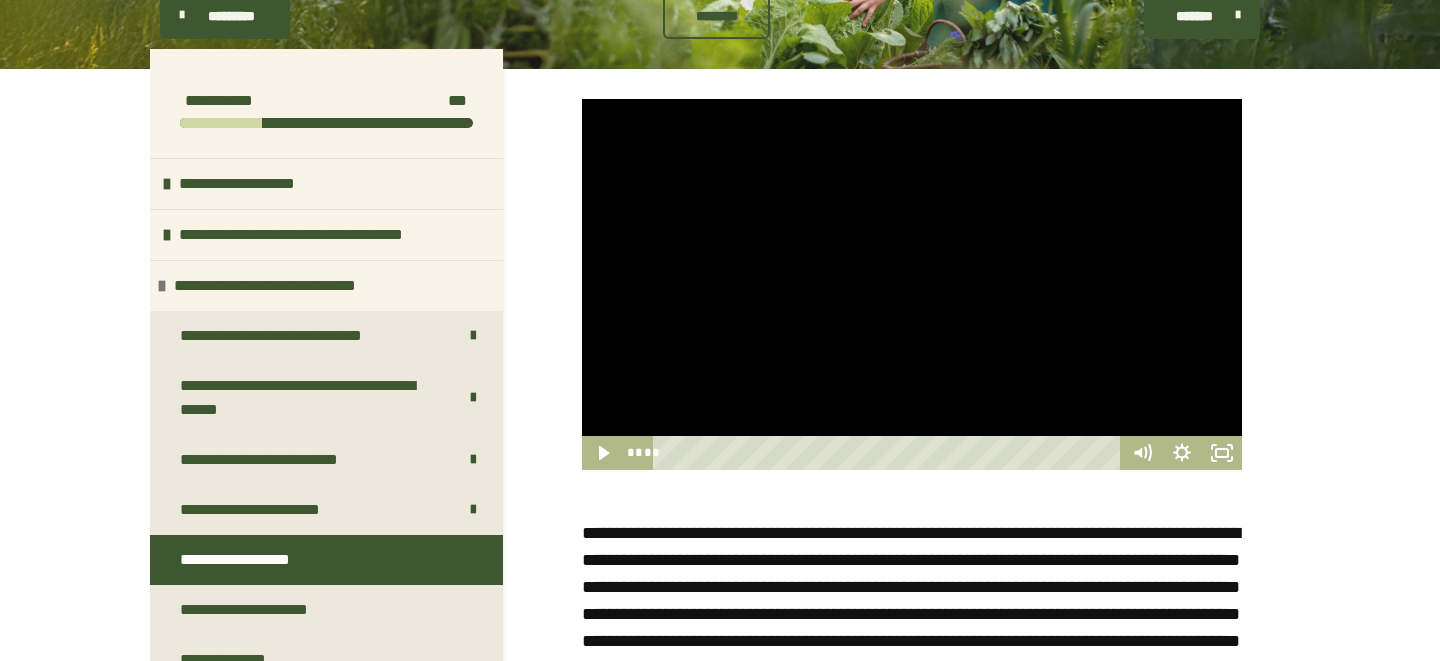 click at bounding box center [582, 99] 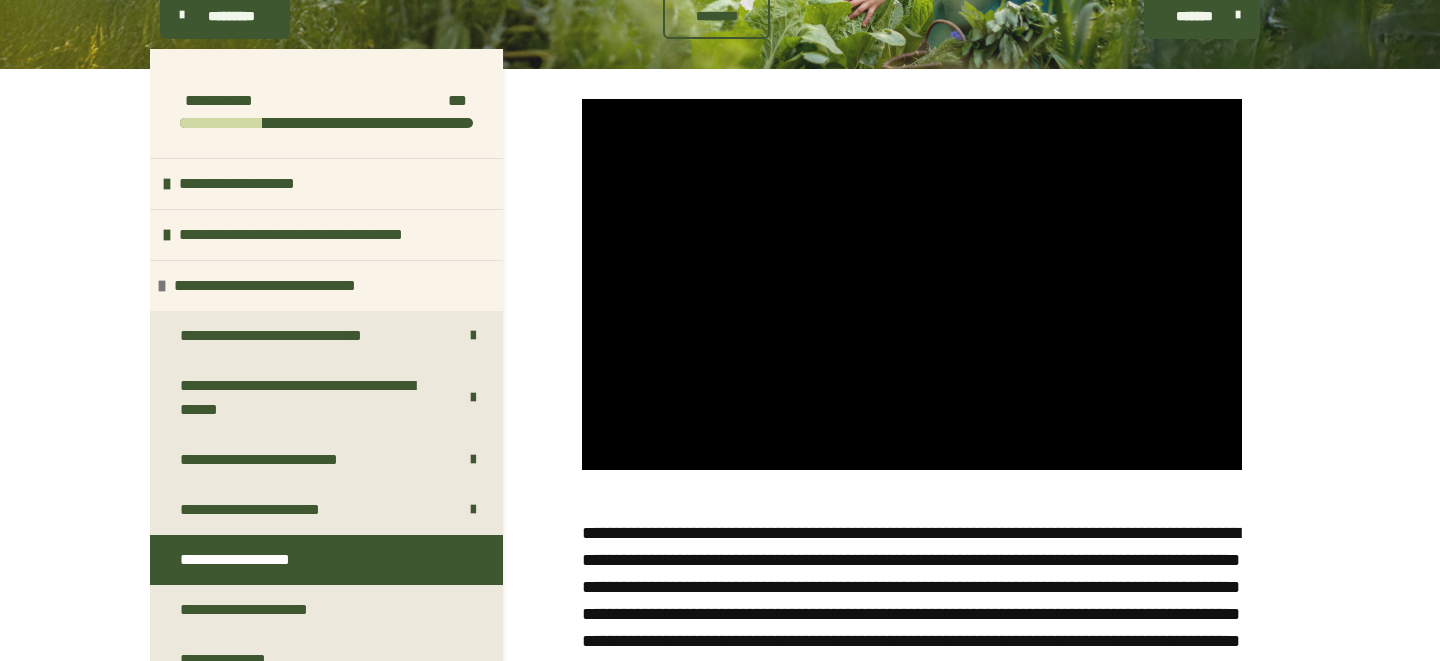 click at bounding box center (582, 99) 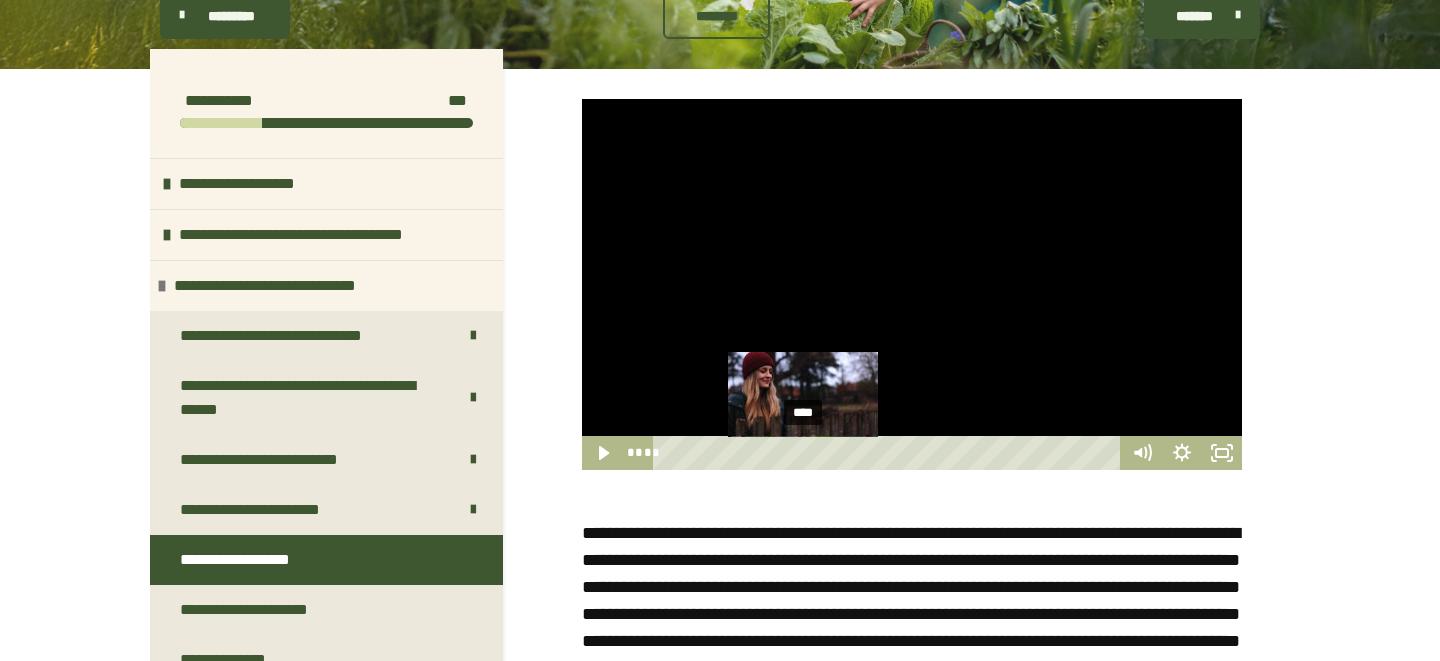 click on "****" at bounding box center (890, 453) 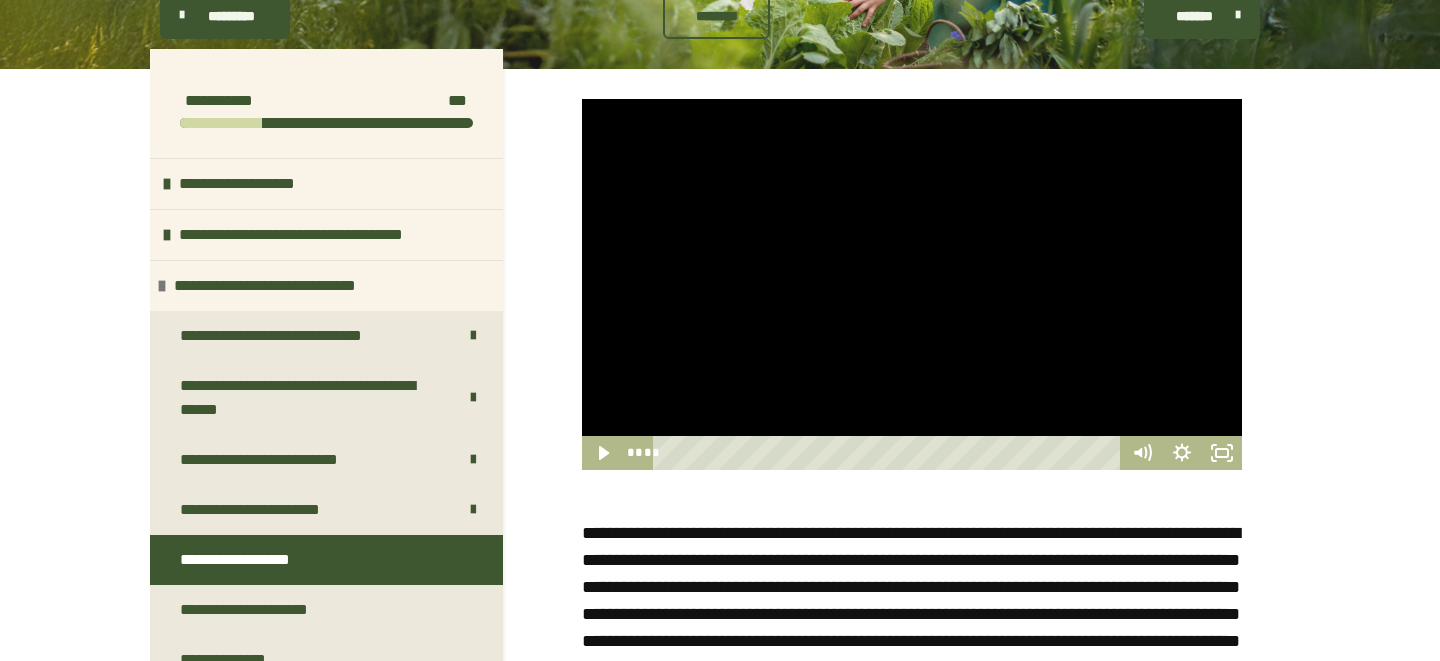click at bounding box center [912, 284] 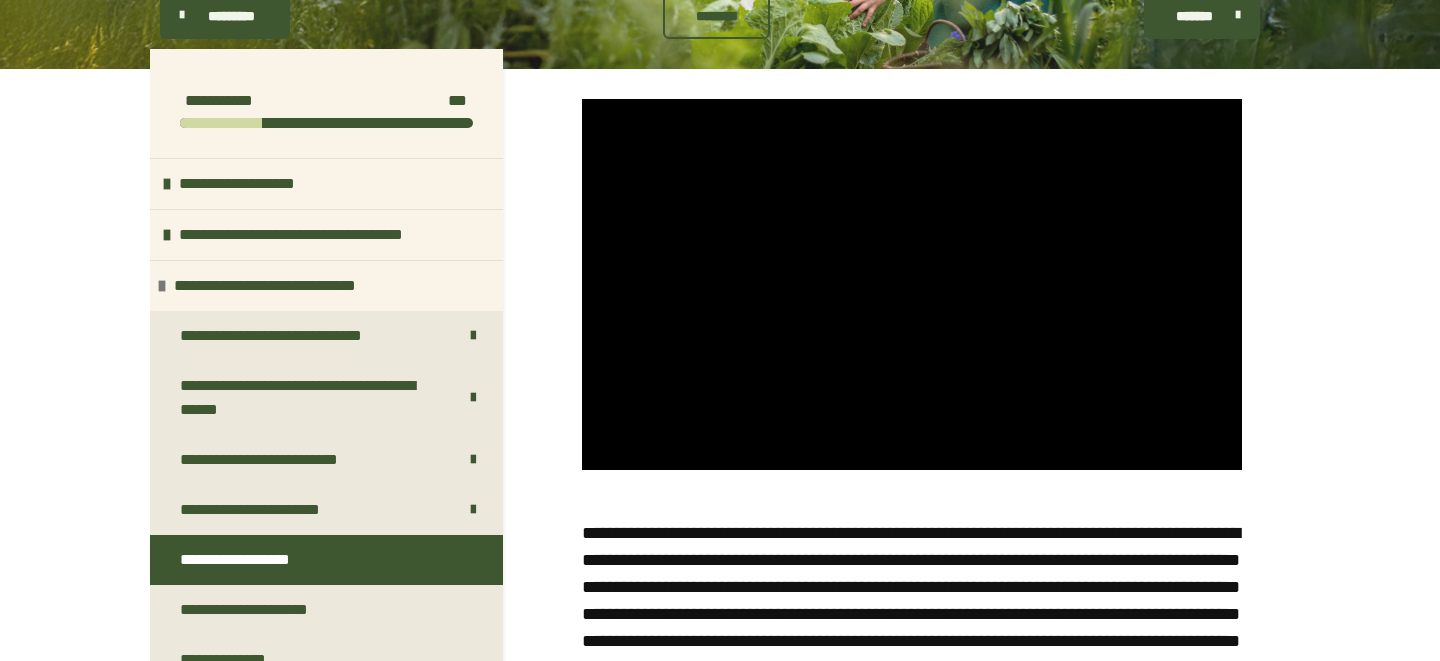 click at bounding box center [582, 99] 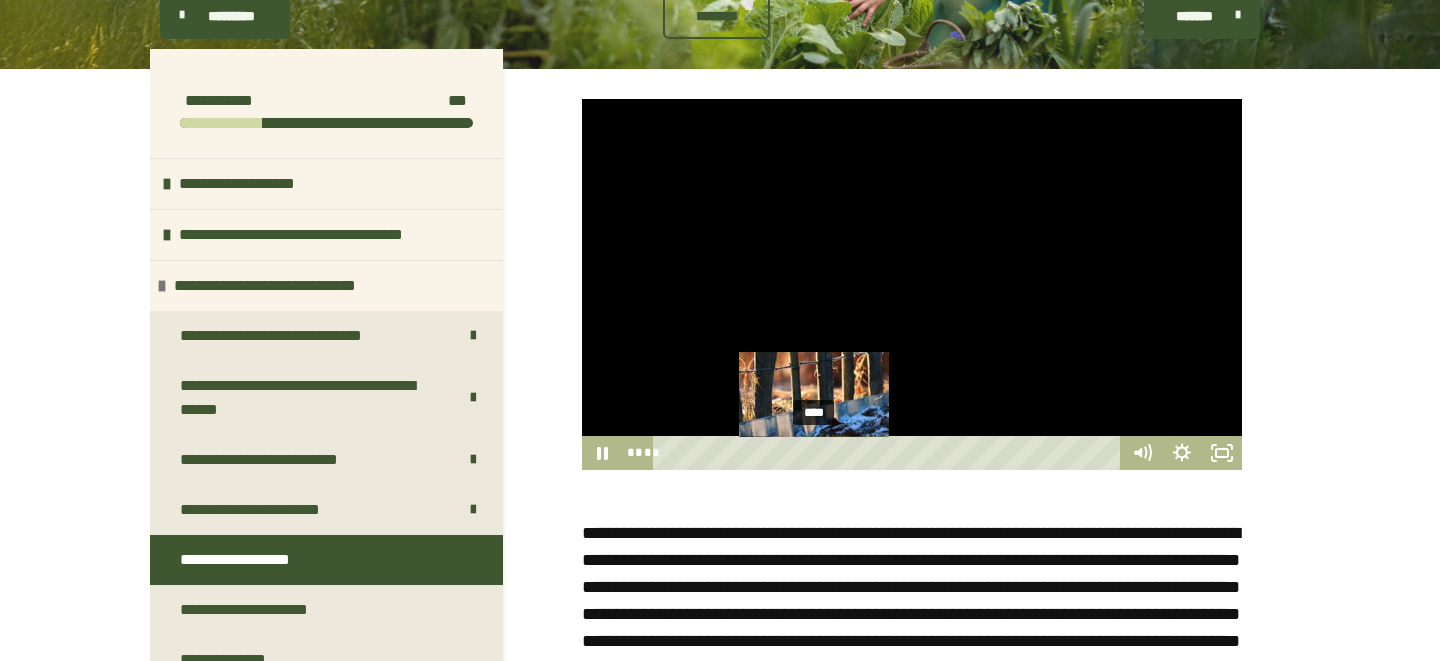 click on "****" at bounding box center (890, 453) 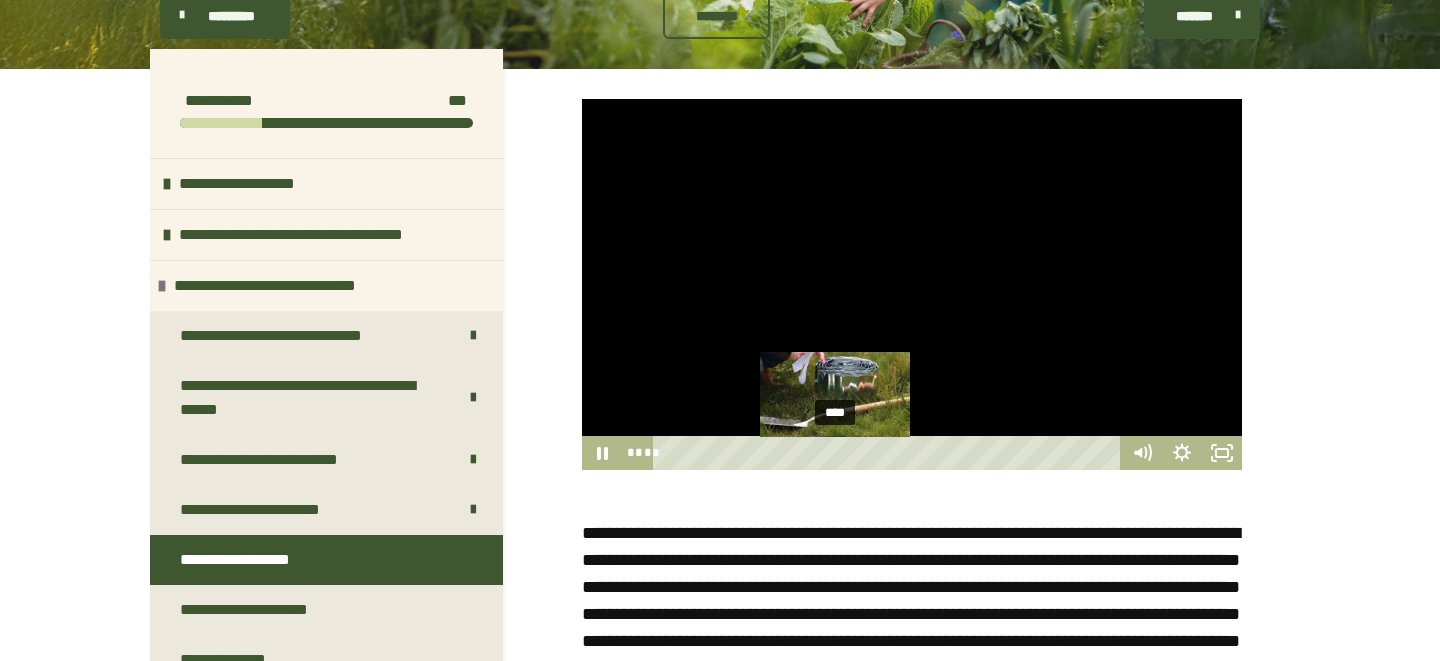 click on "****" at bounding box center (890, 453) 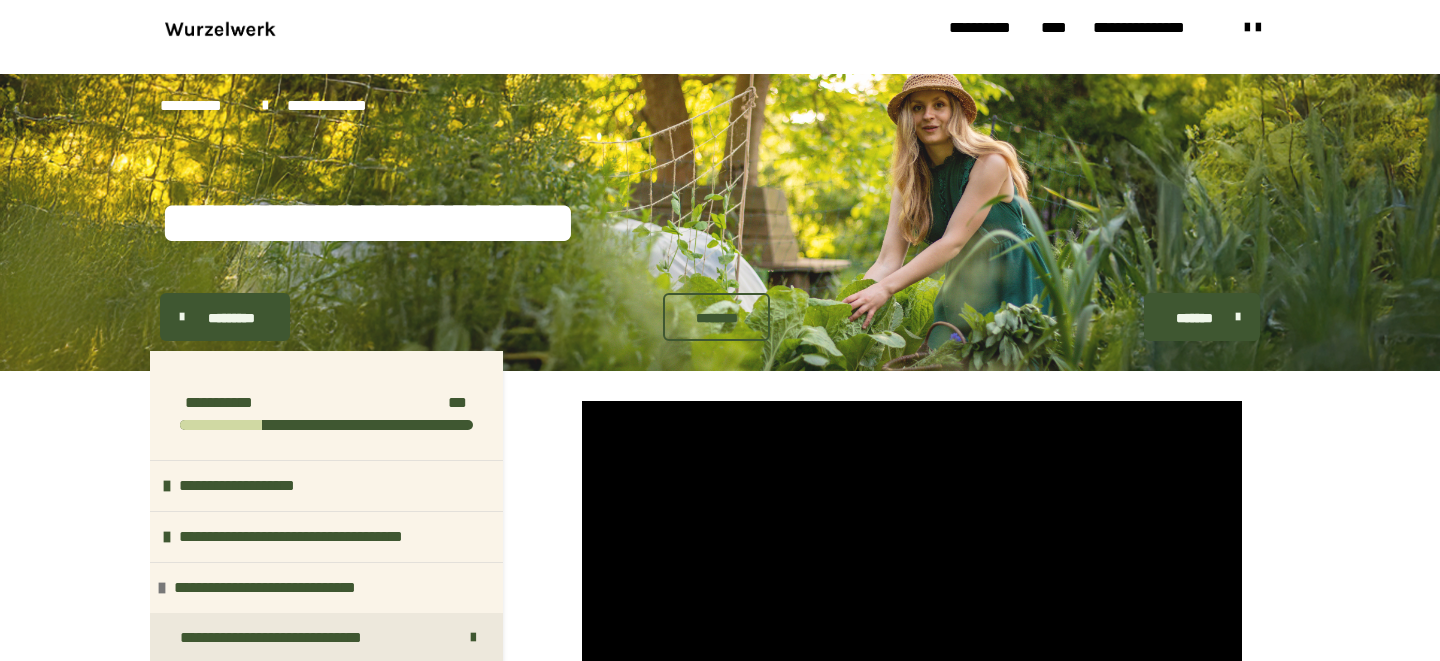 click at bounding box center (912, 586) 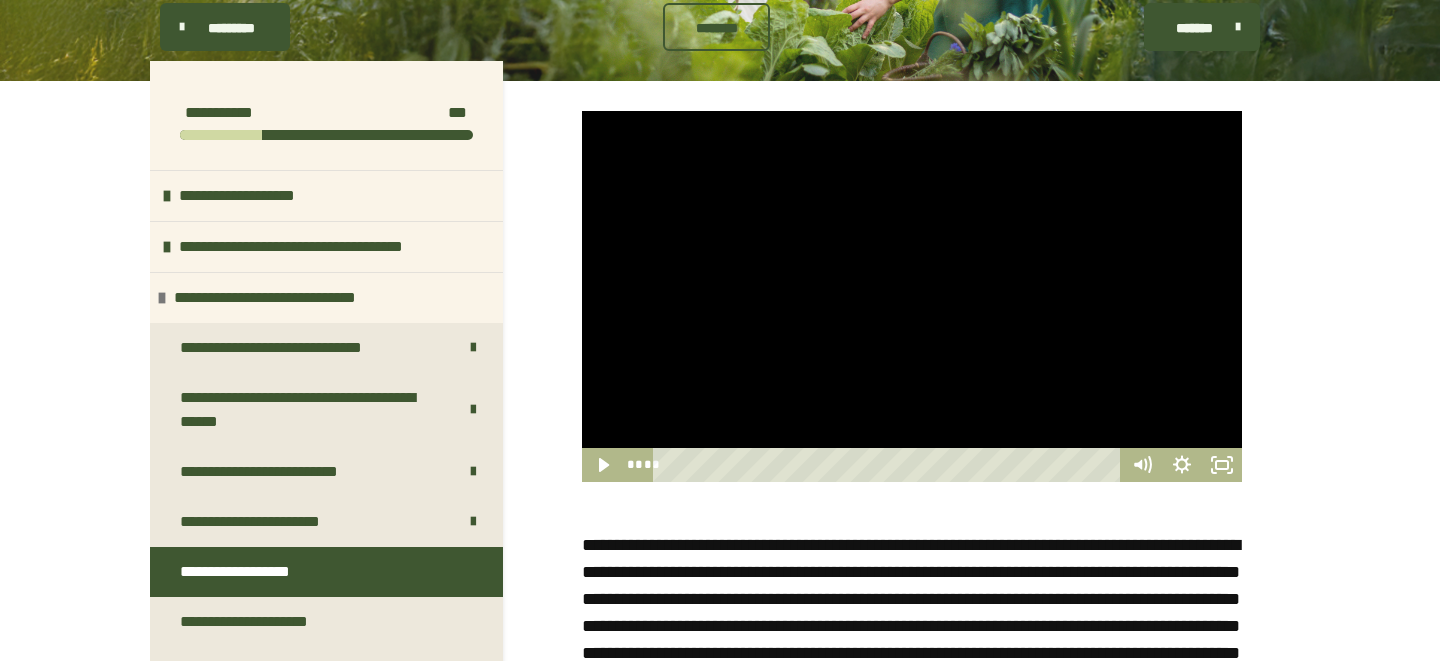 scroll, scrollTop: 310, scrollLeft: 0, axis: vertical 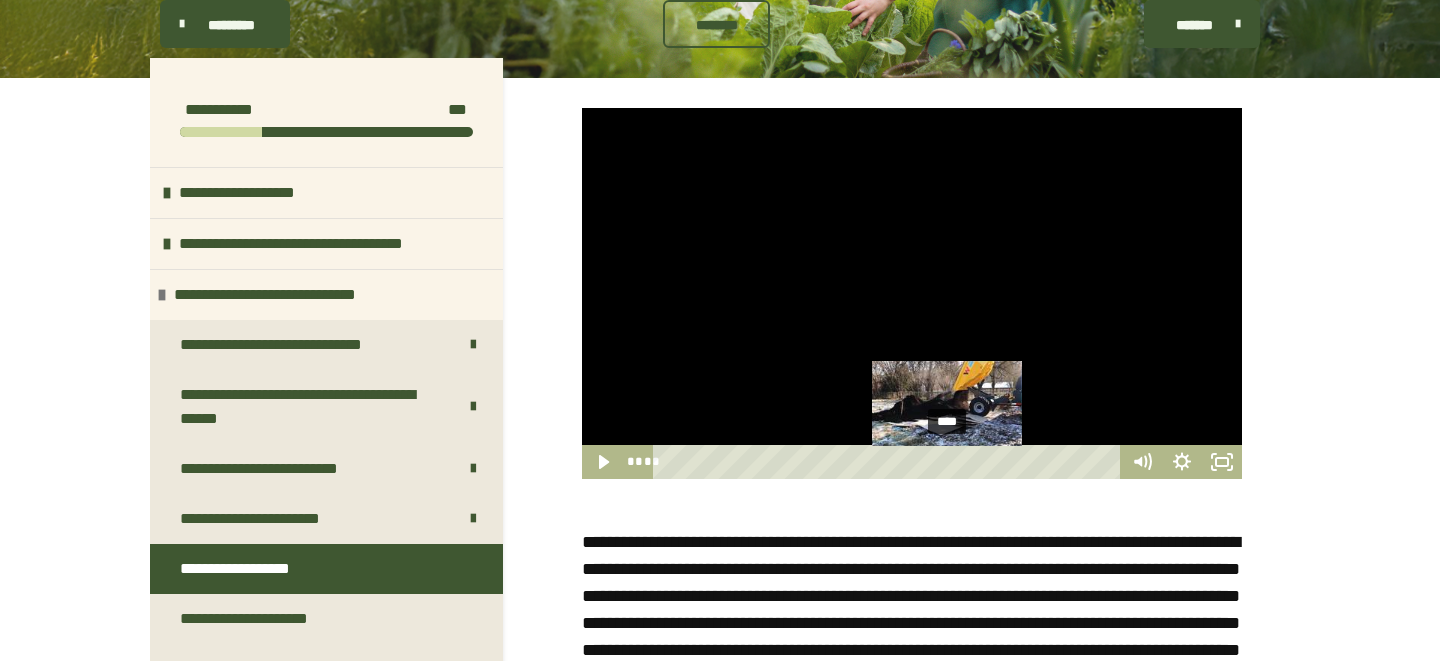 click on "****" at bounding box center [890, 462] 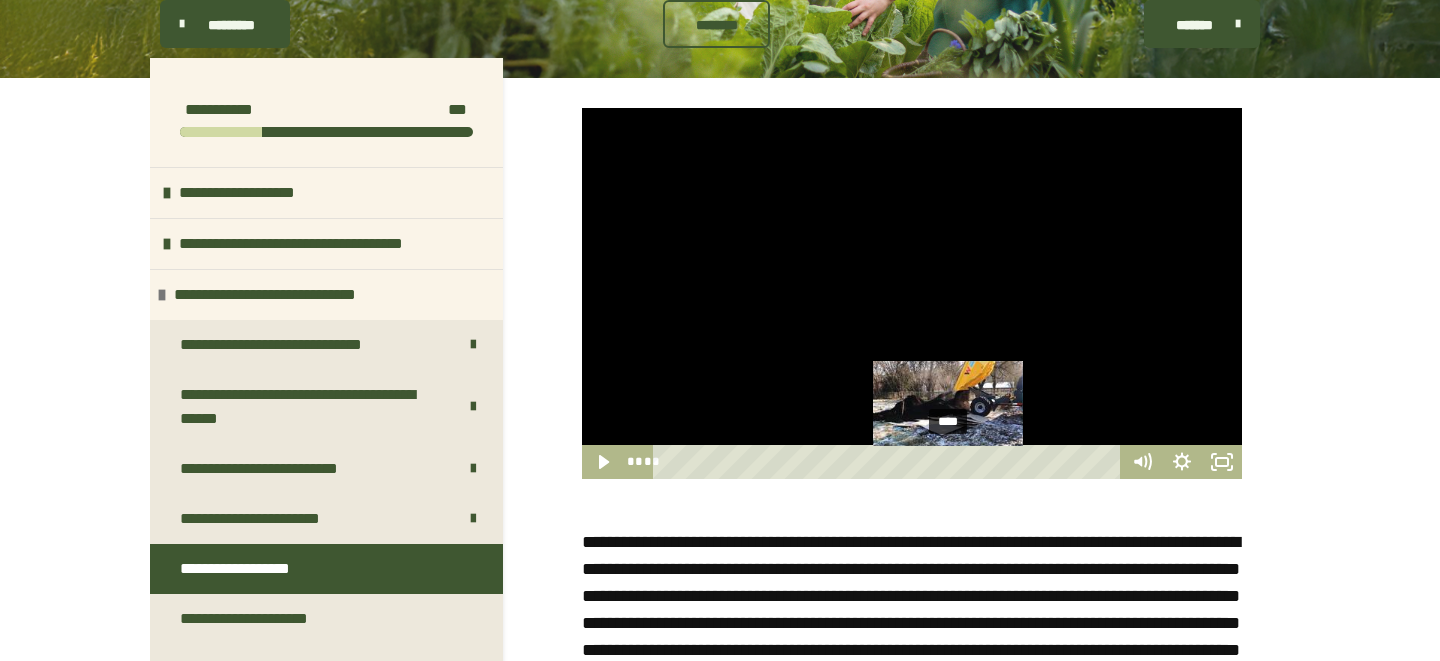 click at bounding box center (912, 293) 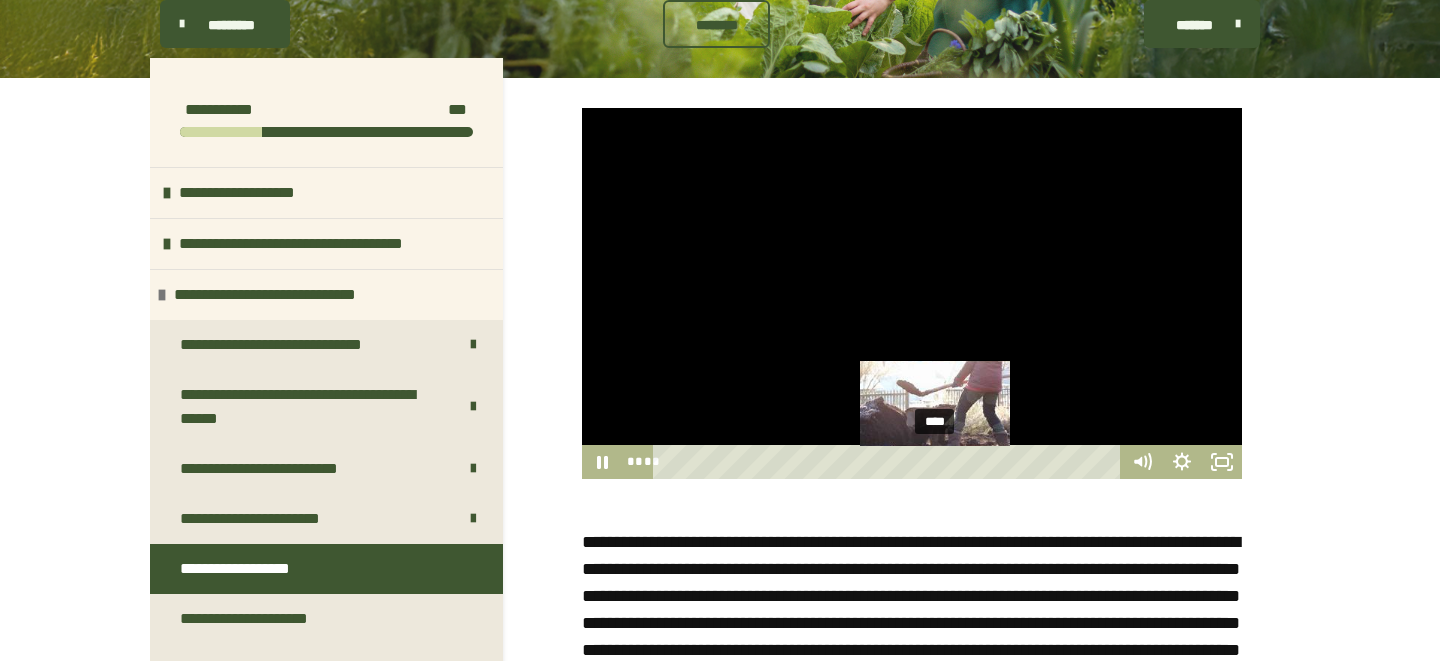 click on "****" at bounding box center [890, 462] 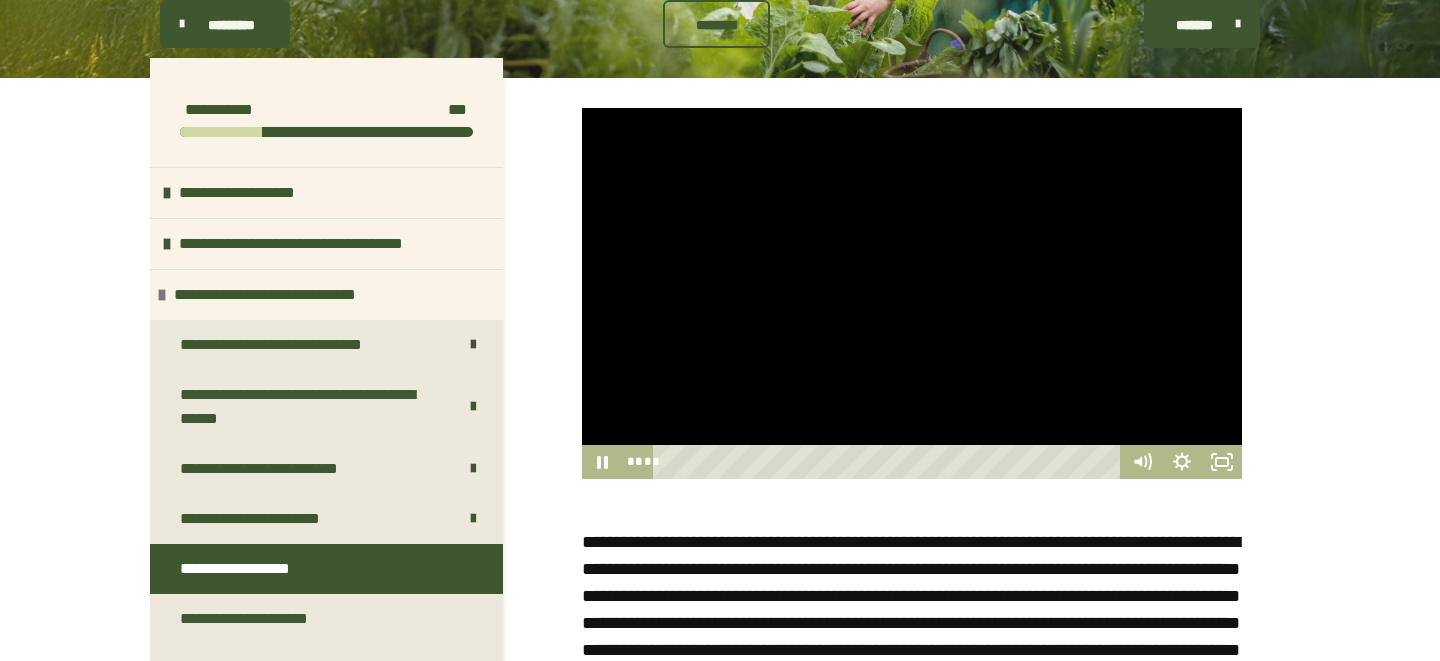 click at bounding box center [912, 293] 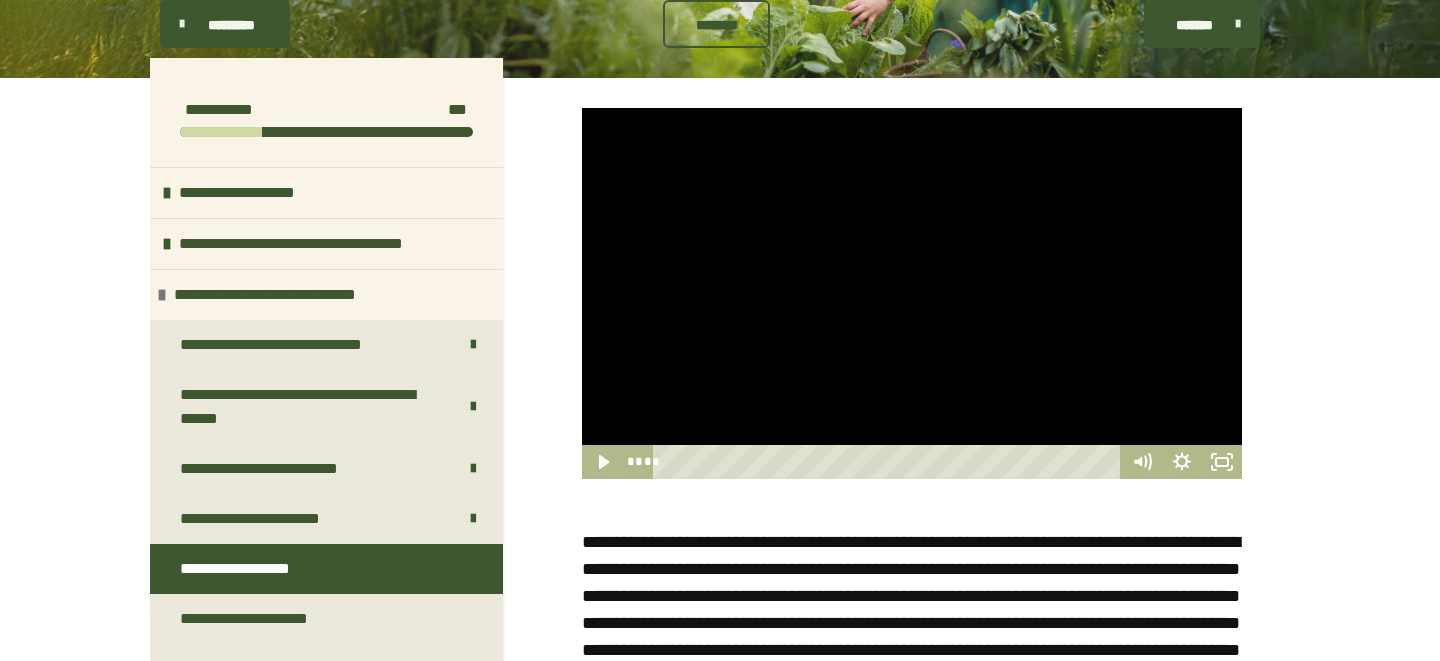 click at bounding box center (912, 293) 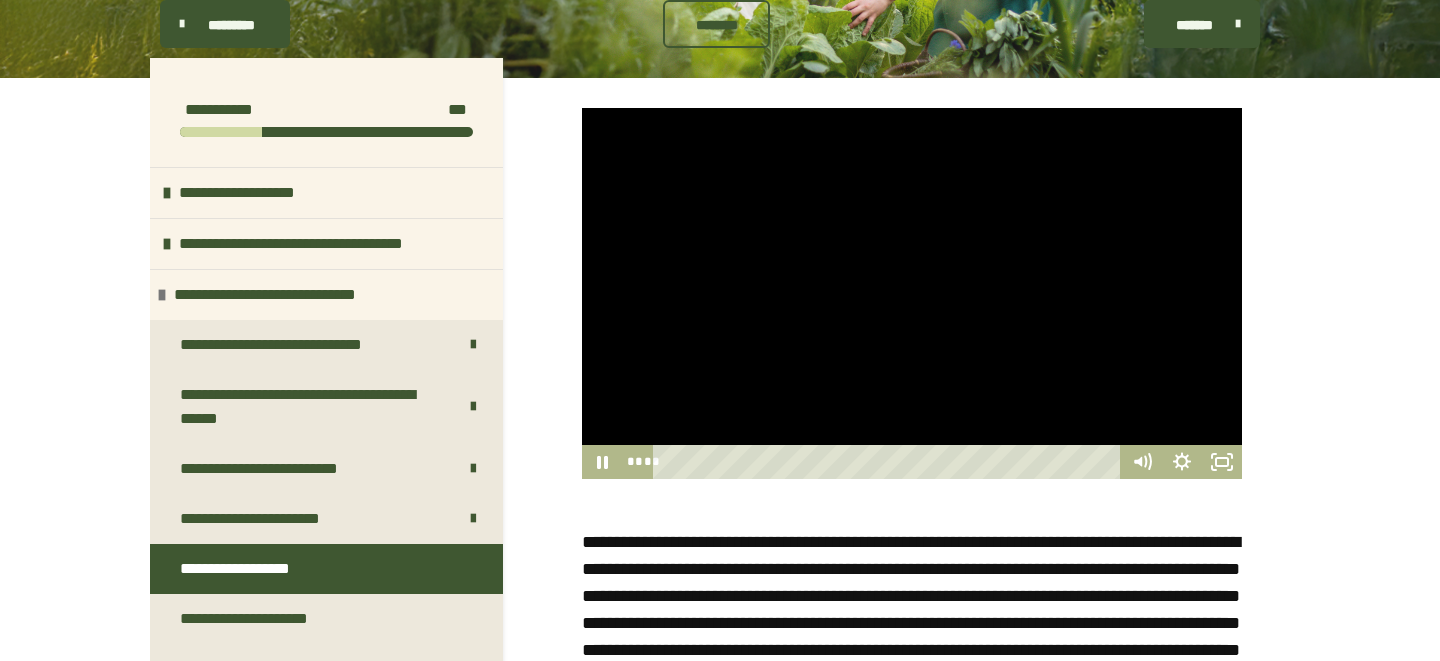click at bounding box center [912, 293] 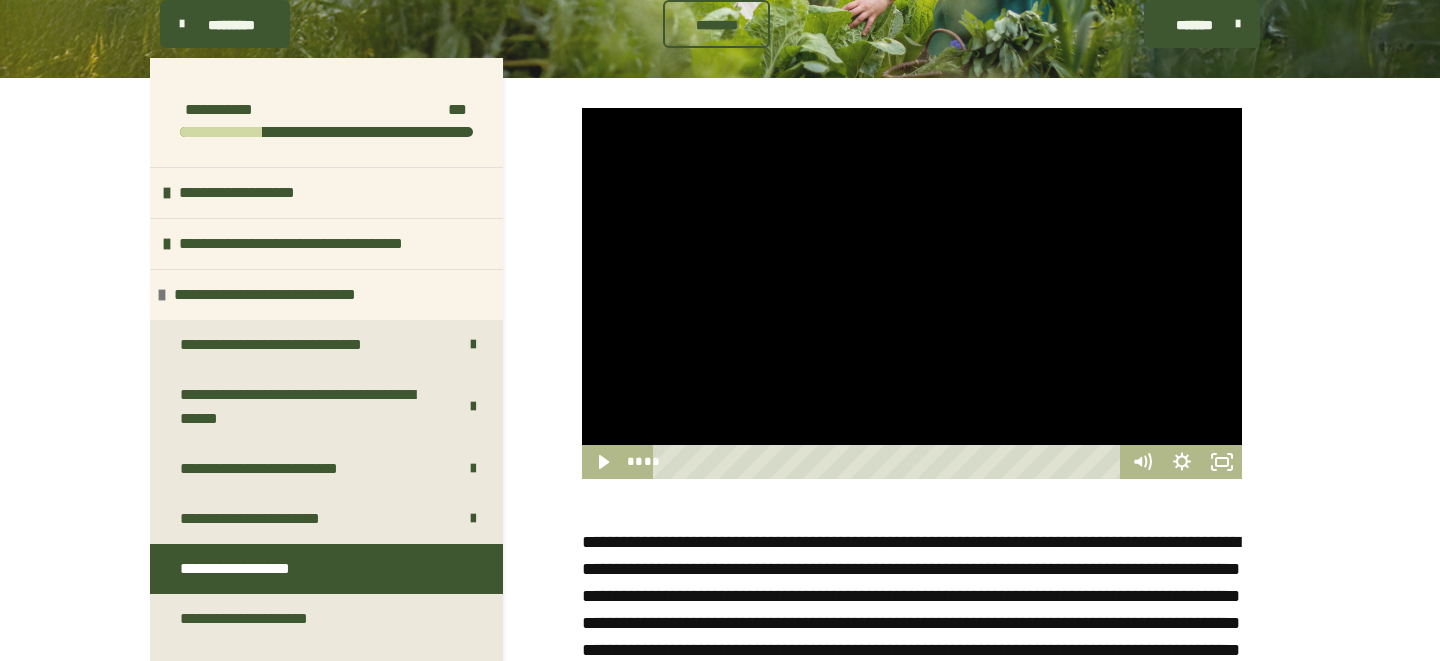 click at bounding box center [912, 293] 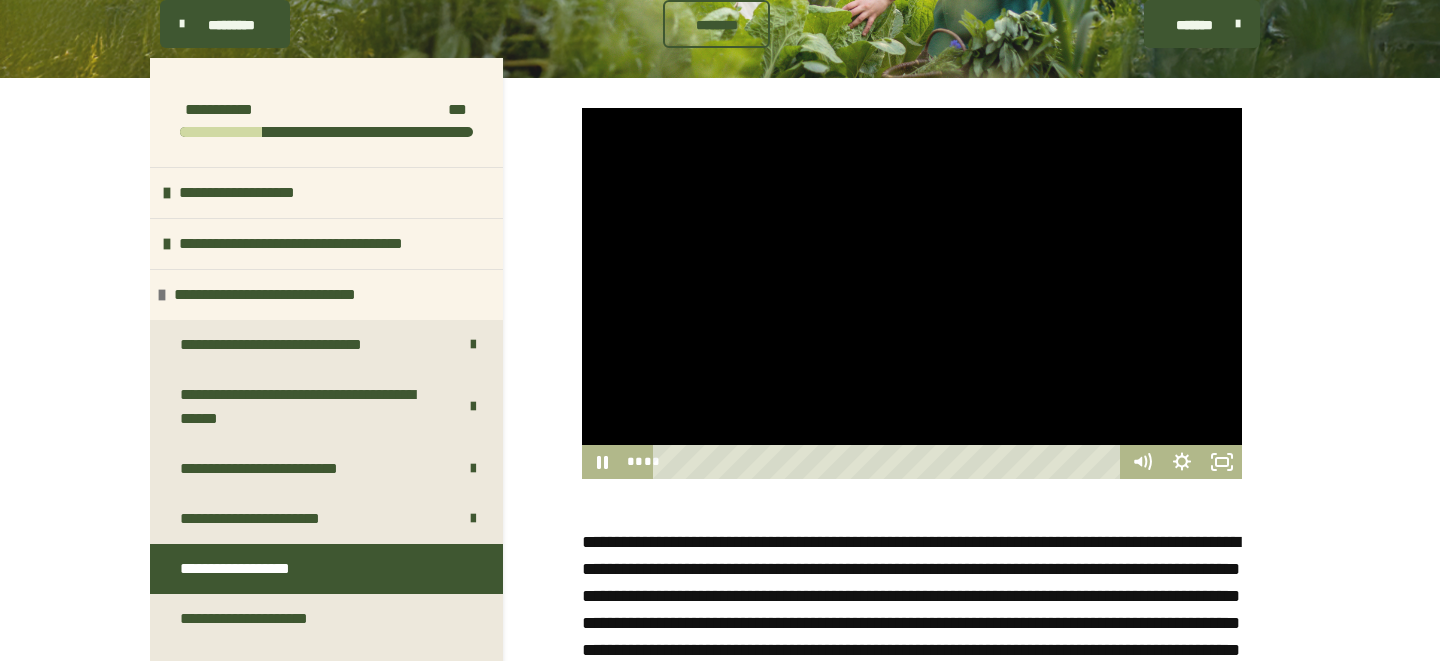 click at bounding box center [912, 293] 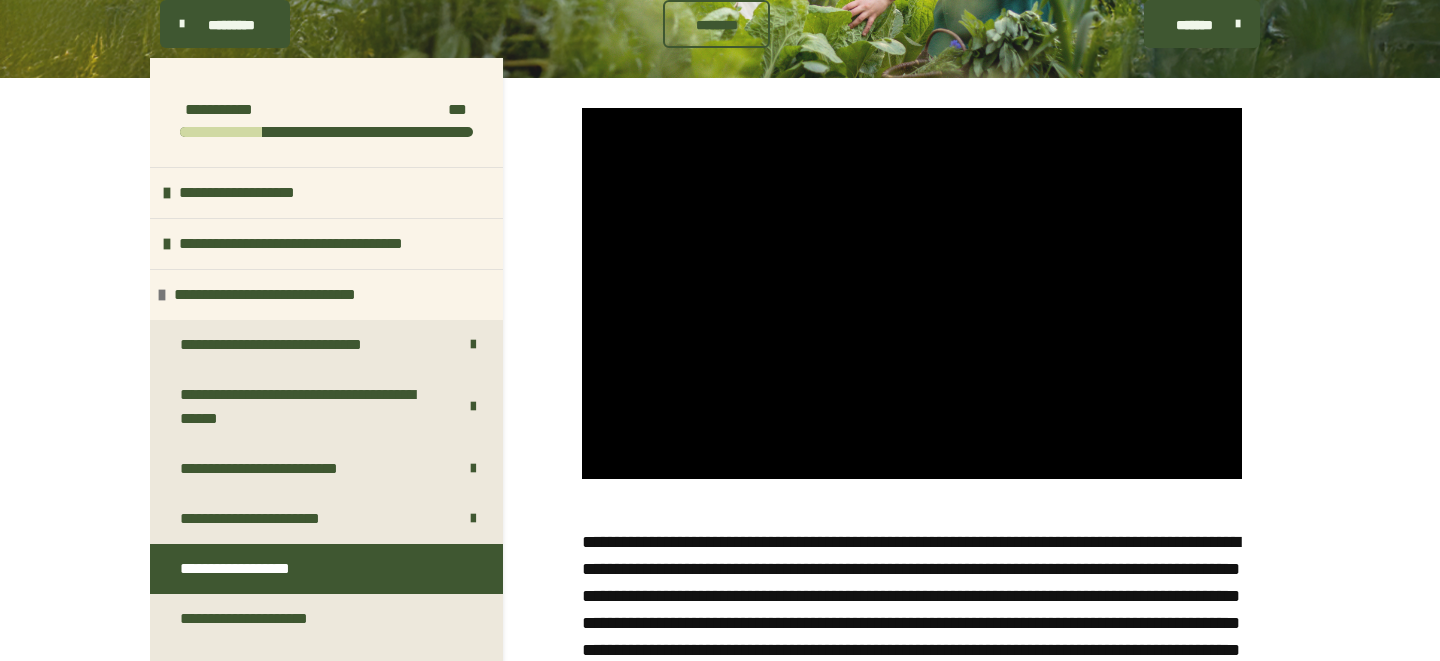 click at bounding box center (582, 108) 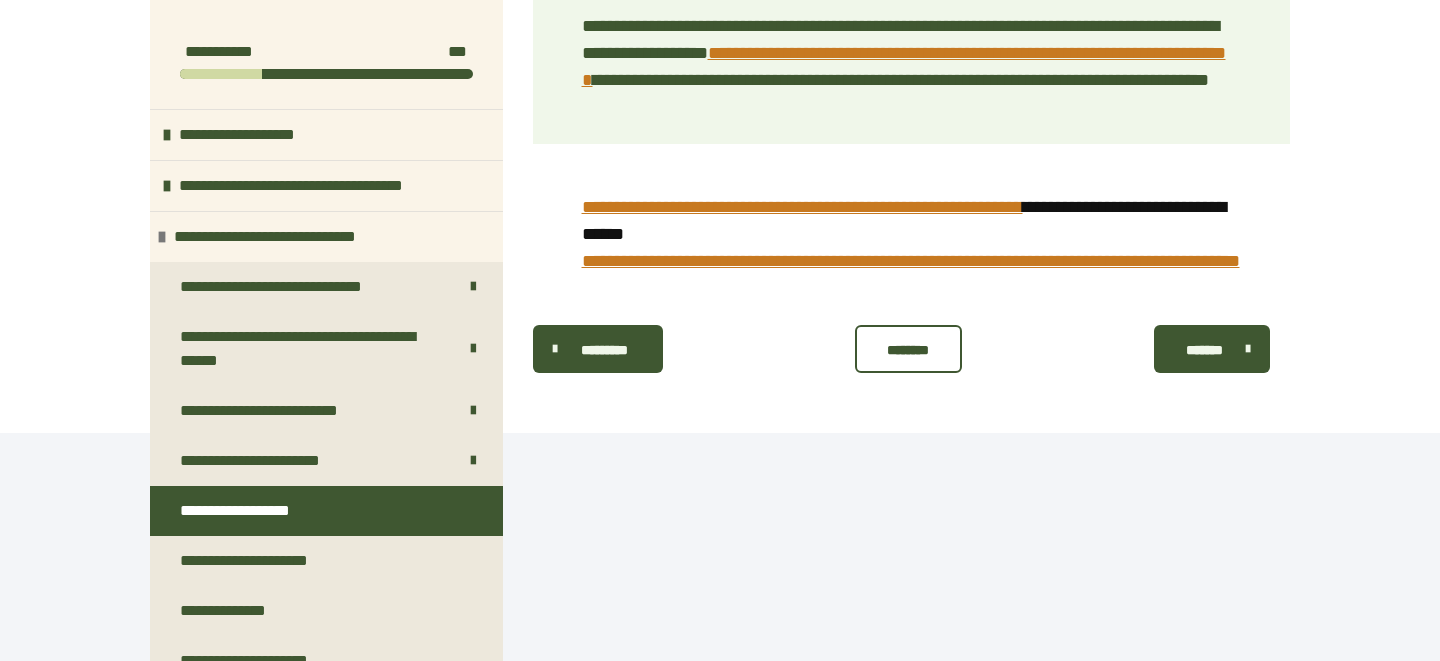 scroll, scrollTop: 2716, scrollLeft: 0, axis: vertical 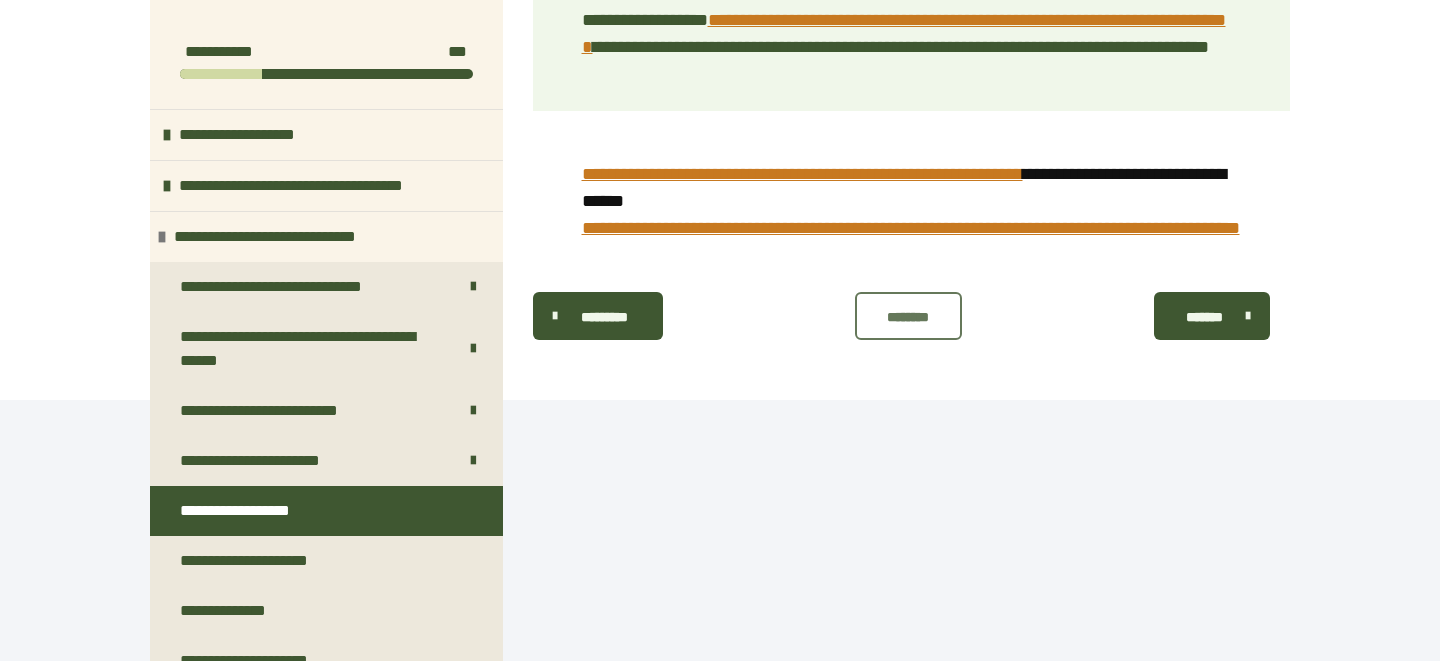 click on "********" at bounding box center [908, 316] 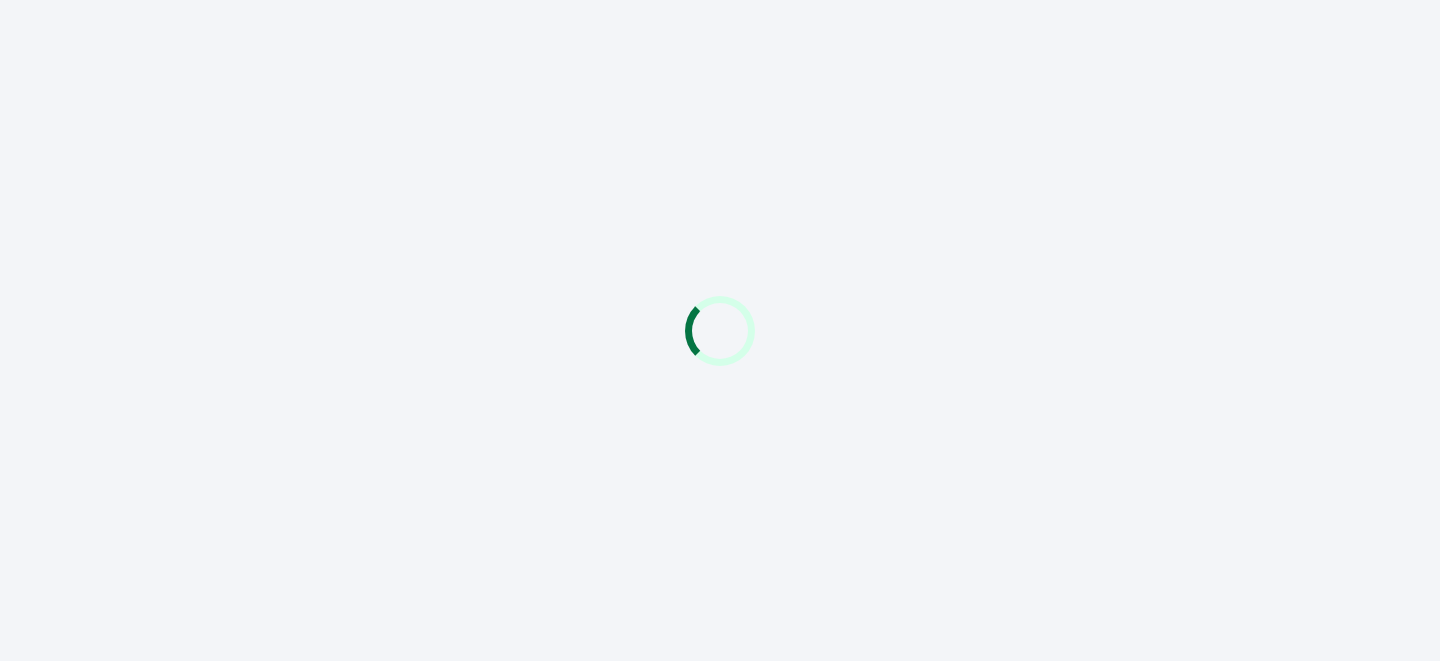 scroll, scrollTop: 0, scrollLeft: 0, axis: both 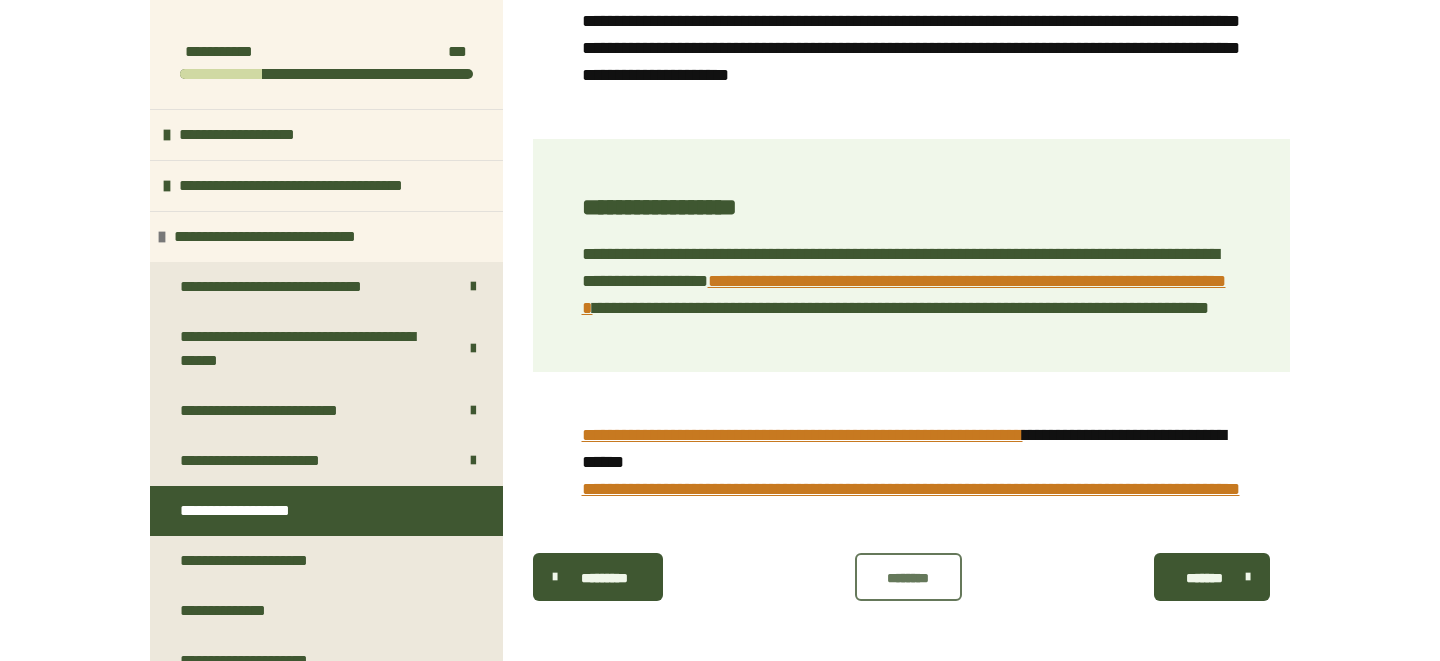click on "********" at bounding box center [908, 578] 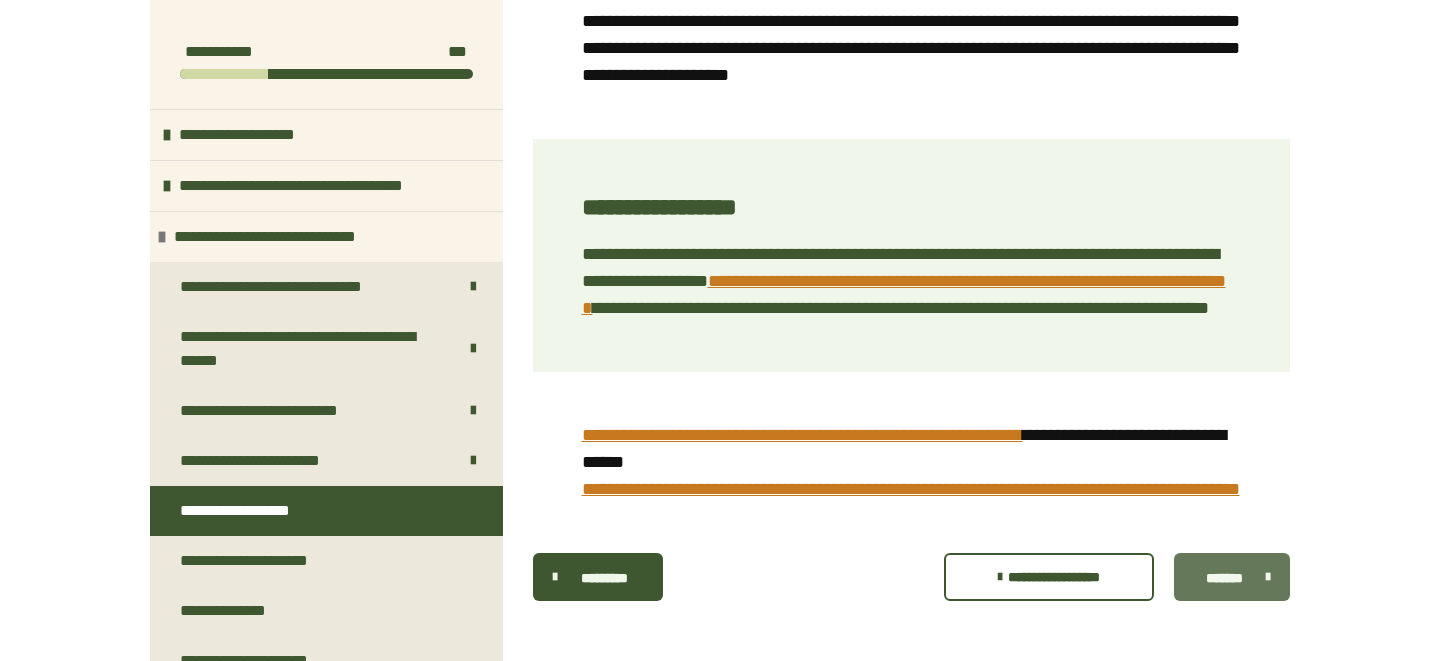 click on "*******" at bounding box center [1225, 578] 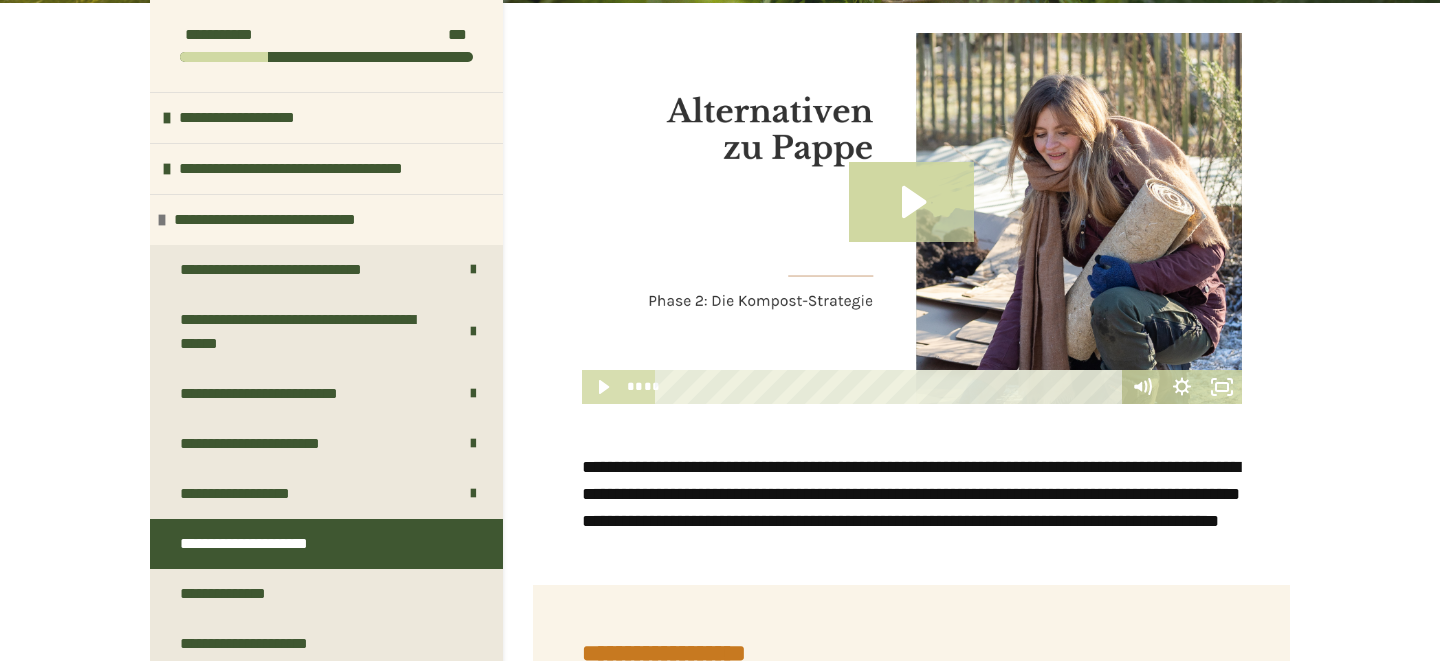 scroll, scrollTop: 349, scrollLeft: 0, axis: vertical 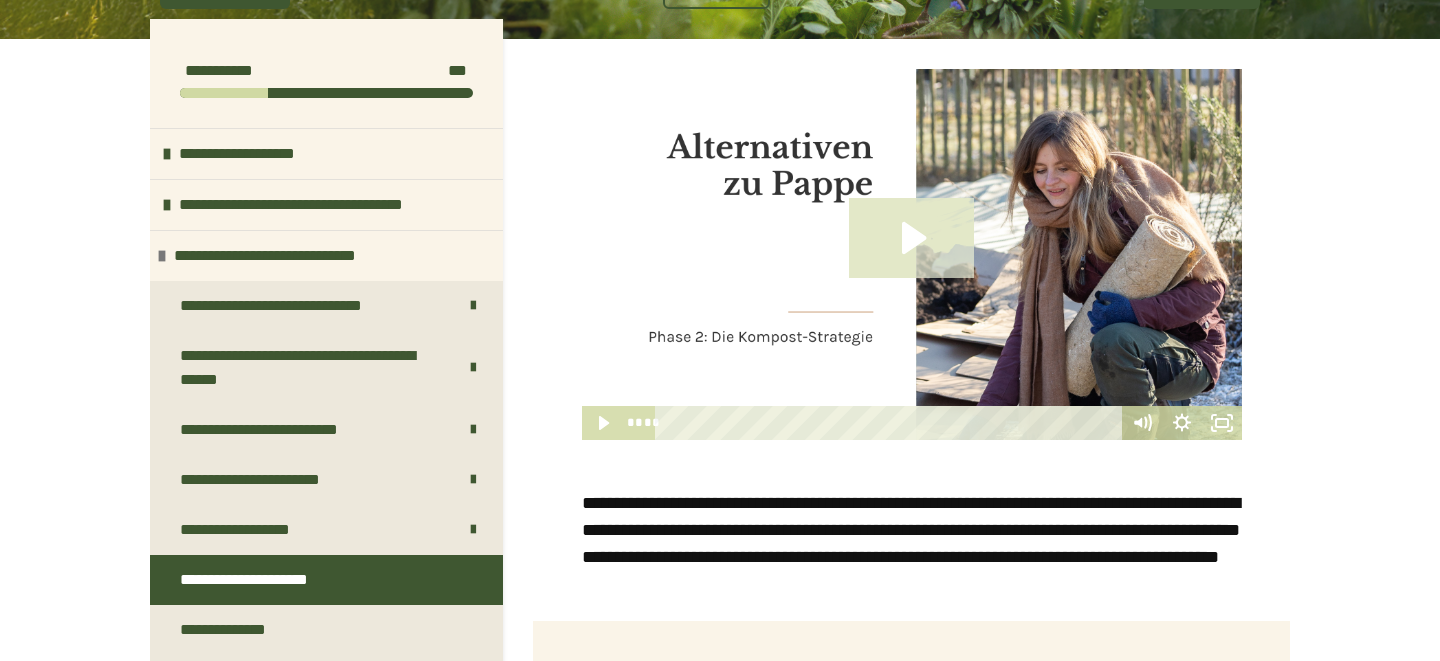 click 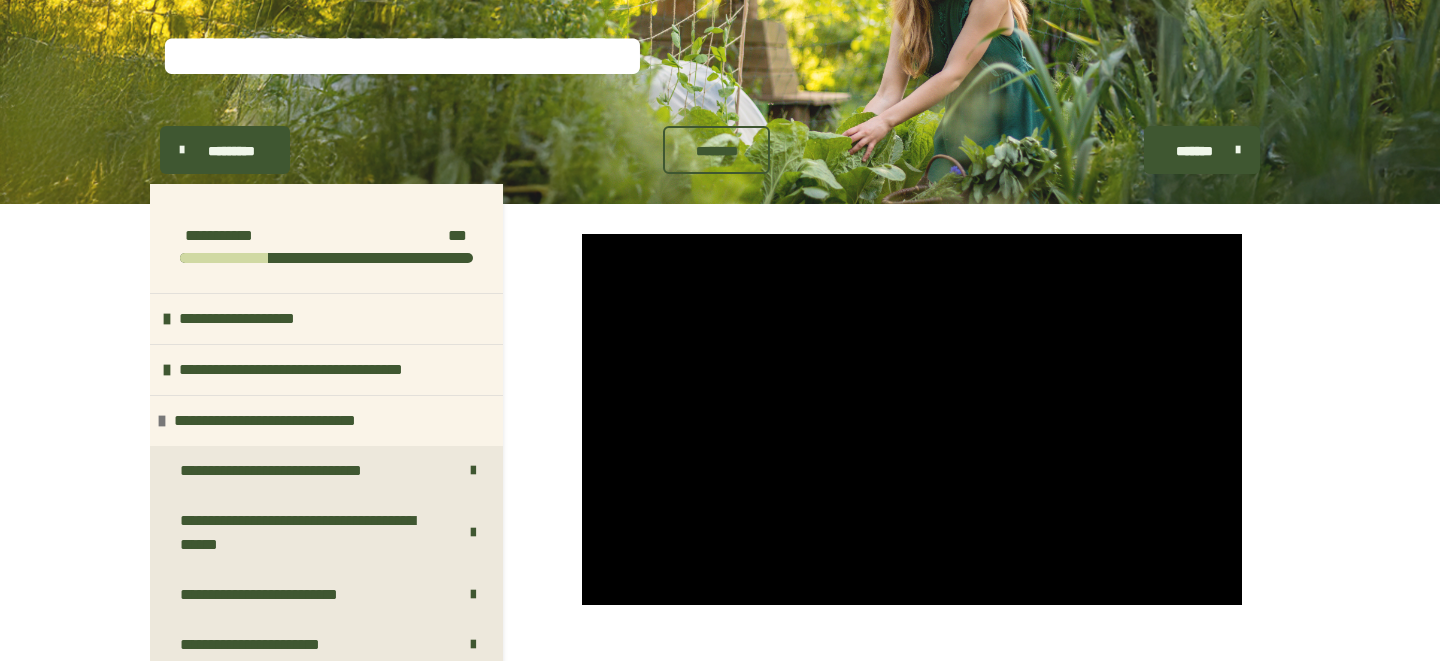 scroll, scrollTop: 199, scrollLeft: 0, axis: vertical 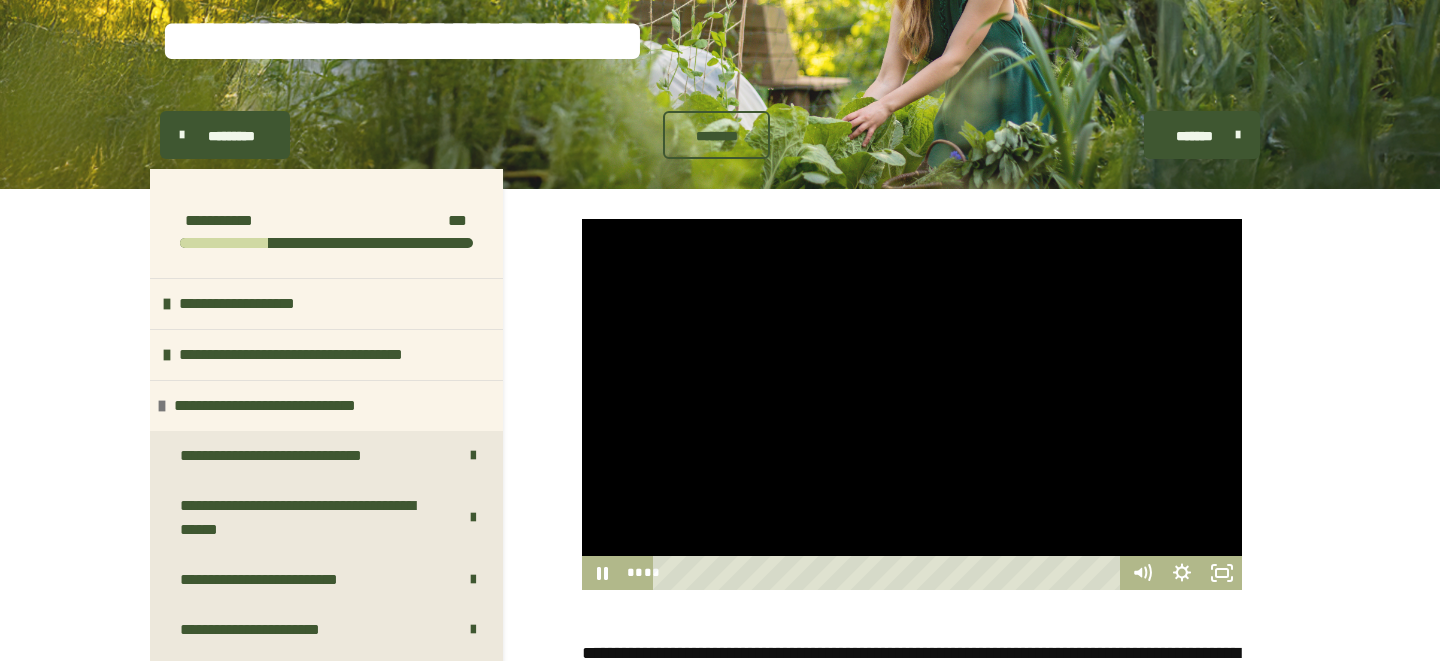 click at bounding box center [912, 404] 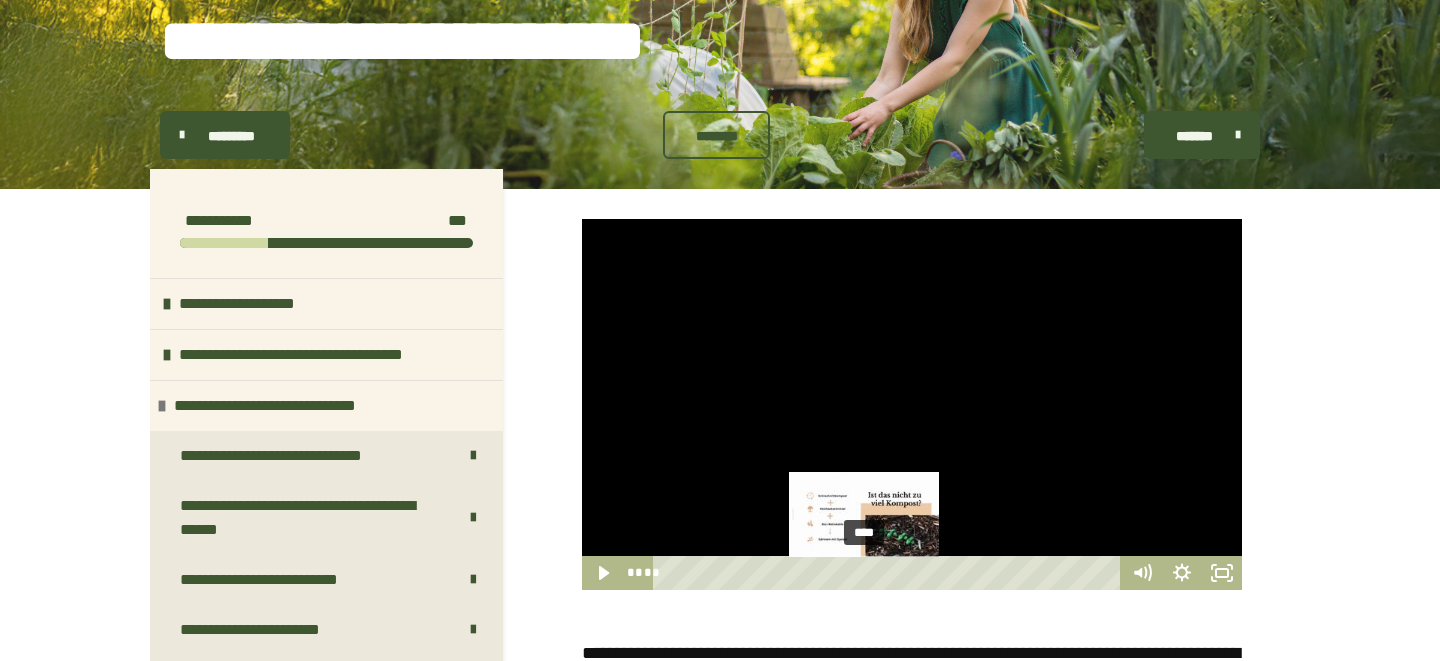 click on "****" at bounding box center [890, 573] 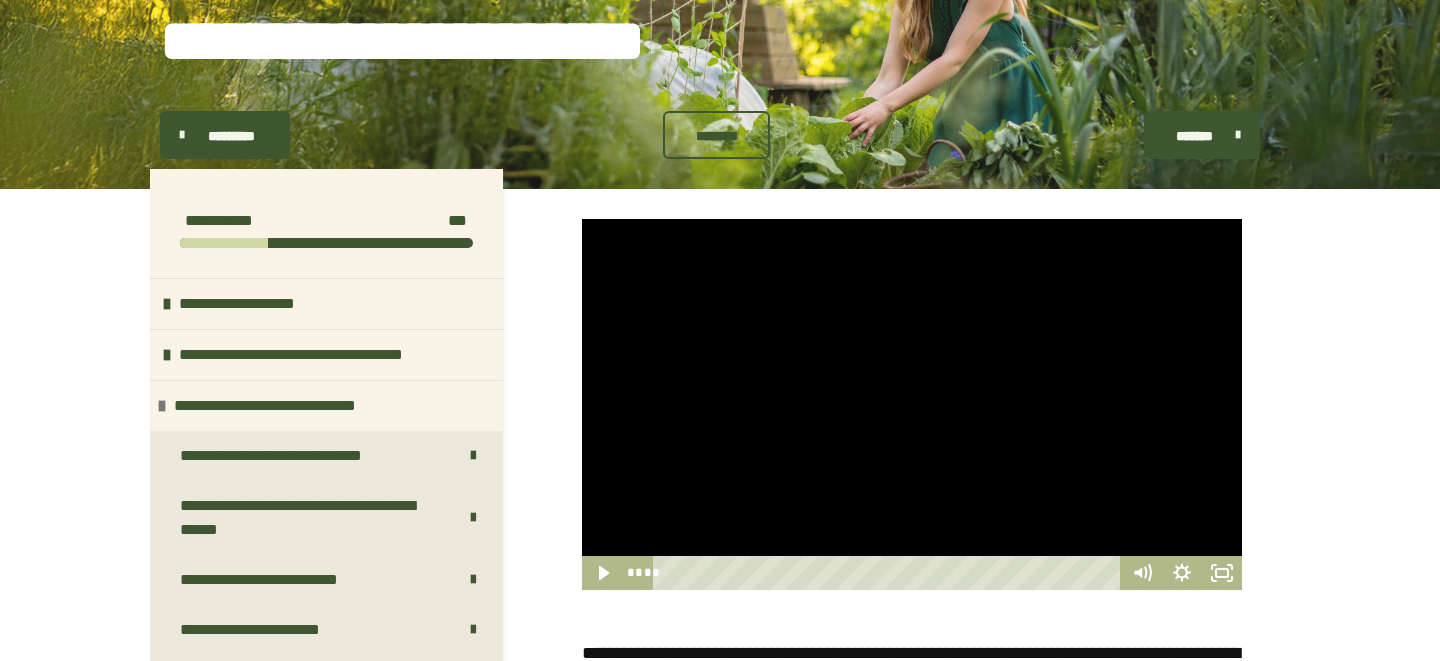 click at bounding box center [912, 404] 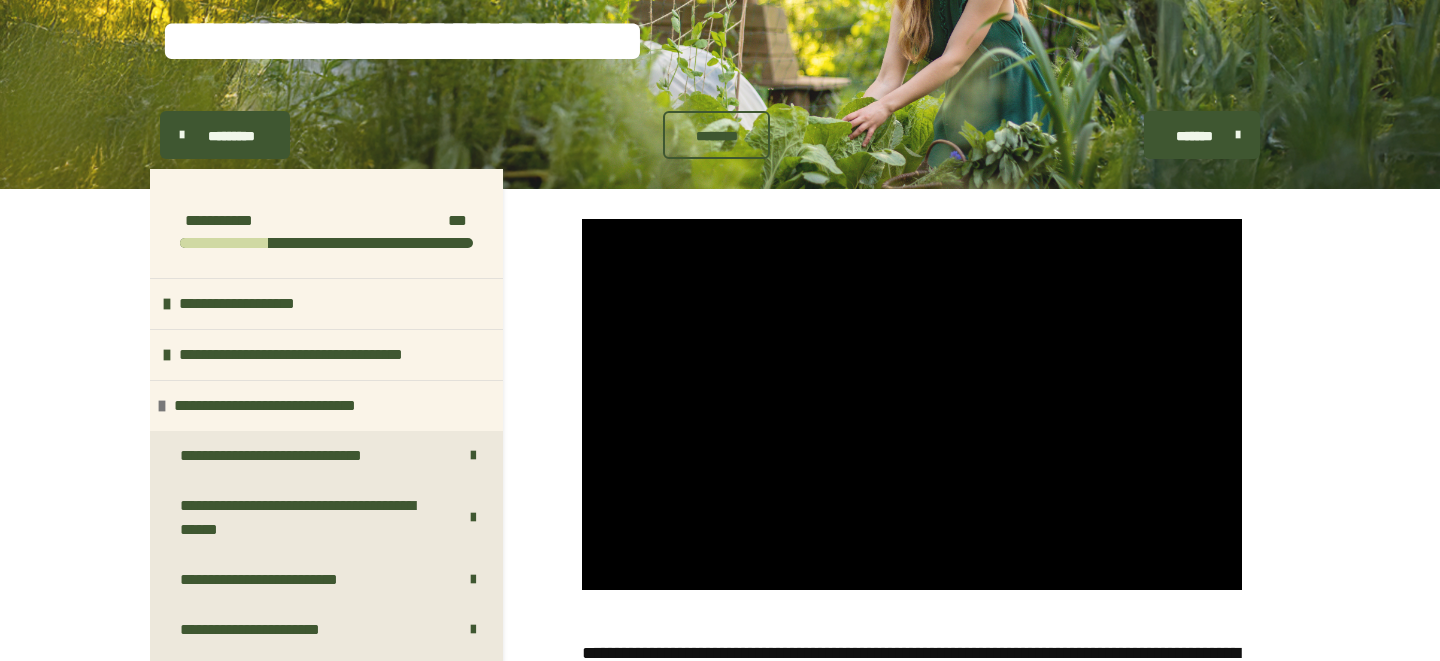 type 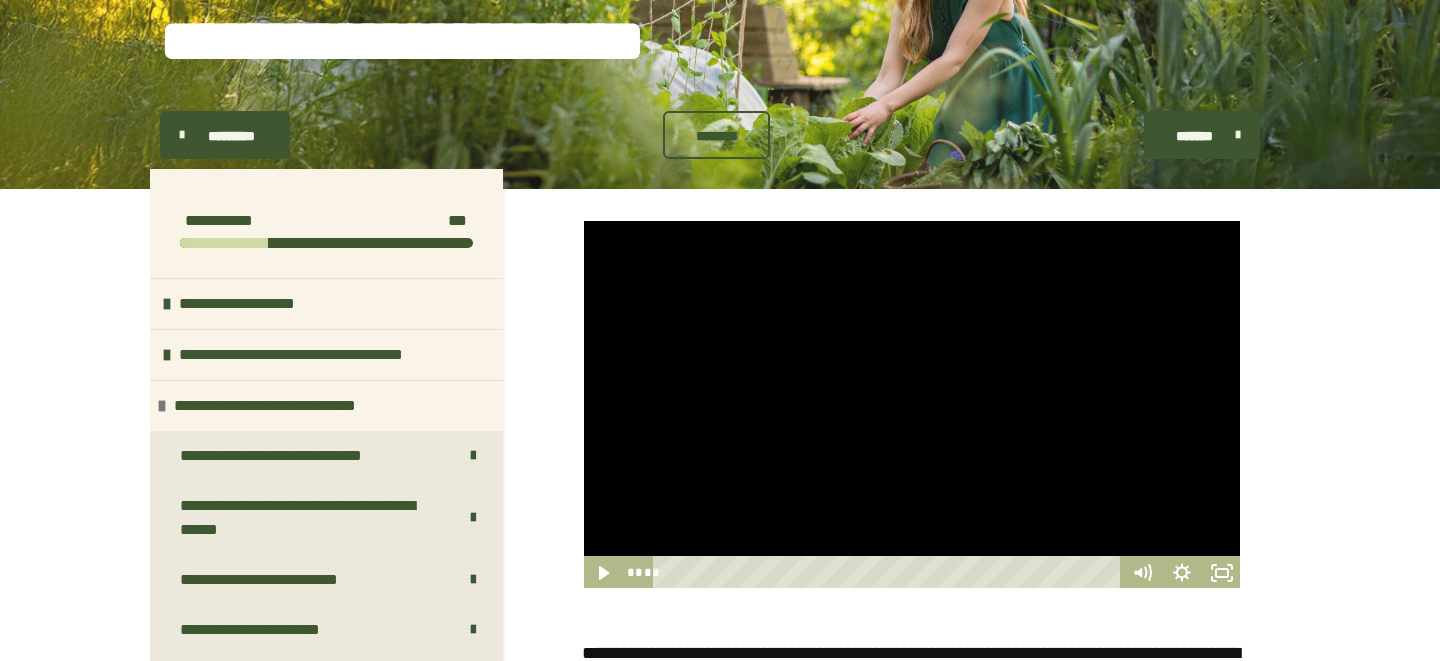 click at bounding box center (912, 404) 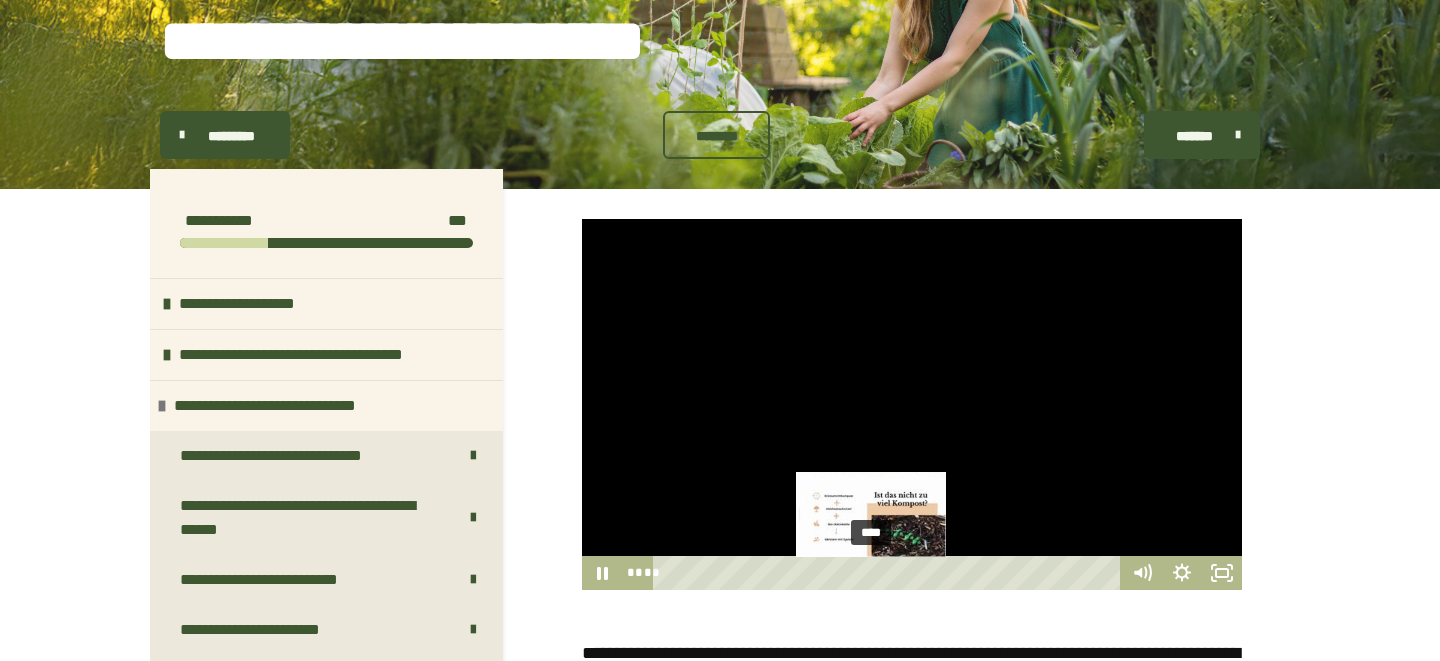 click on "****" at bounding box center (890, 573) 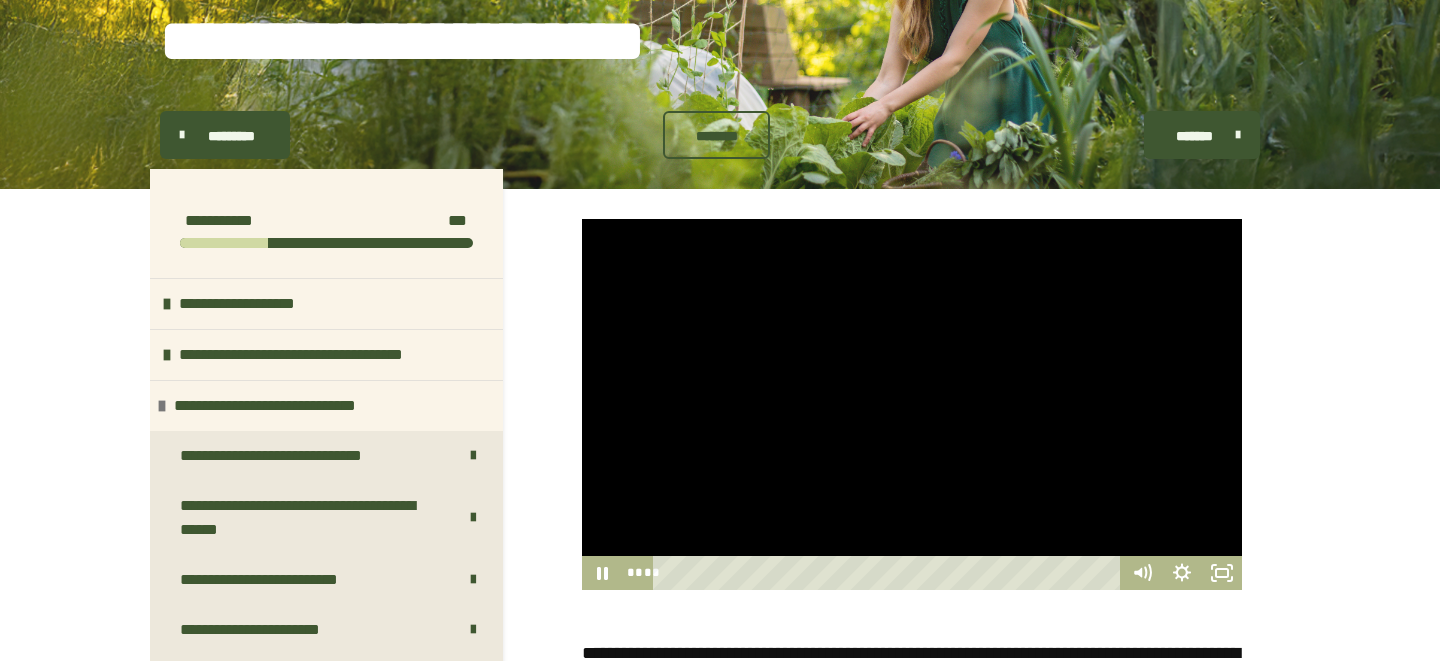 click at bounding box center (912, 404) 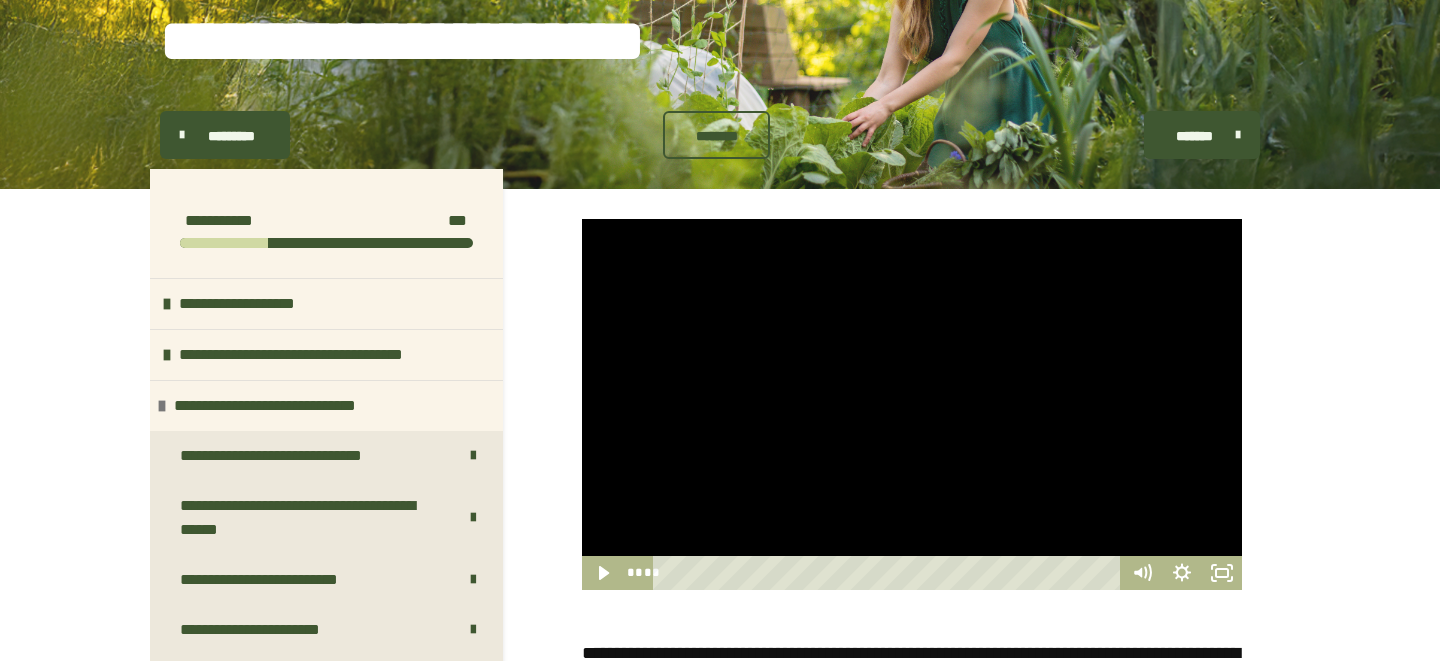 click at bounding box center (912, 404) 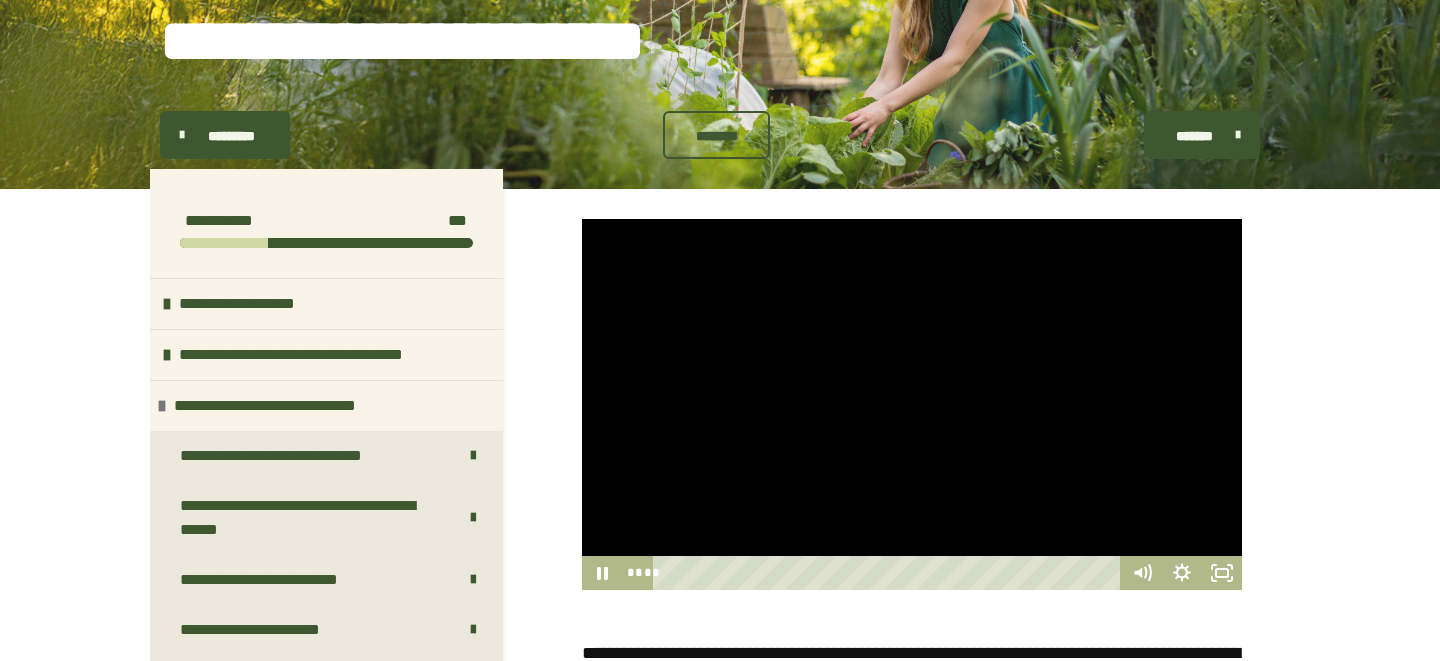 click at bounding box center (912, 404) 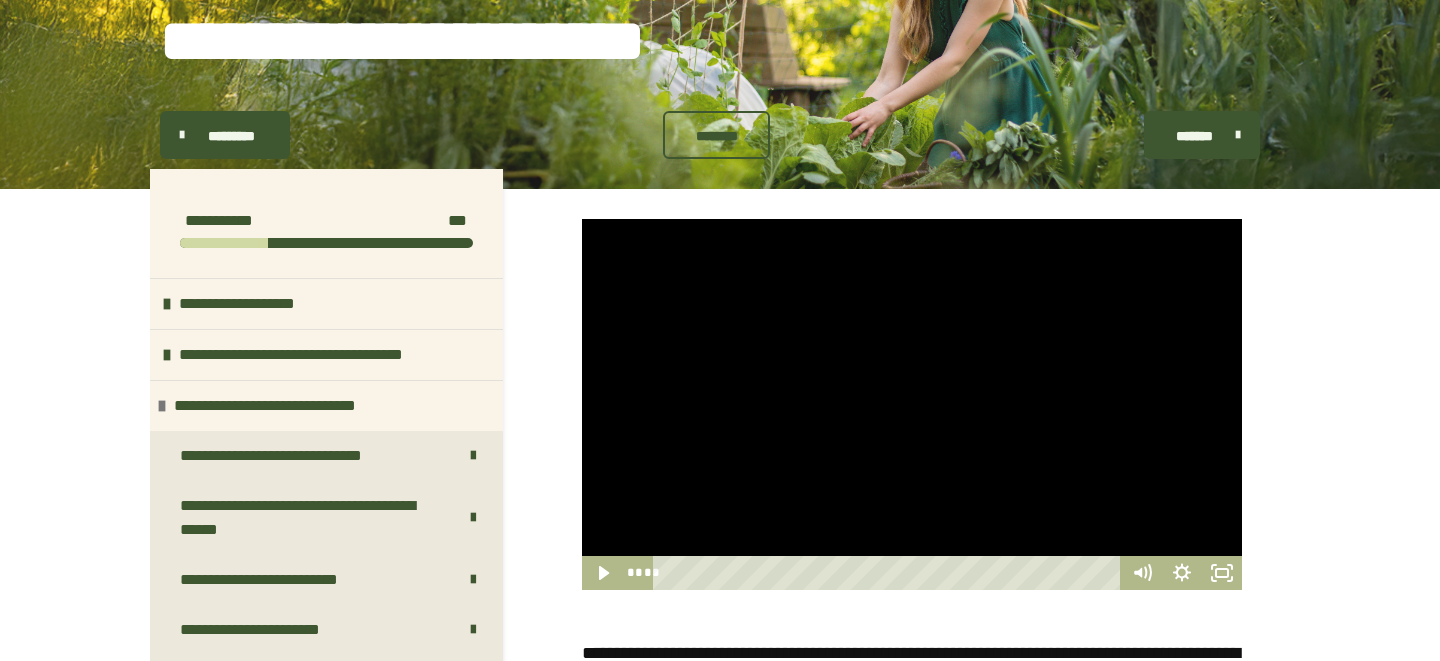 click at bounding box center [912, 404] 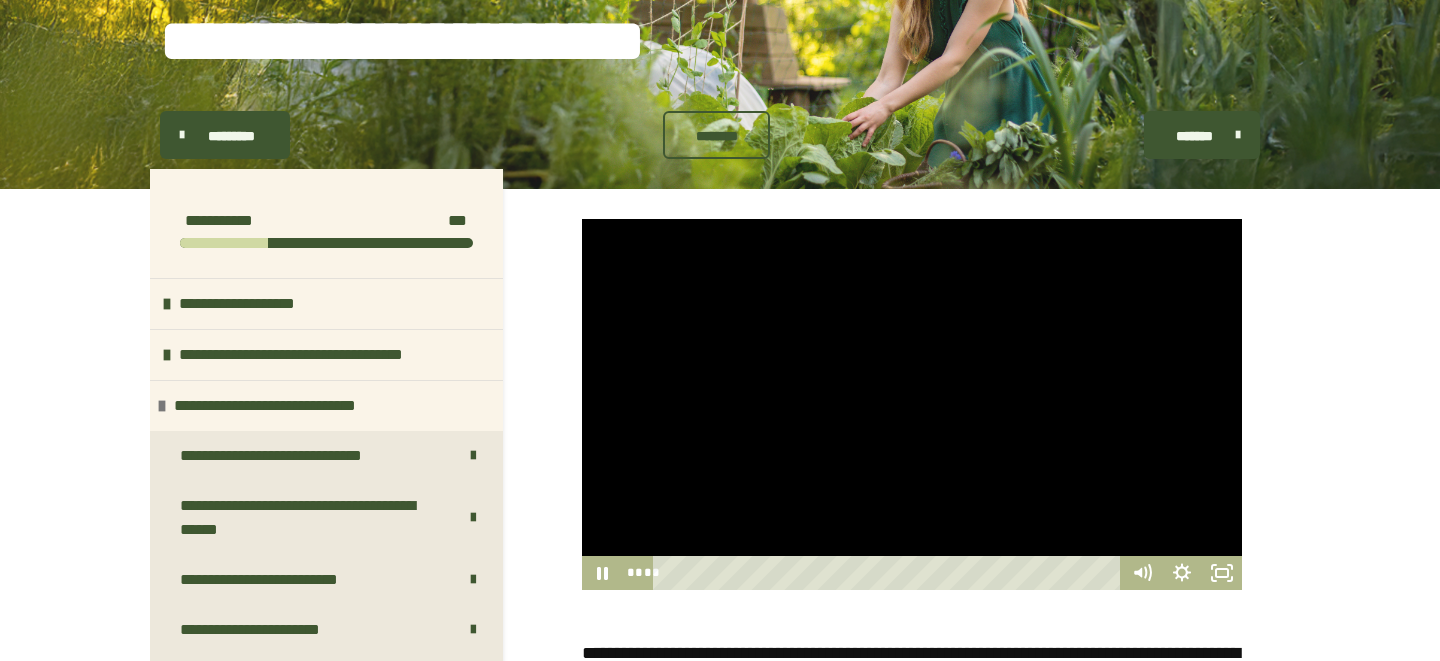 click at bounding box center (912, 404) 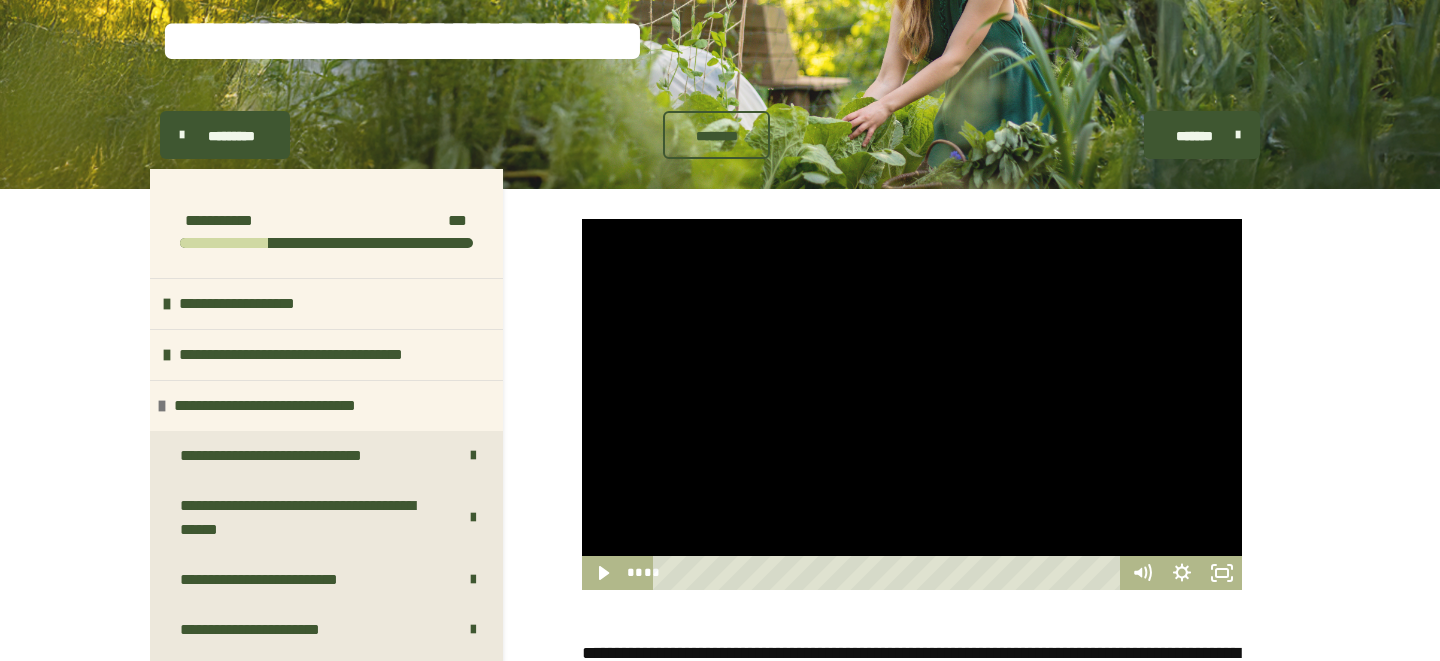 click at bounding box center [912, 404] 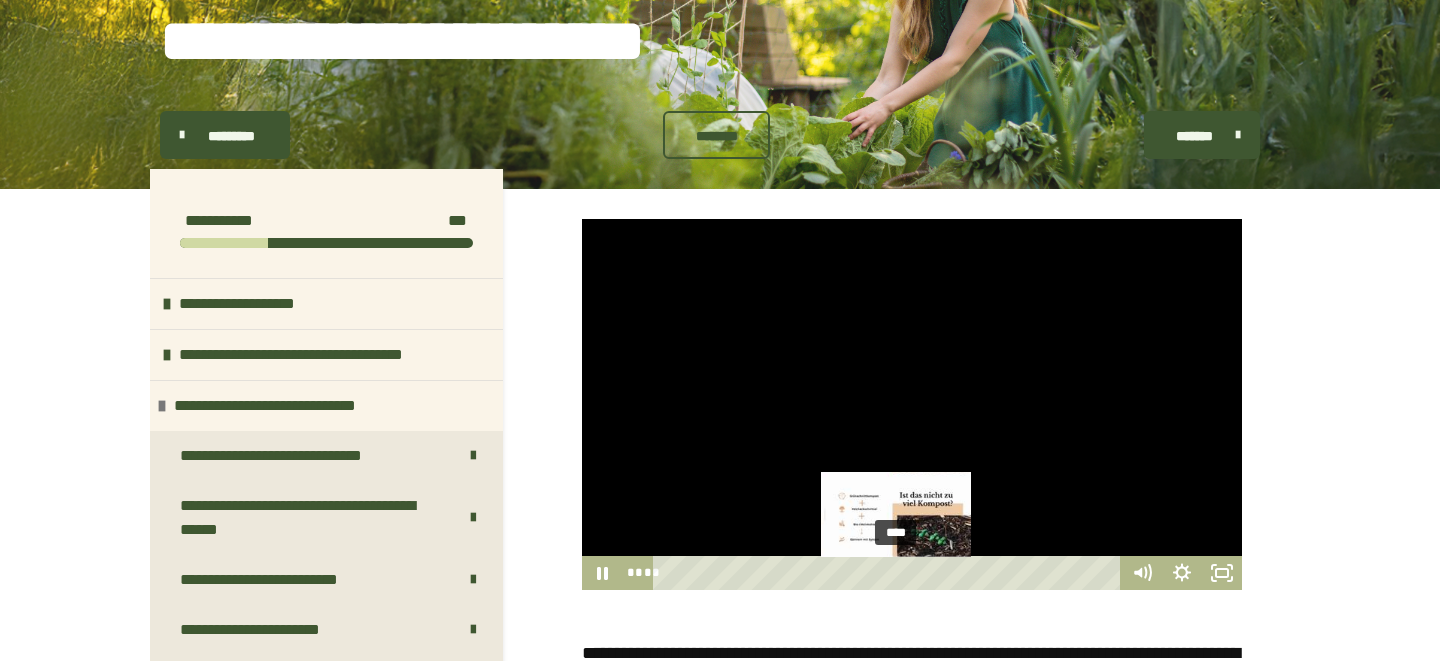 click on "****" at bounding box center (890, 573) 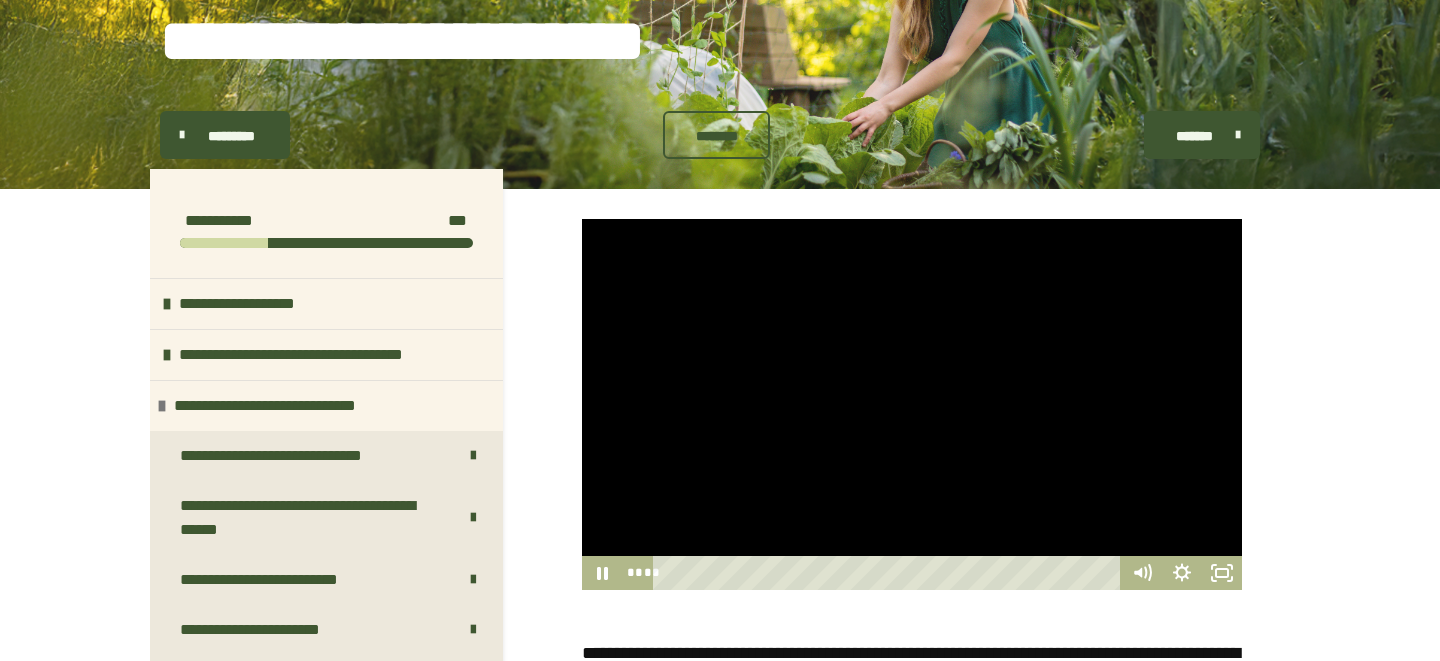 click at bounding box center (912, 404) 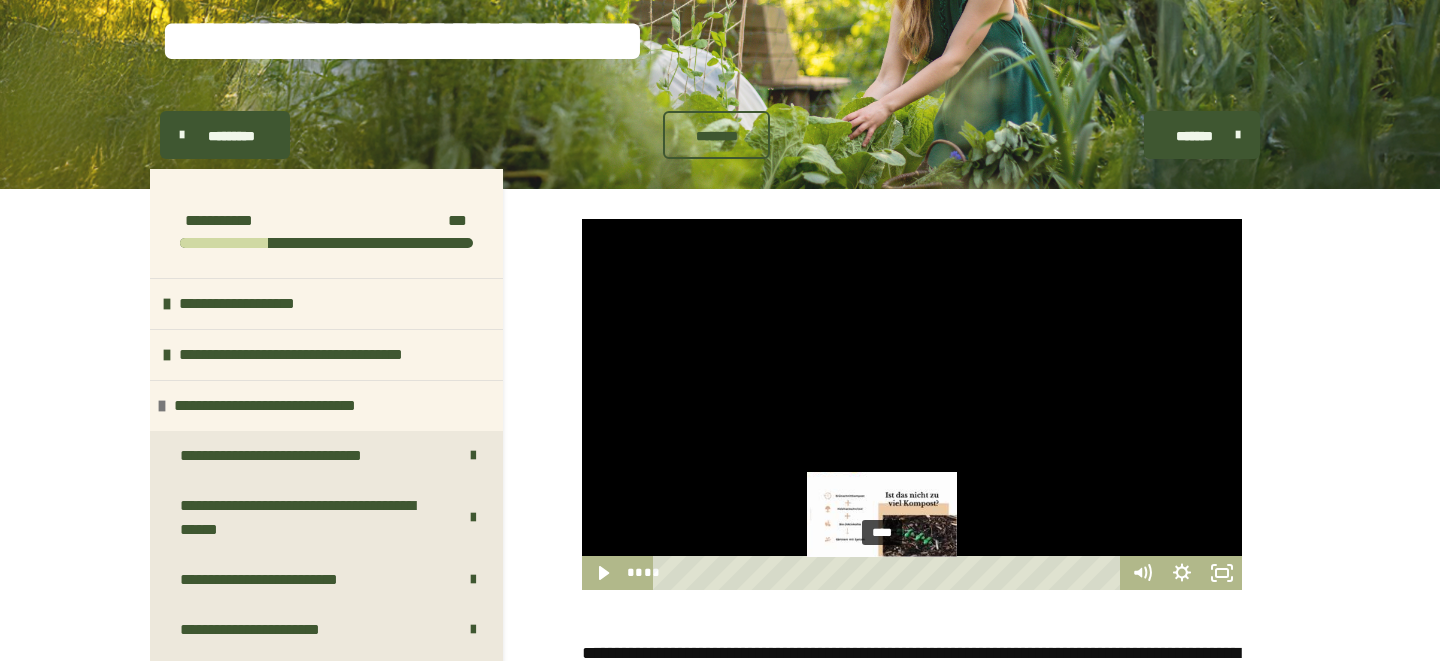 click on "****" at bounding box center (890, 573) 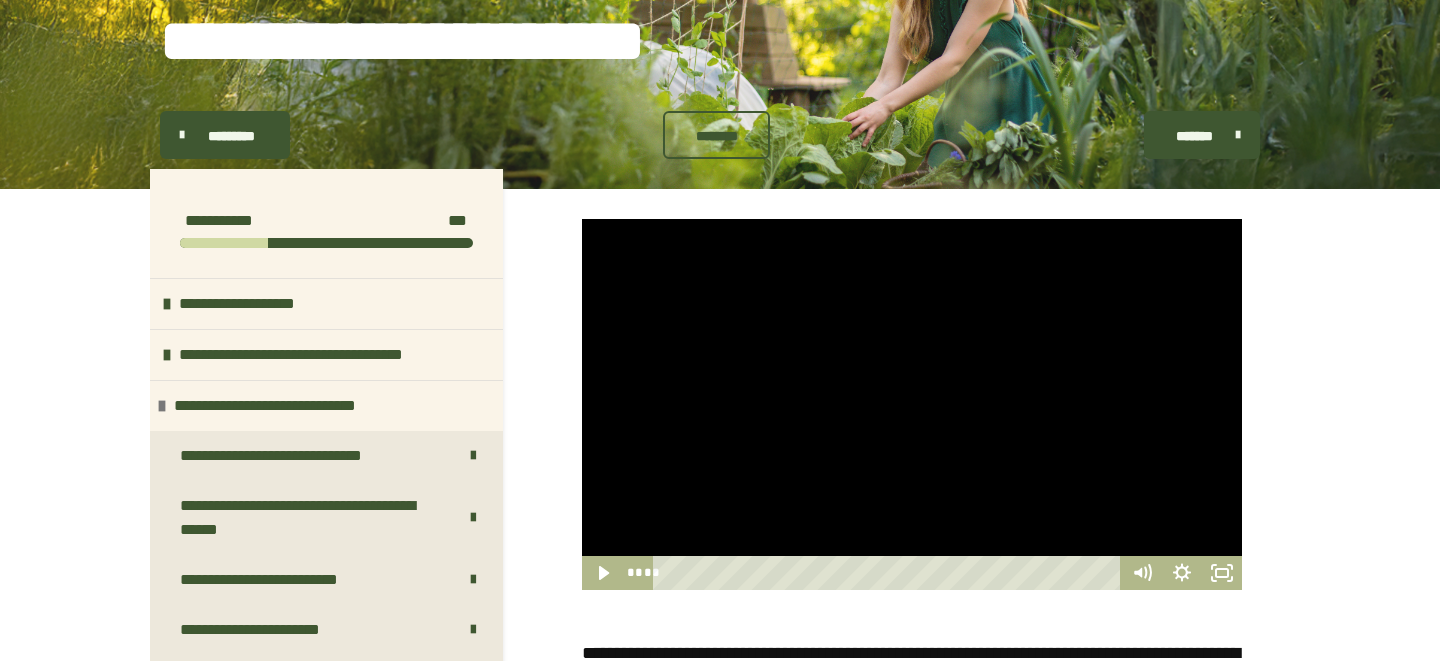 click at bounding box center [912, 404] 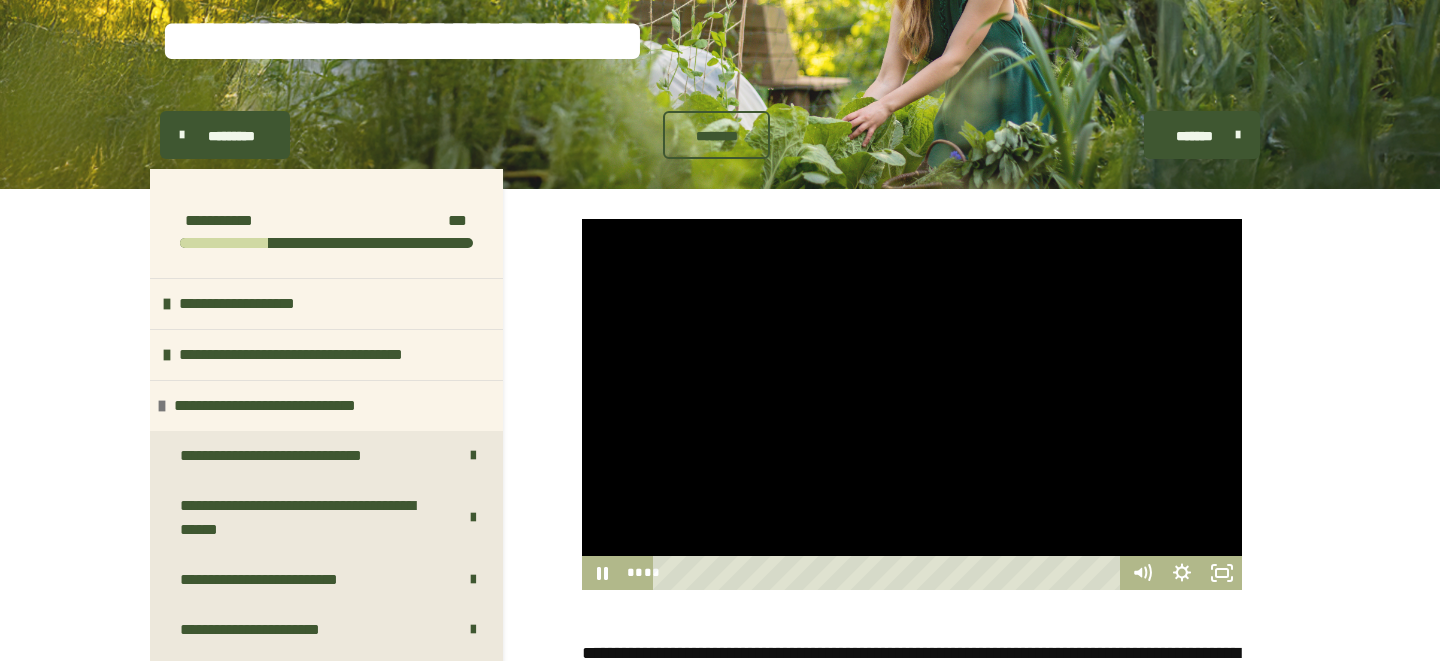click at bounding box center [912, 404] 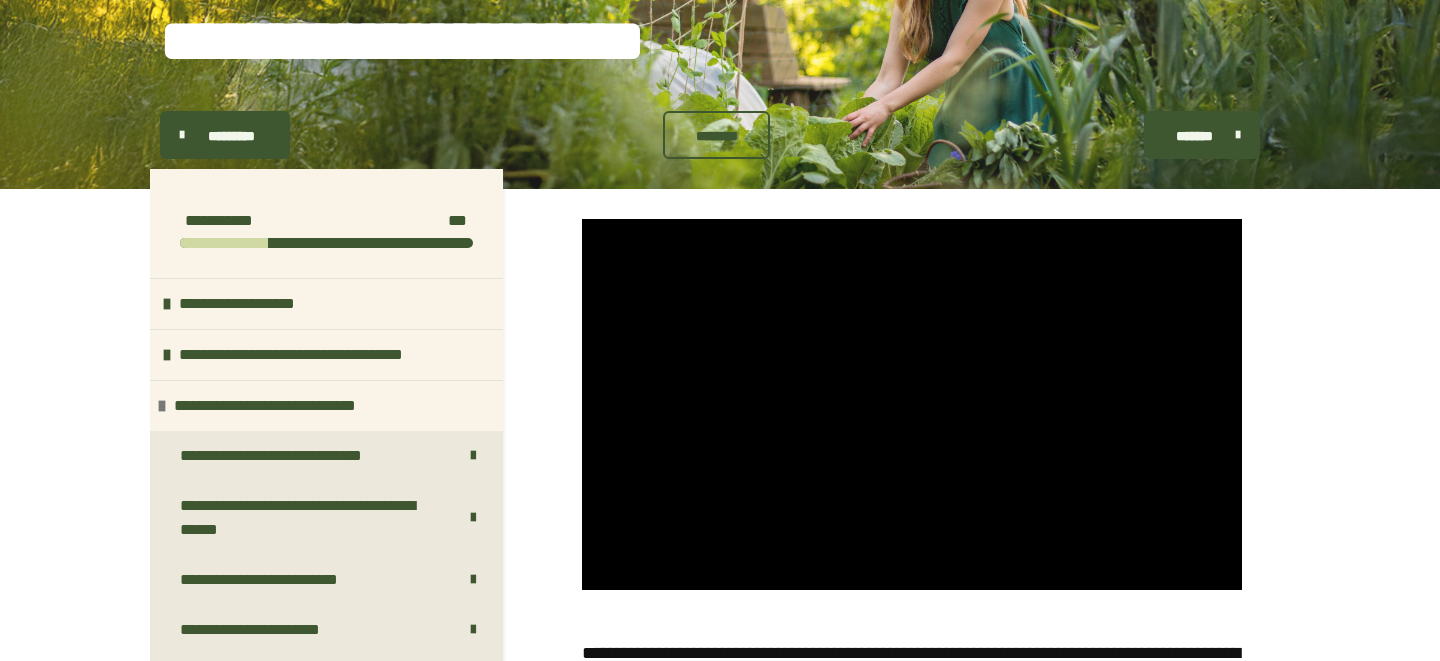 click at bounding box center [582, 219] 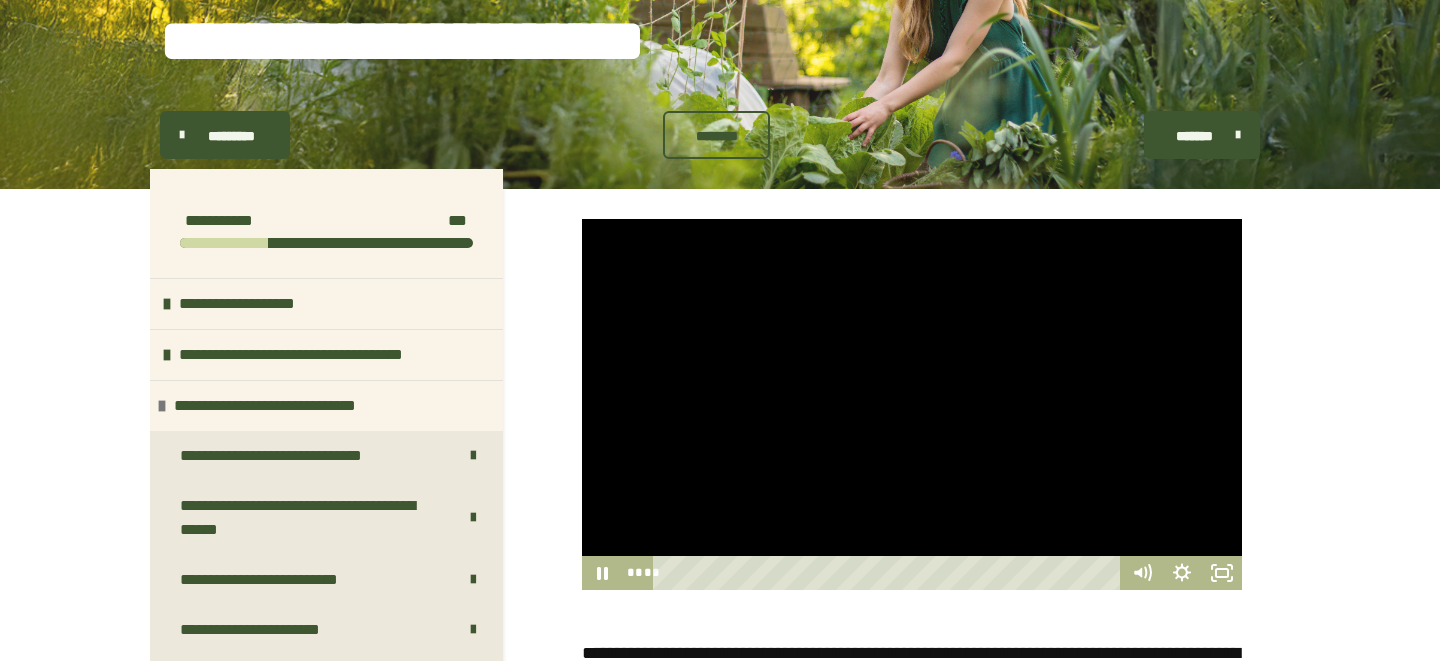 click at bounding box center [912, 404] 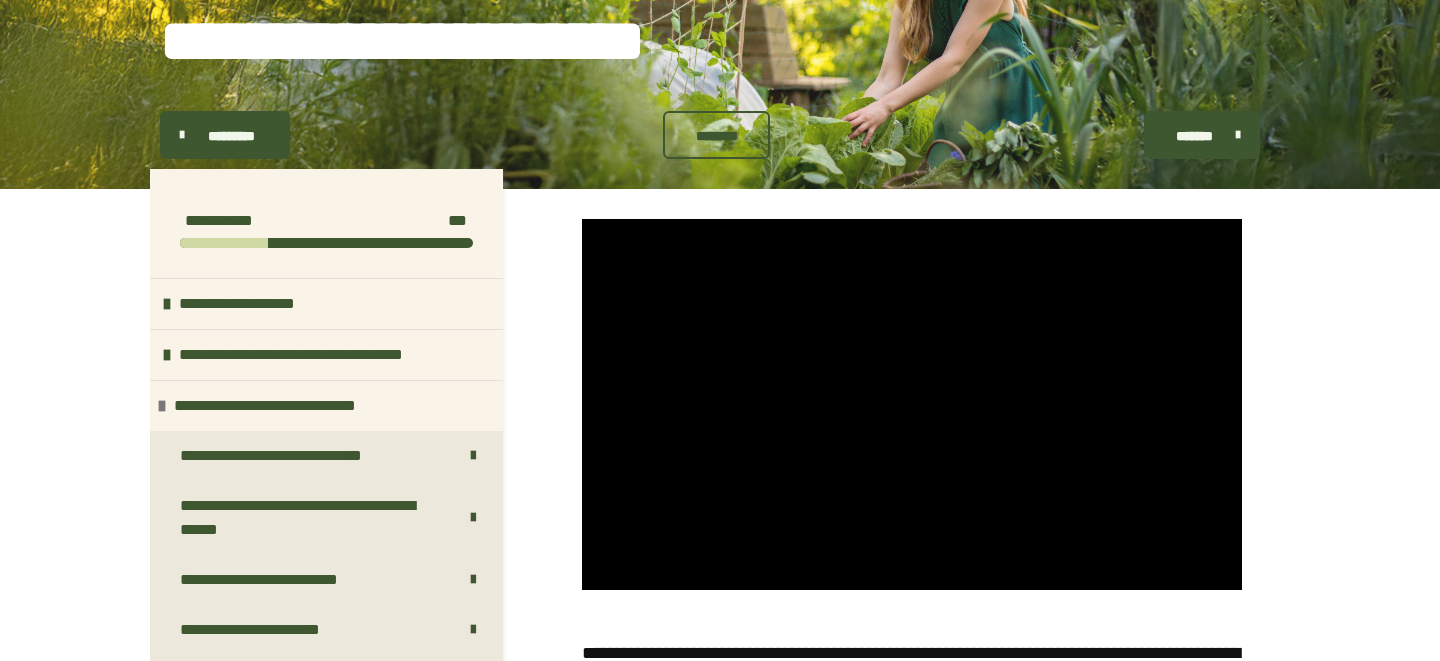 click at bounding box center [582, 219] 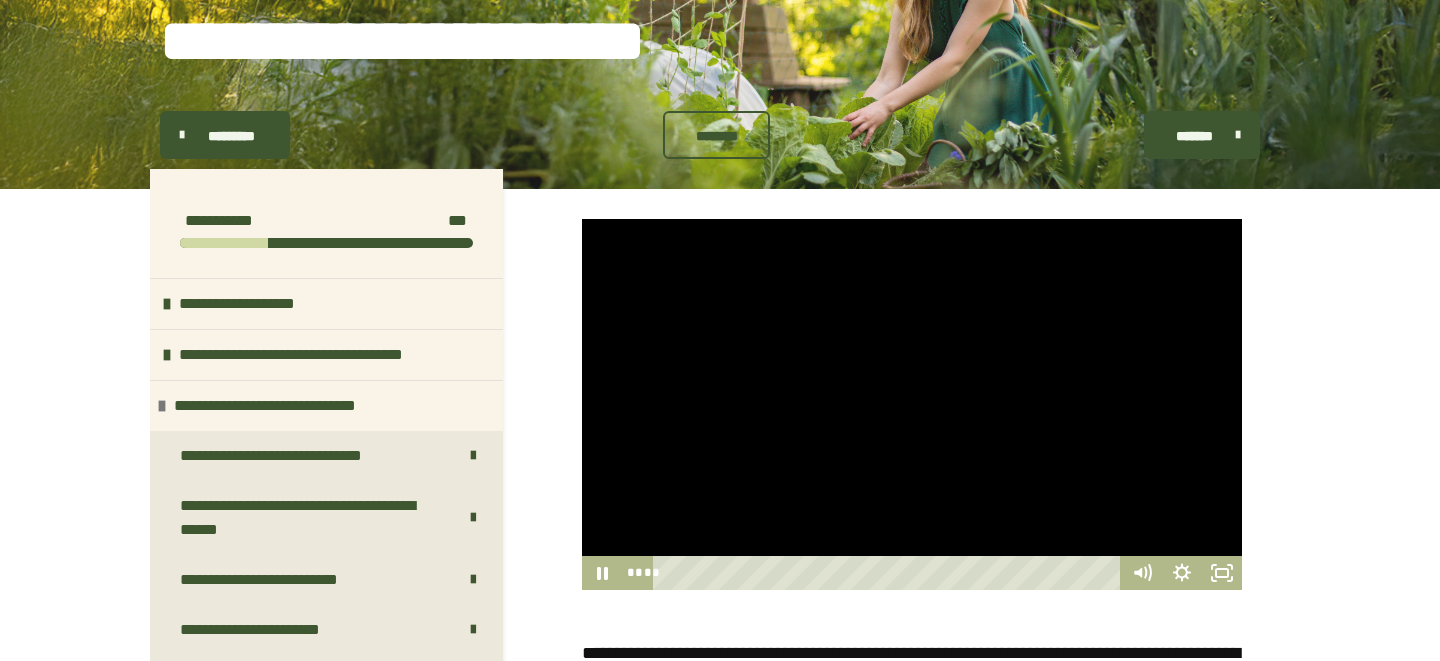click at bounding box center [582, 219] 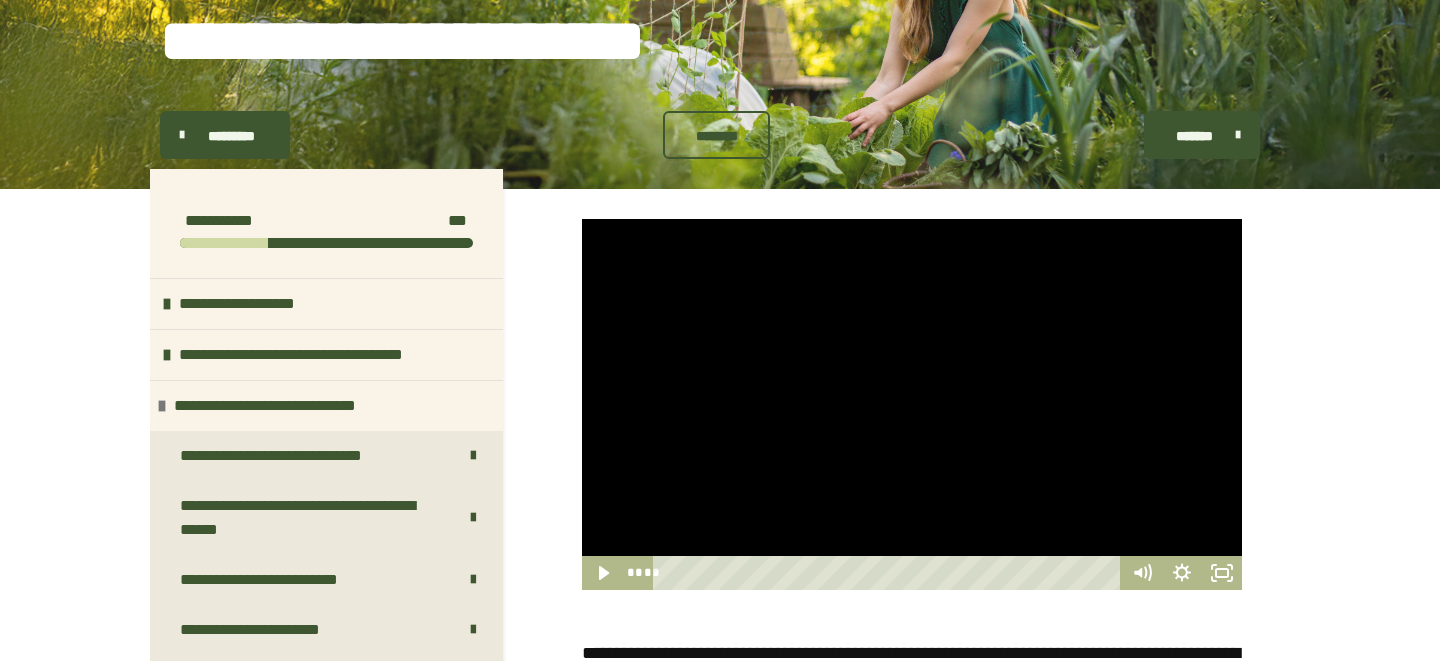 click at bounding box center [582, 219] 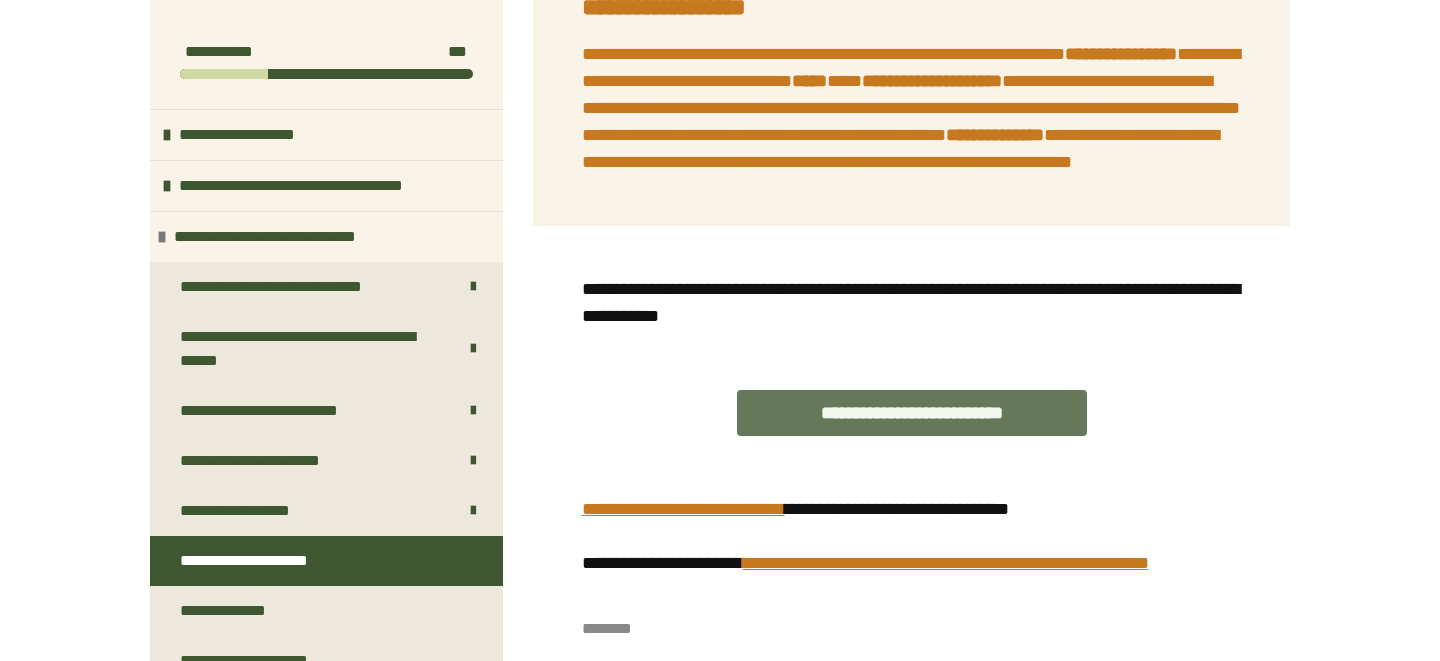 scroll, scrollTop: 1278, scrollLeft: 0, axis: vertical 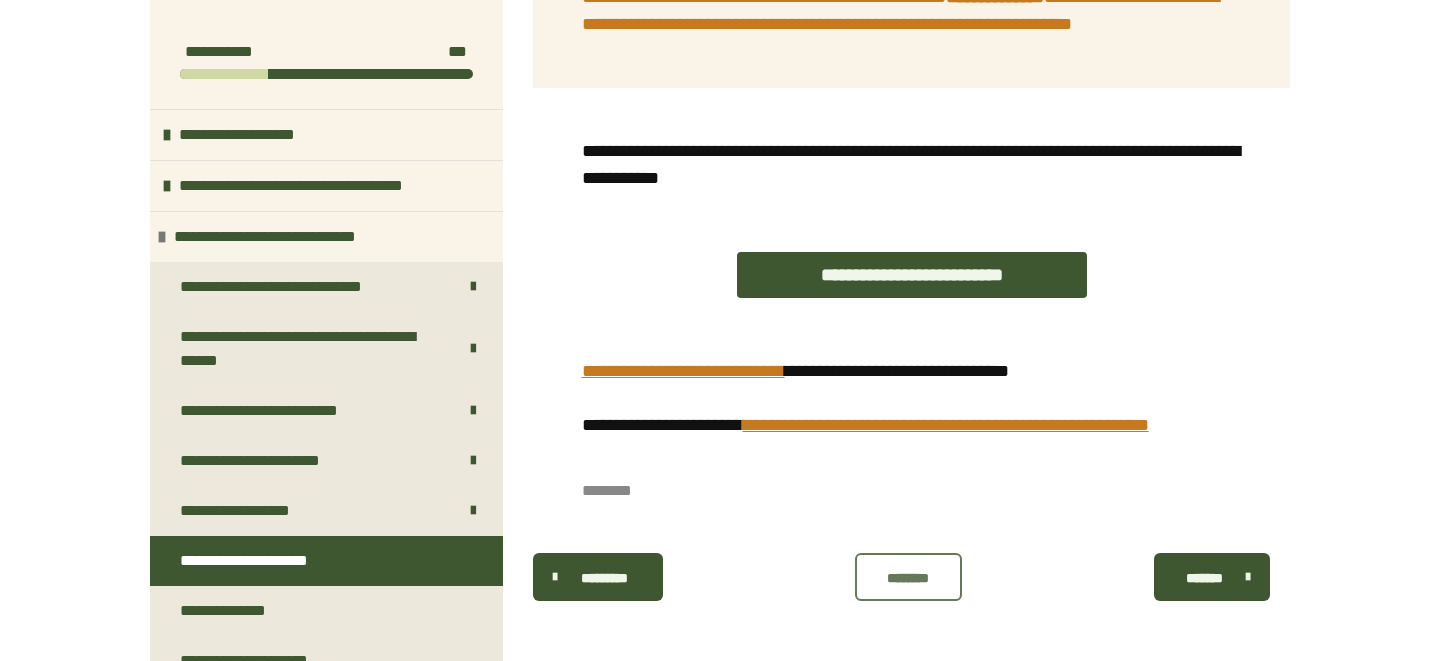 click on "********" at bounding box center (908, 578) 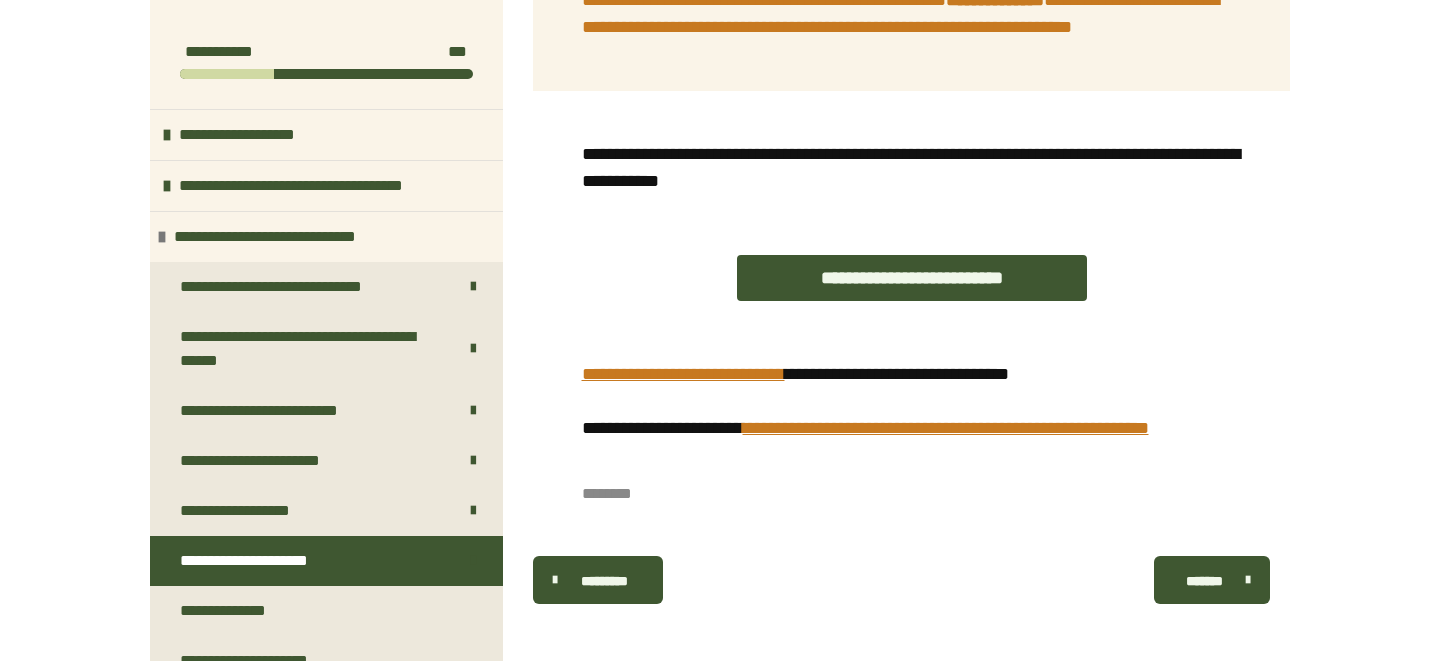 scroll, scrollTop: 1278, scrollLeft: 0, axis: vertical 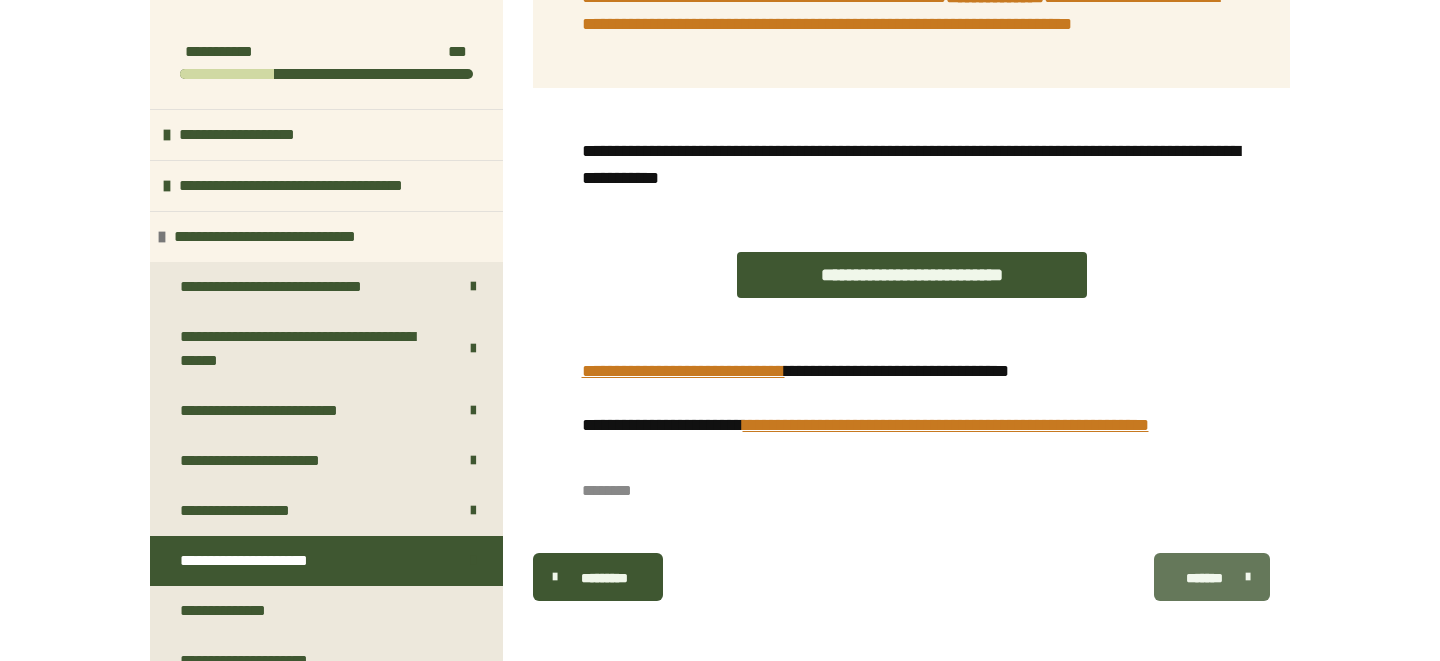 click on "*******" at bounding box center (1212, 577) 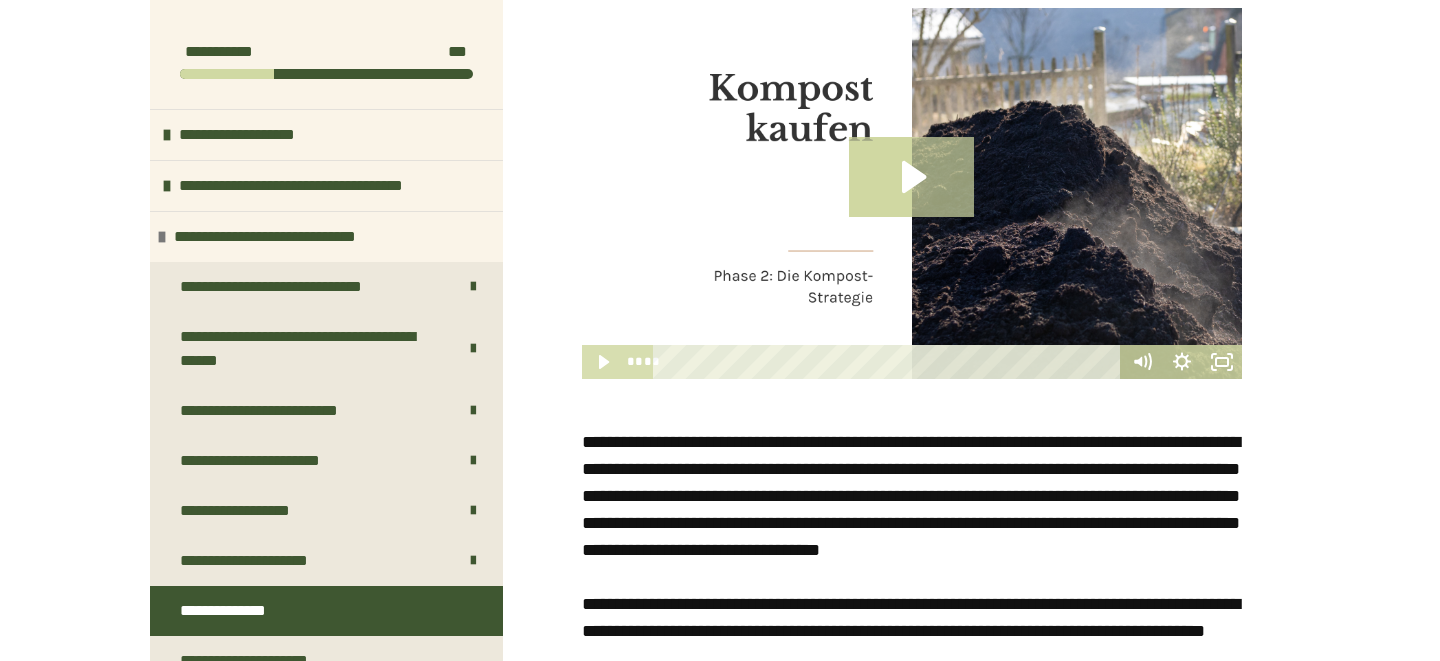 scroll, scrollTop: 340, scrollLeft: 0, axis: vertical 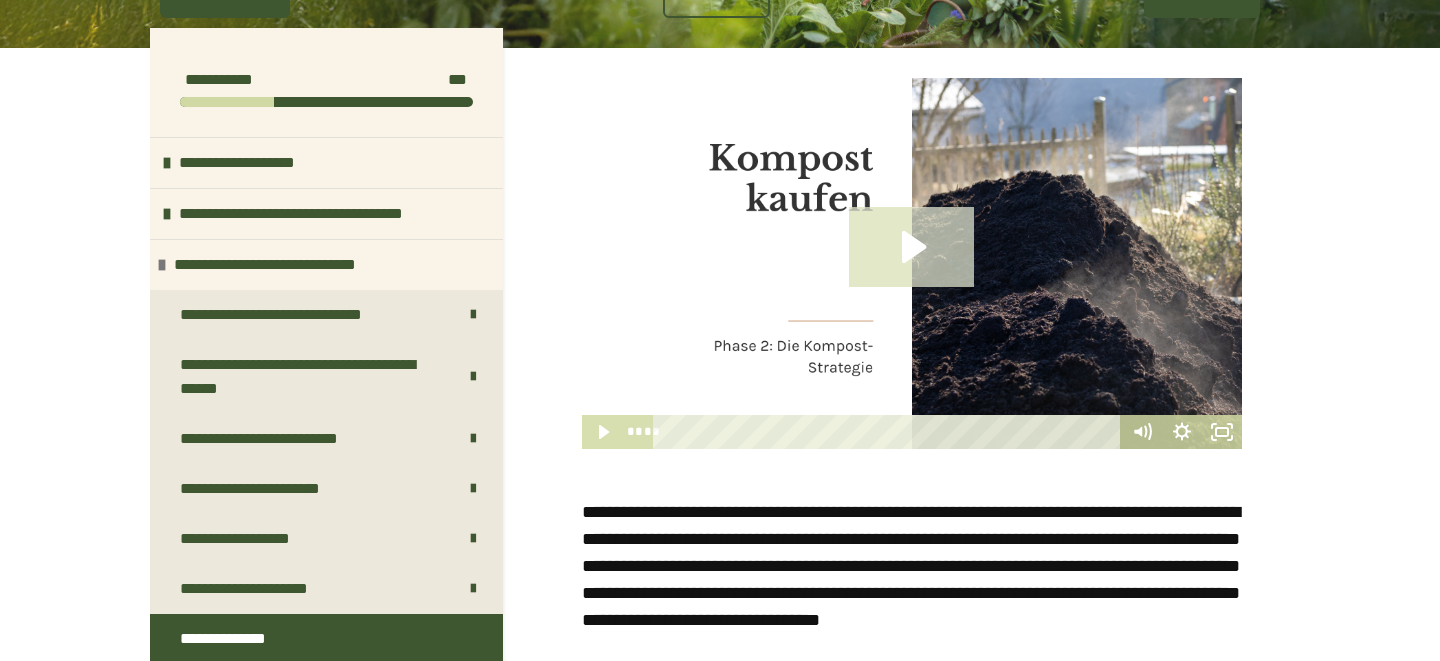 click 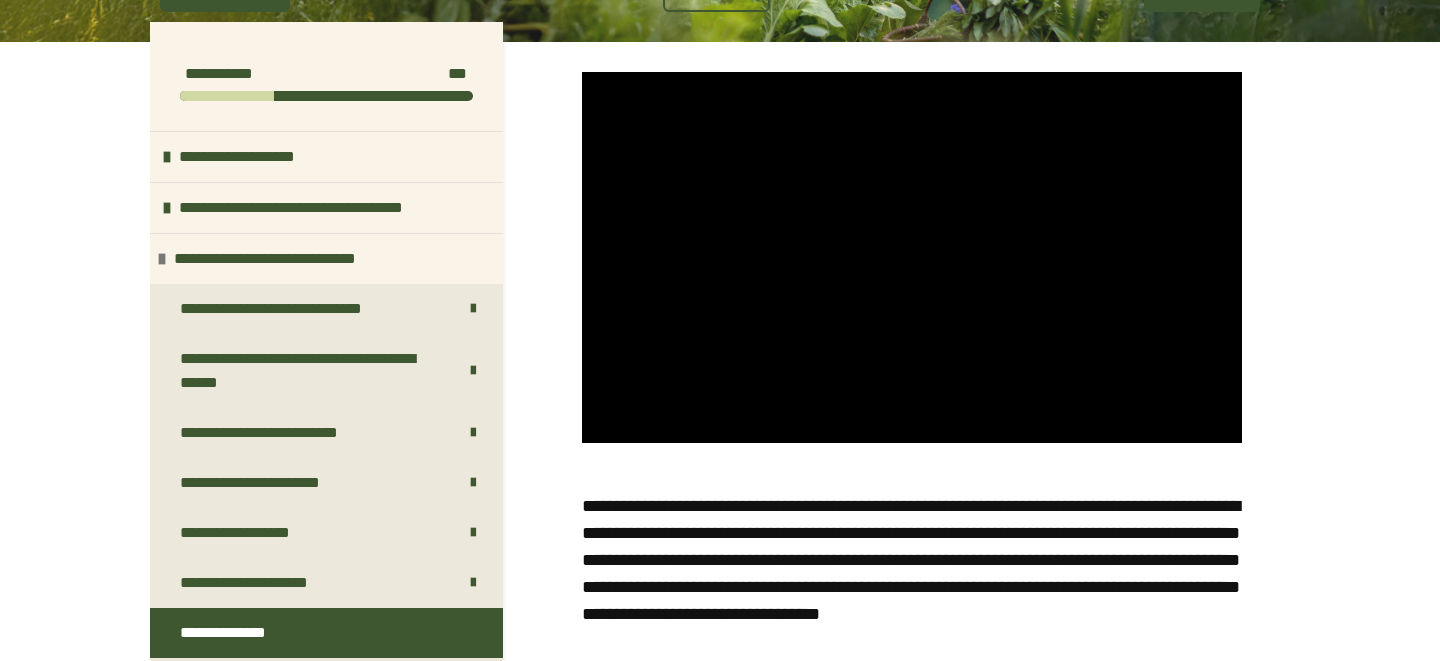 scroll, scrollTop: 334, scrollLeft: 0, axis: vertical 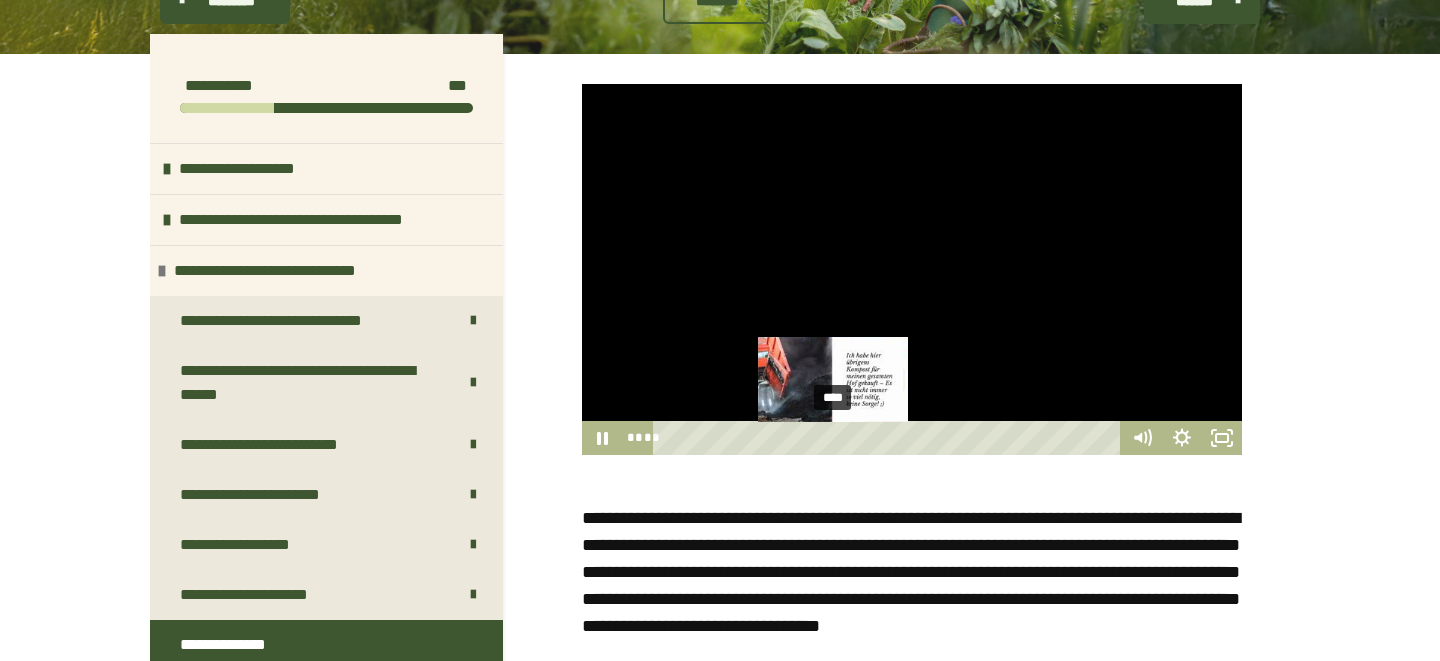 click on "****" at bounding box center (890, 438) 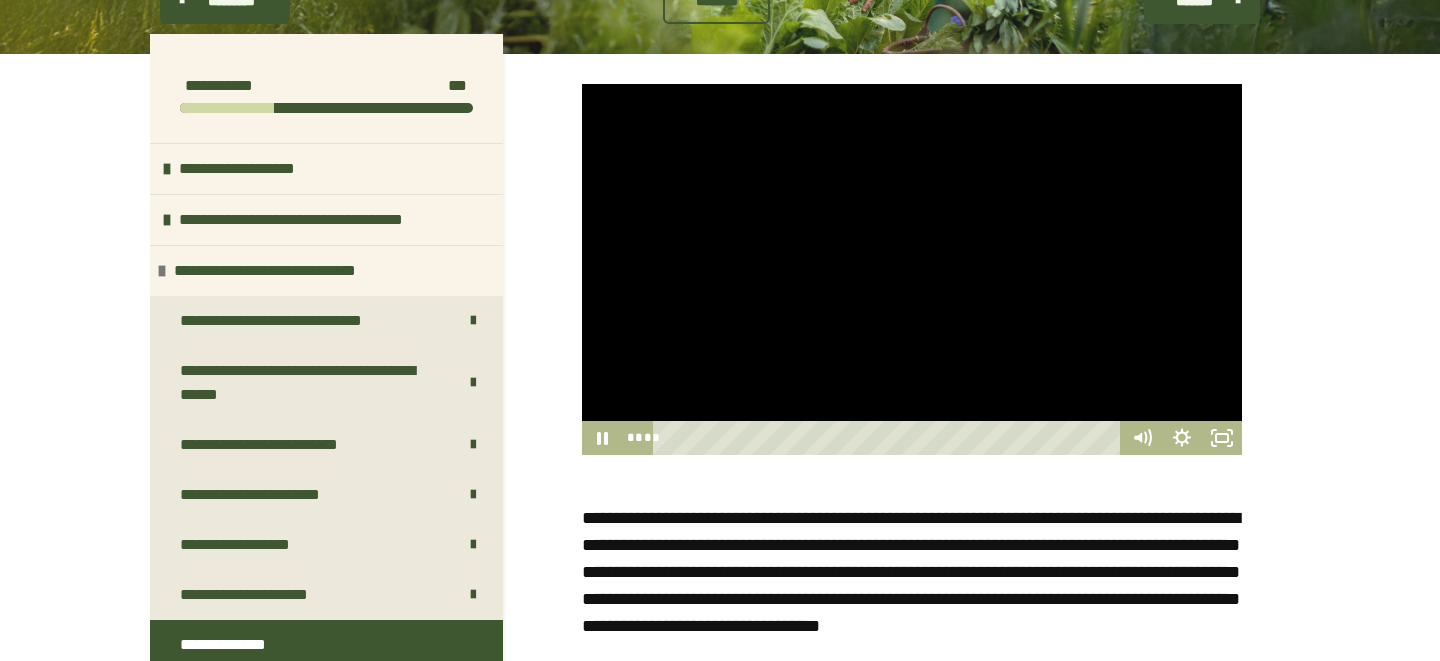 click at bounding box center (912, 269) 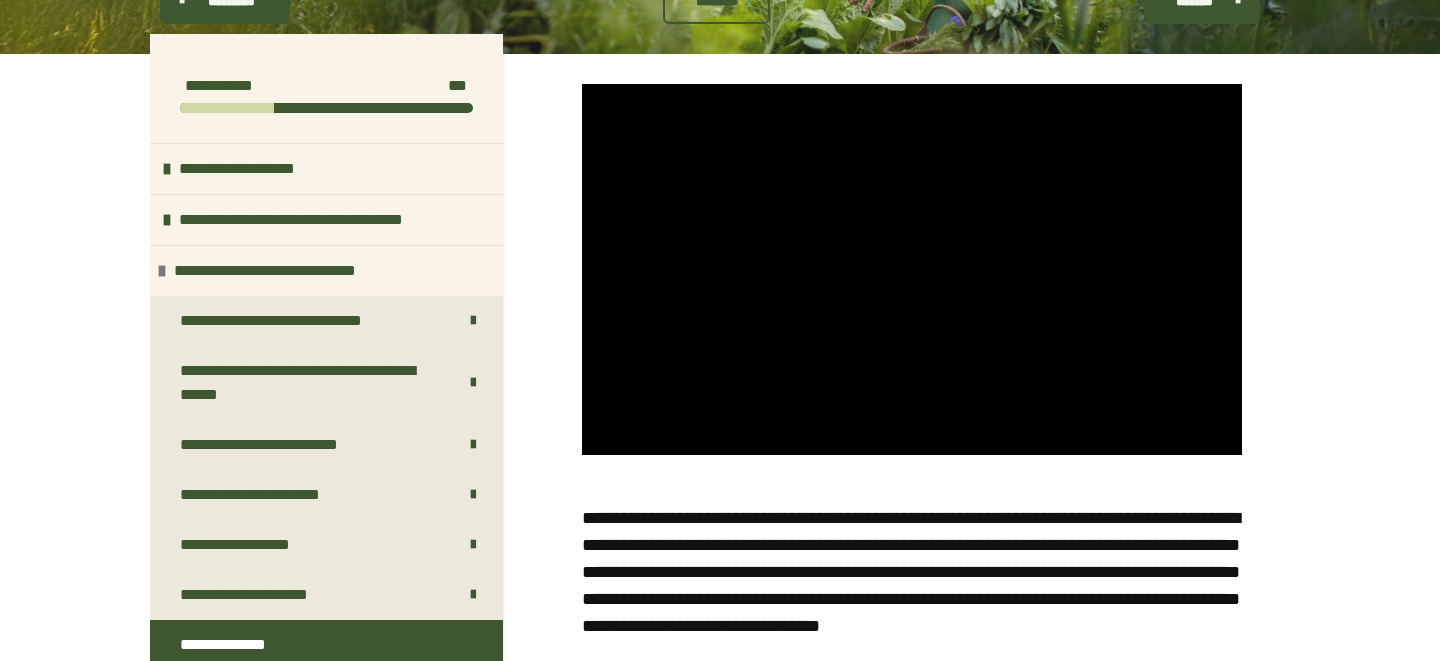 click on "**********" at bounding box center (720, 600) 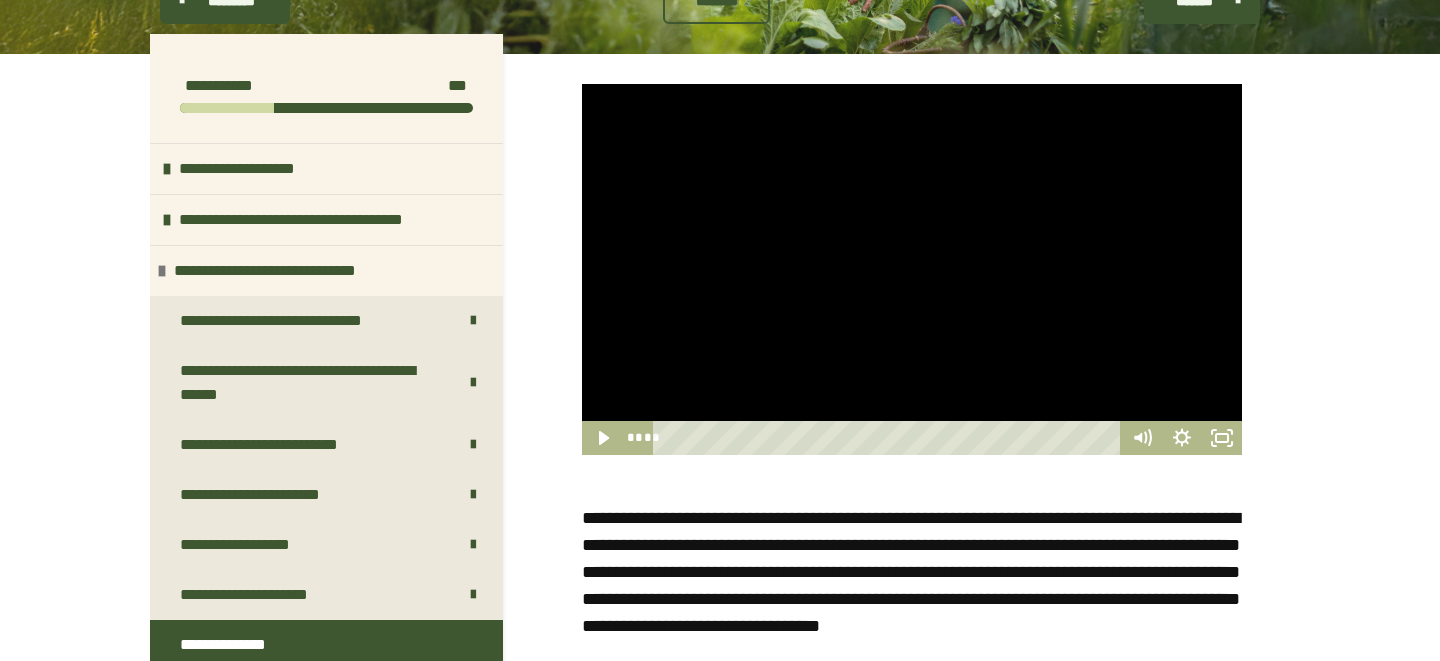 click at bounding box center (912, 269) 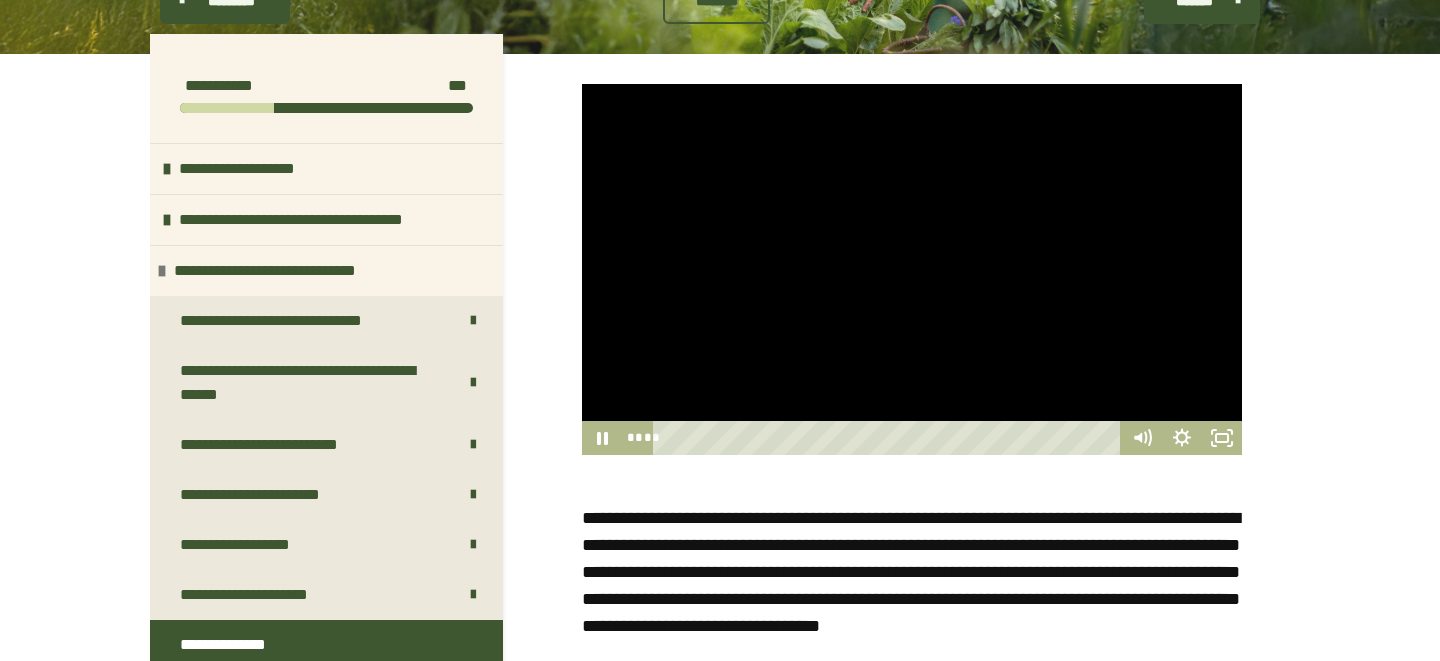 click at bounding box center (912, 269) 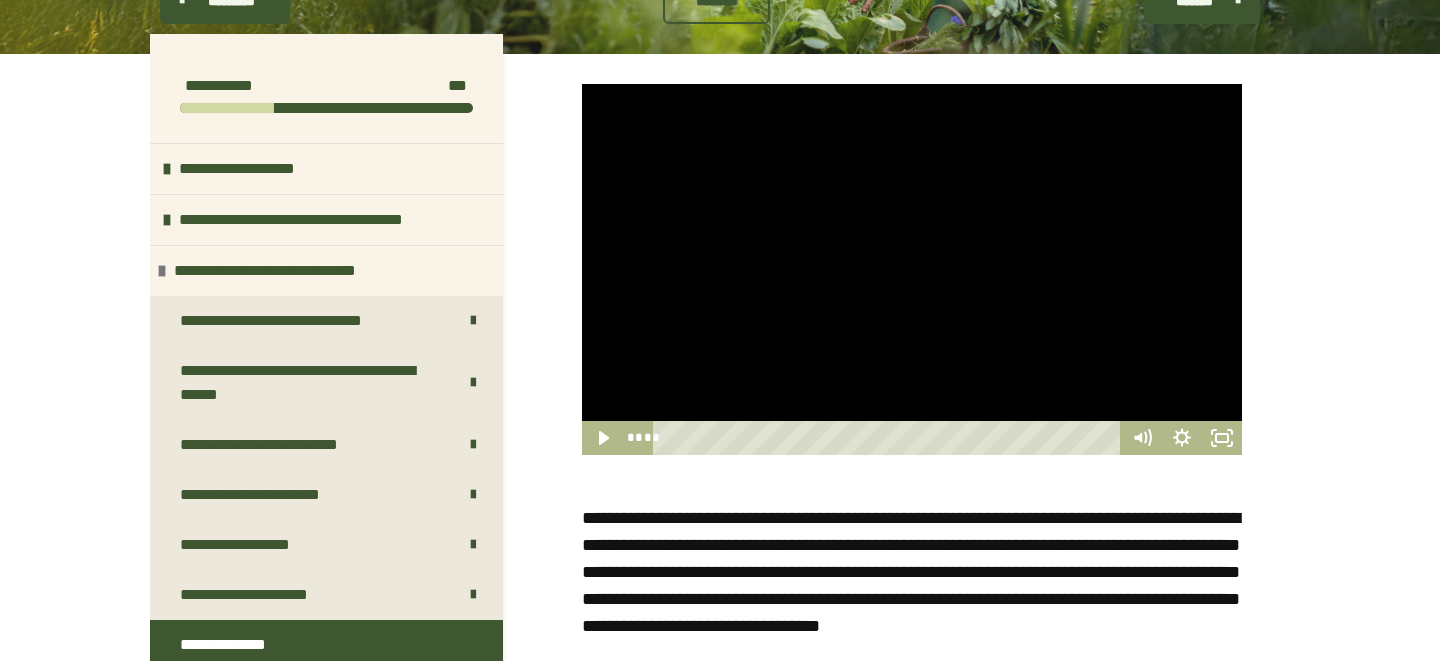 click at bounding box center [912, 269] 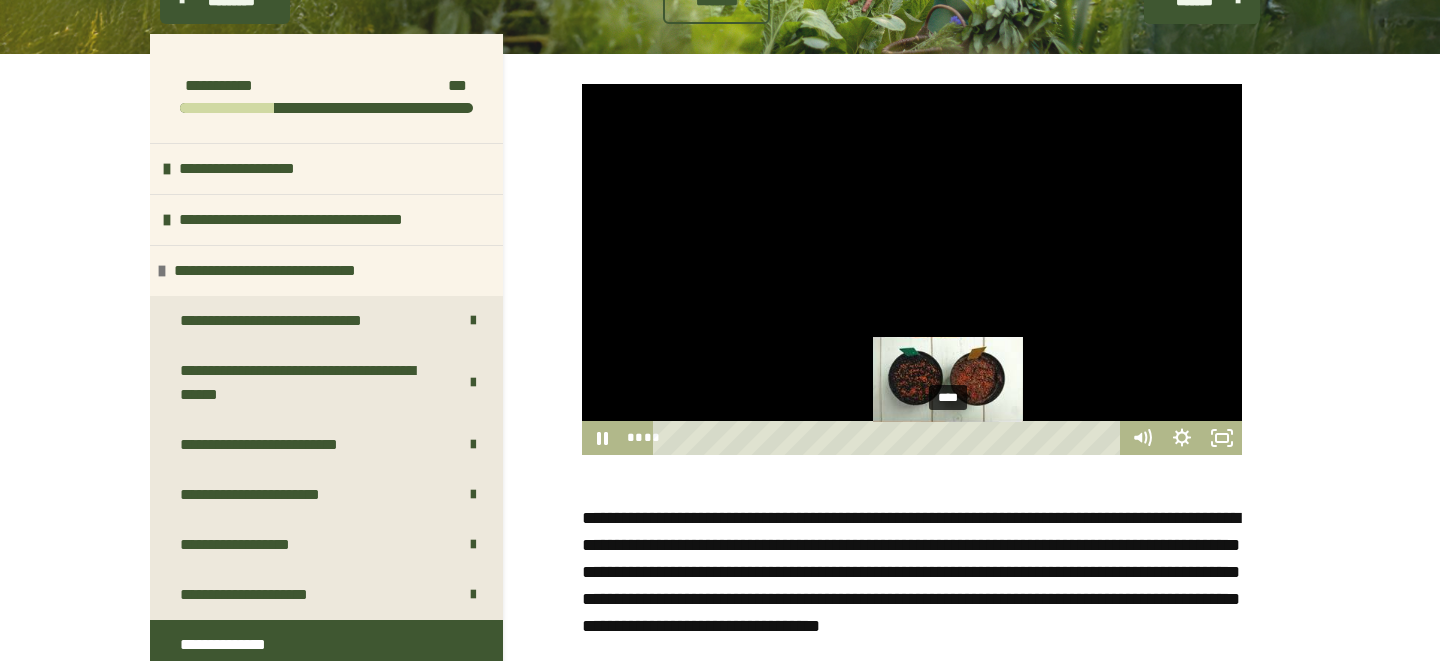 click on "****" at bounding box center [890, 438] 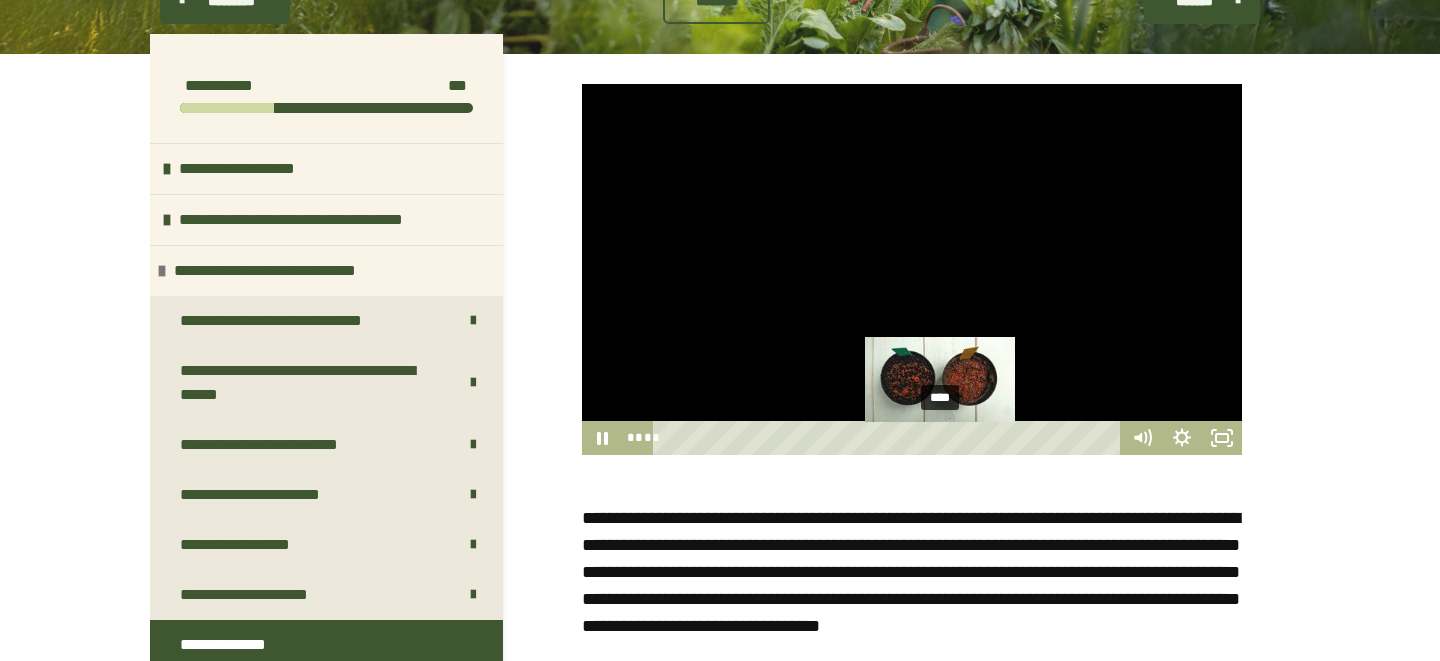 click on "****" at bounding box center [890, 438] 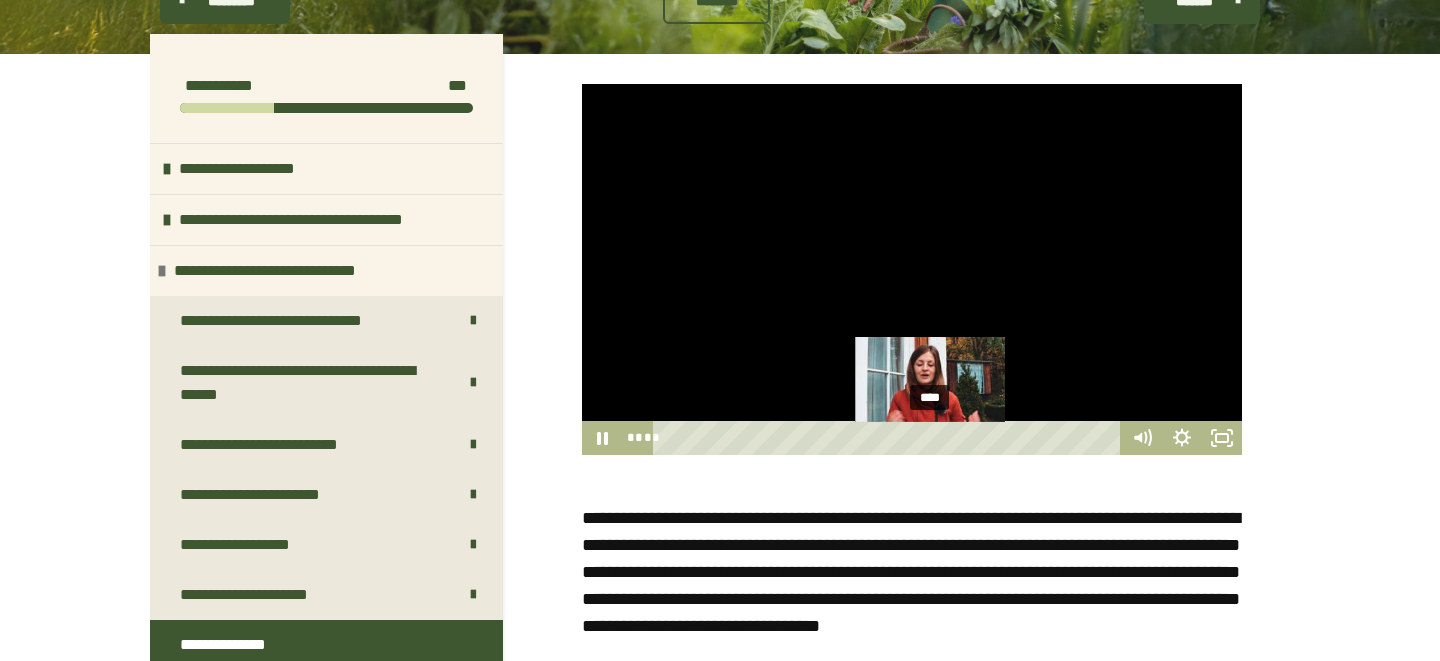 click on "****" at bounding box center [890, 438] 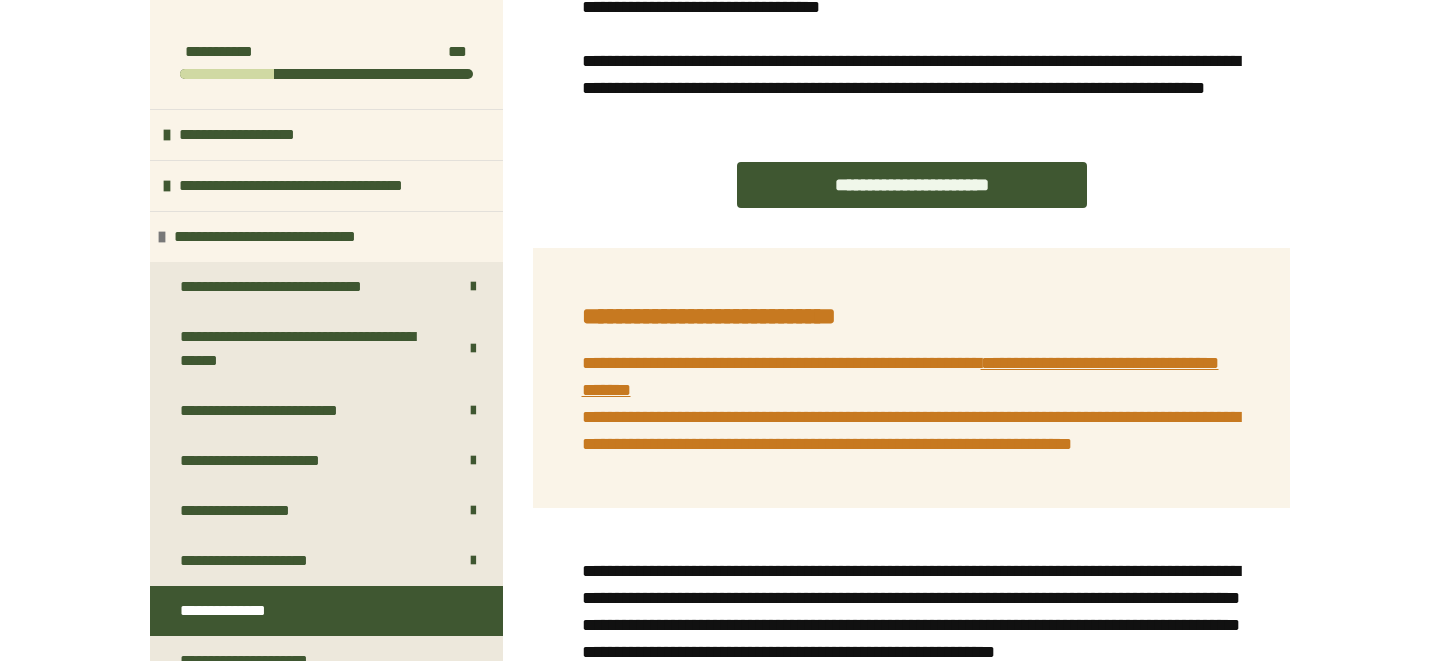 scroll, scrollTop: 1224, scrollLeft: 0, axis: vertical 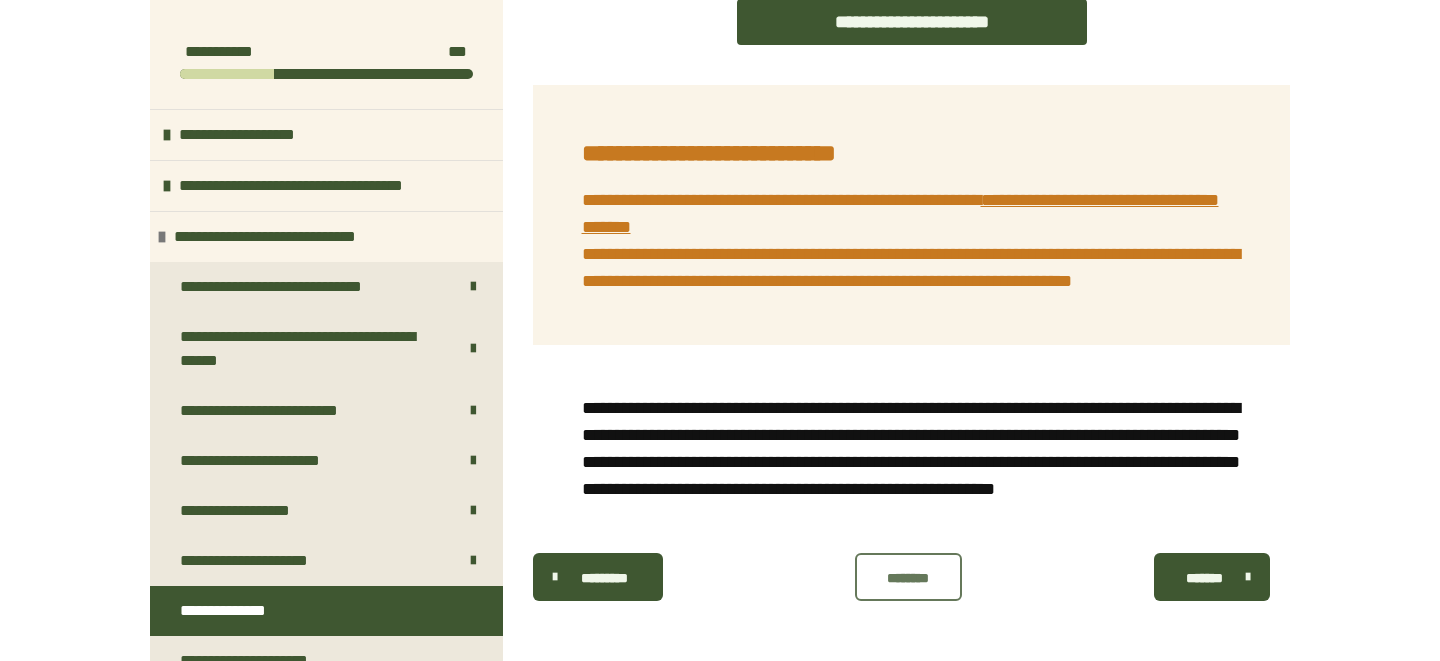 click on "********" at bounding box center [908, 578] 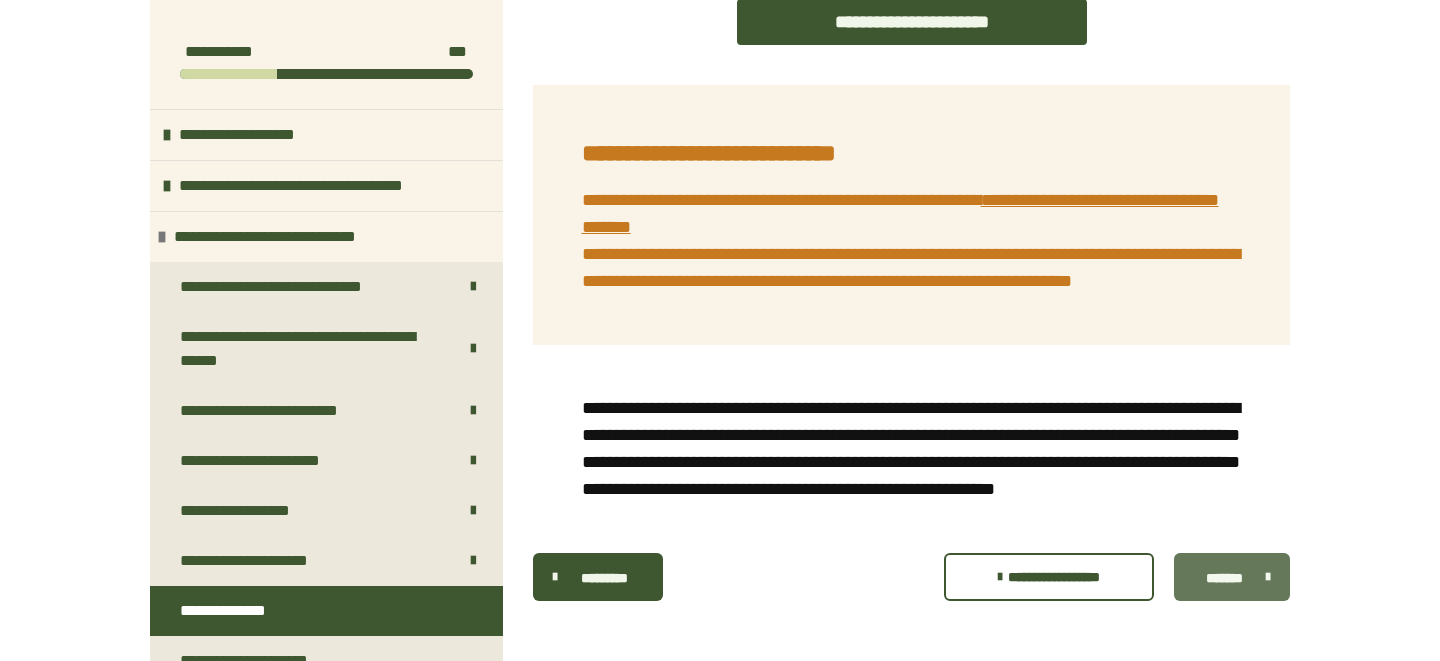 click on "*******" at bounding box center [1232, 577] 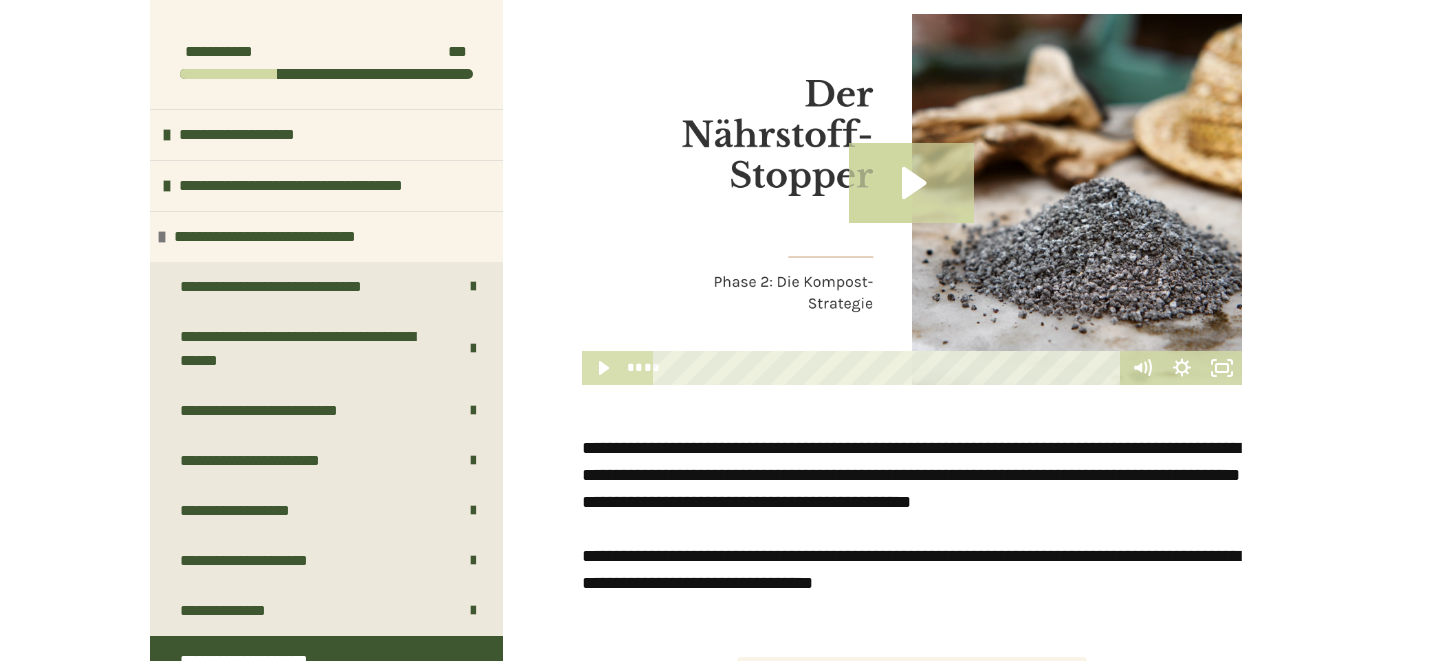 scroll, scrollTop: 387, scrollLeft: 0, axis: vertical 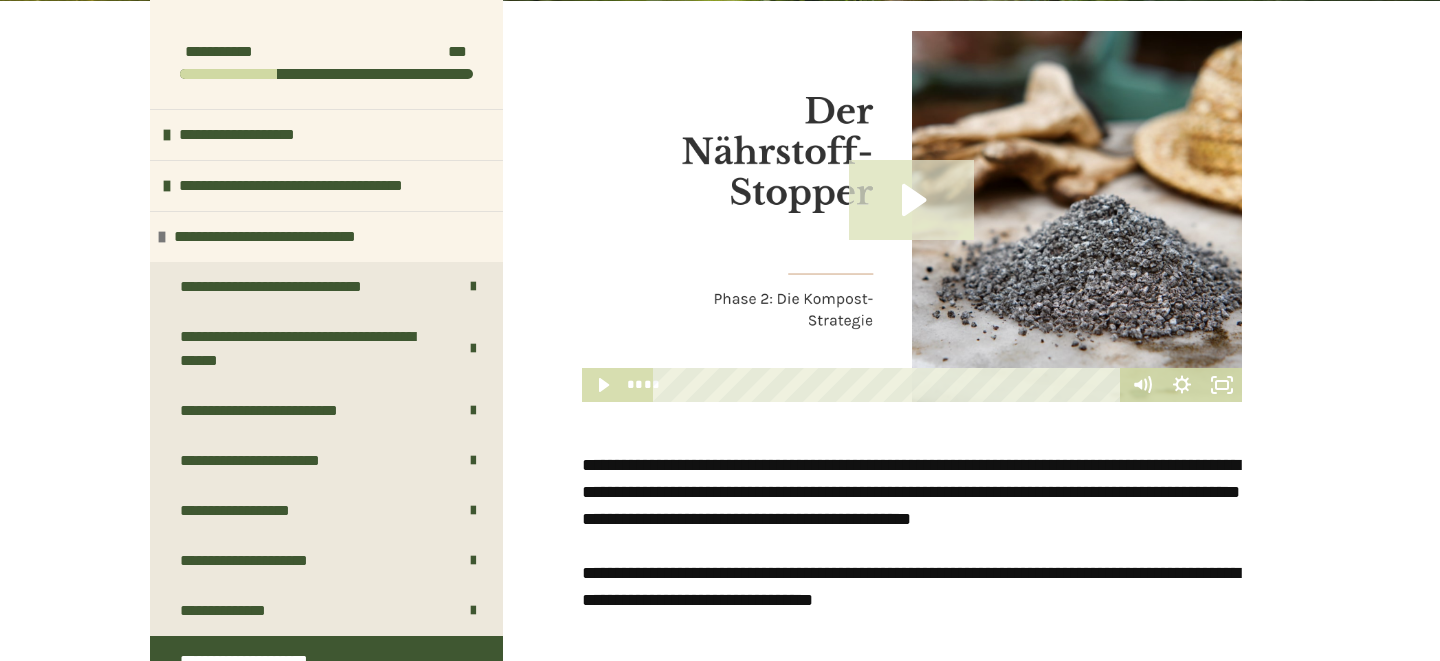 click 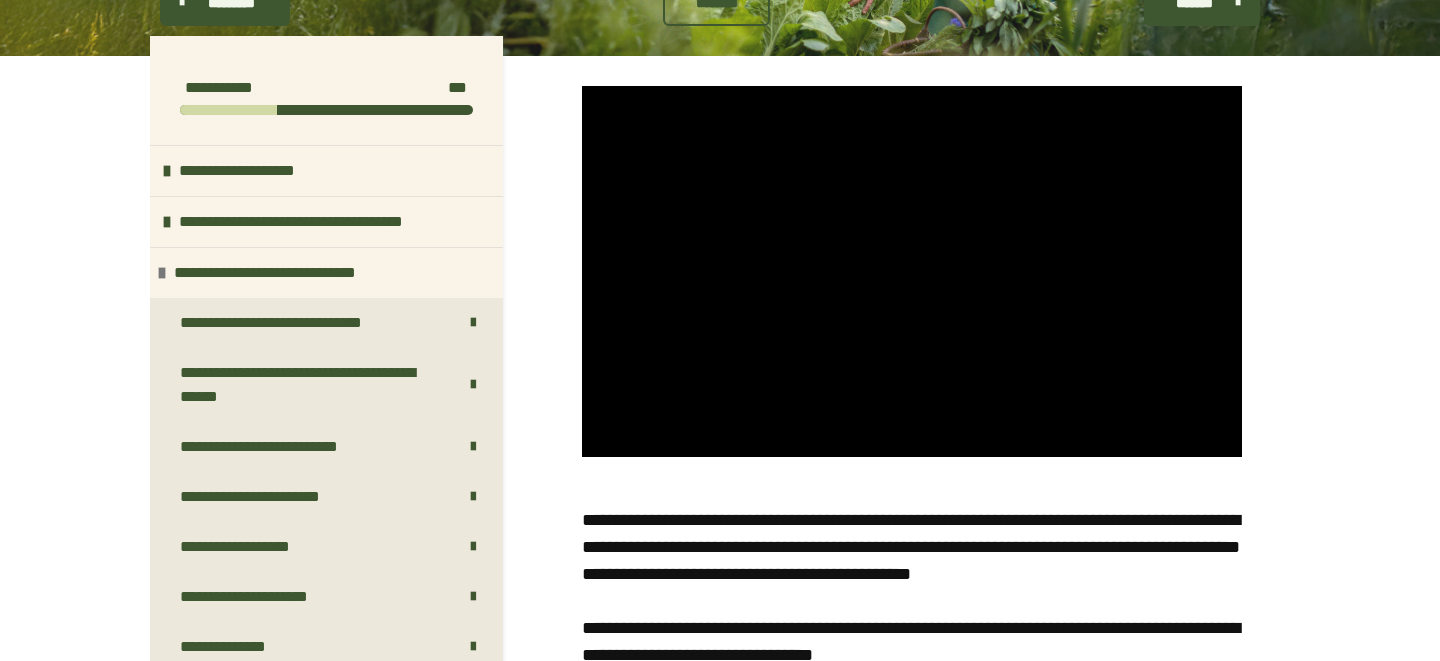 scroll, scrollTop: 330, scrollLeft: 0, axis: vertical 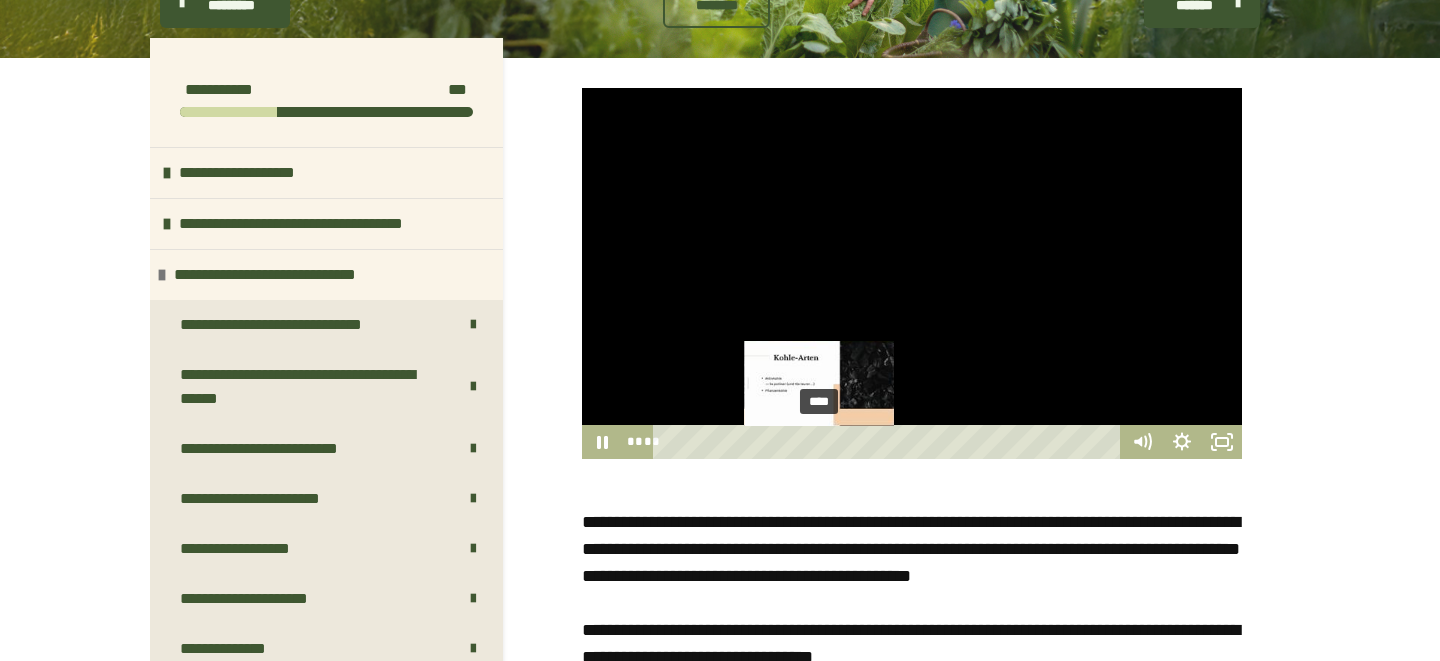 click on "****" at bounding box center [890, 442] 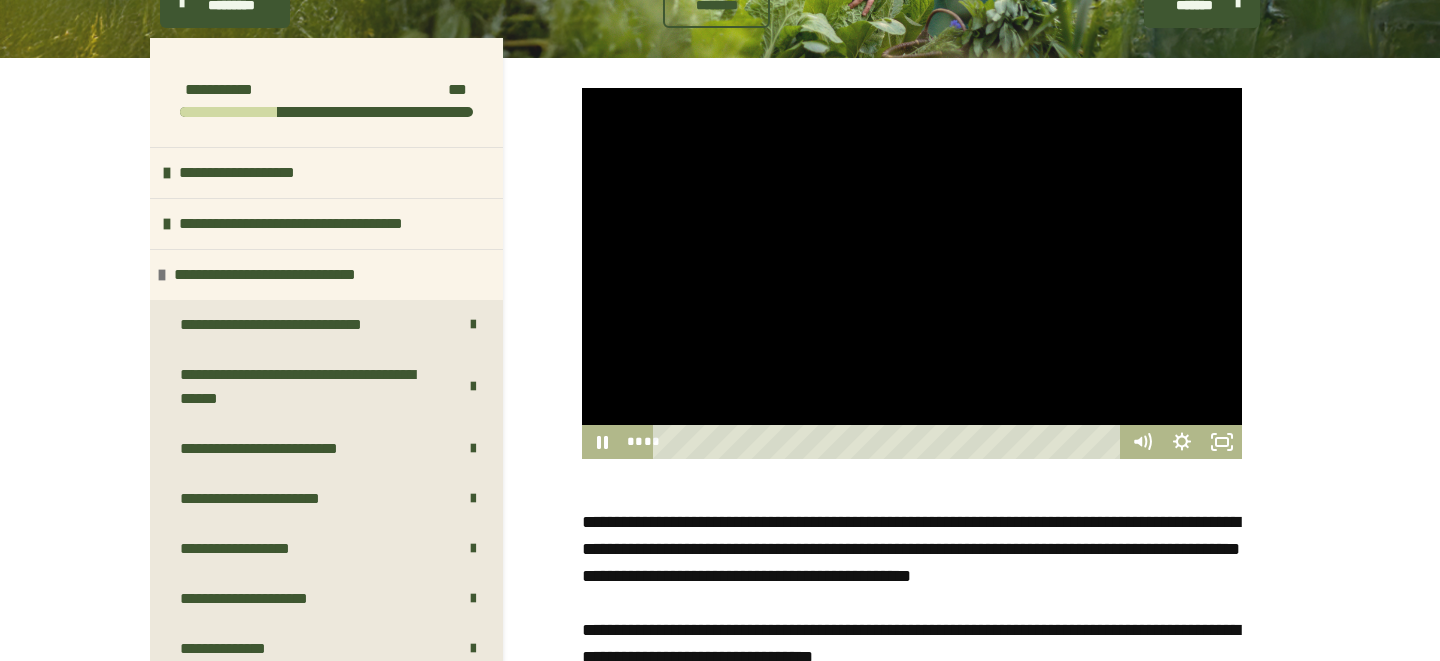 click at bounding box center [912, 273] 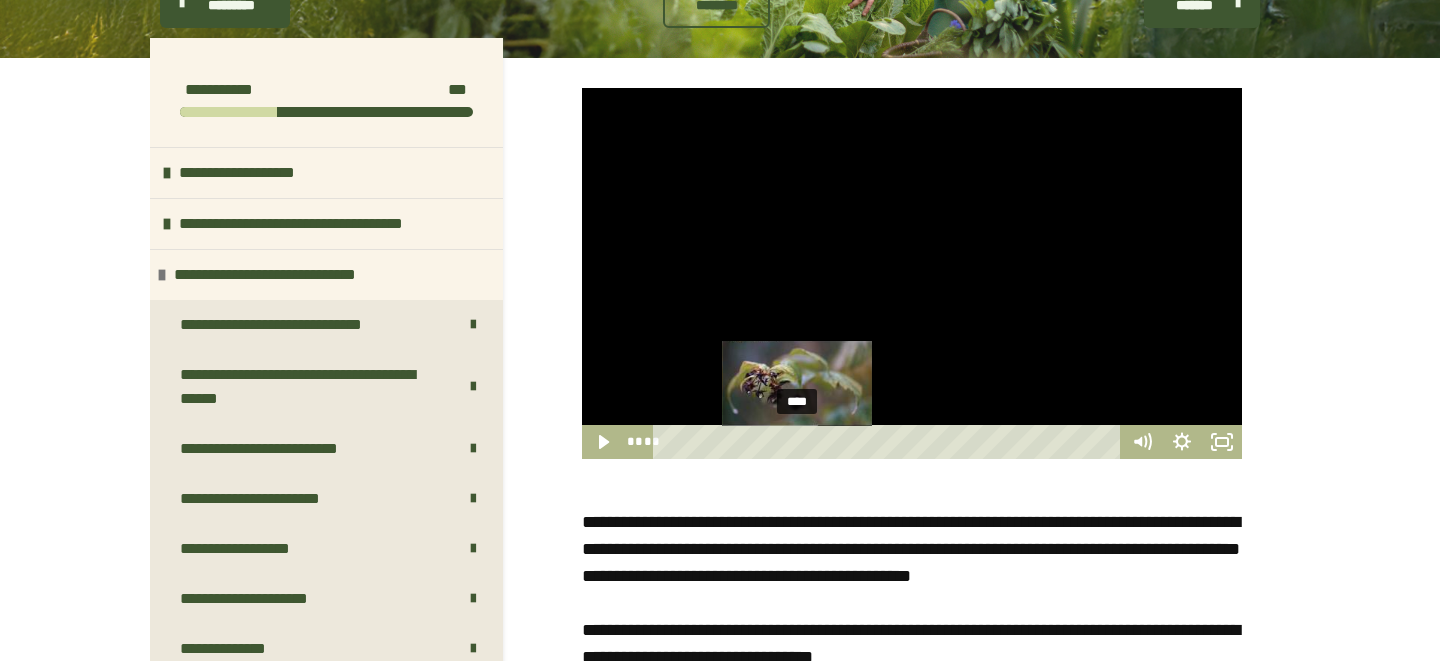 click on "****" at bounding box center (890, 442) 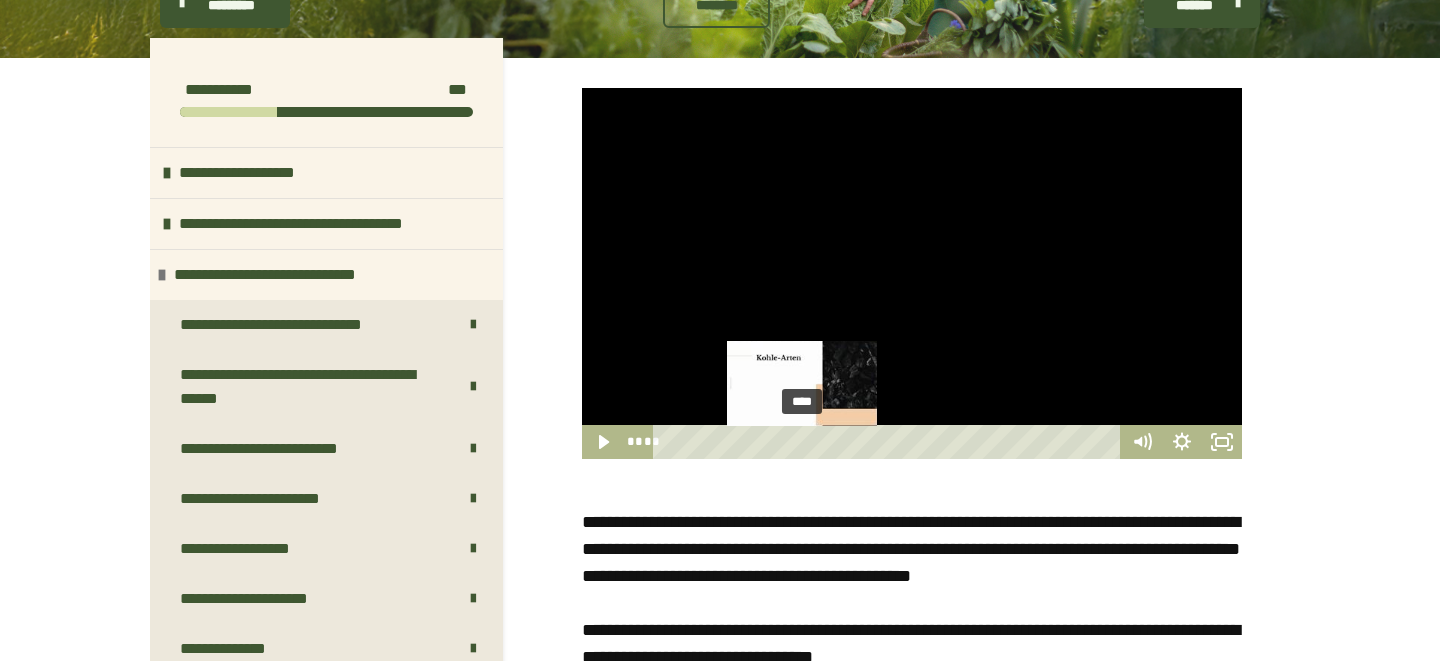 click at bounding box center (912, 273) 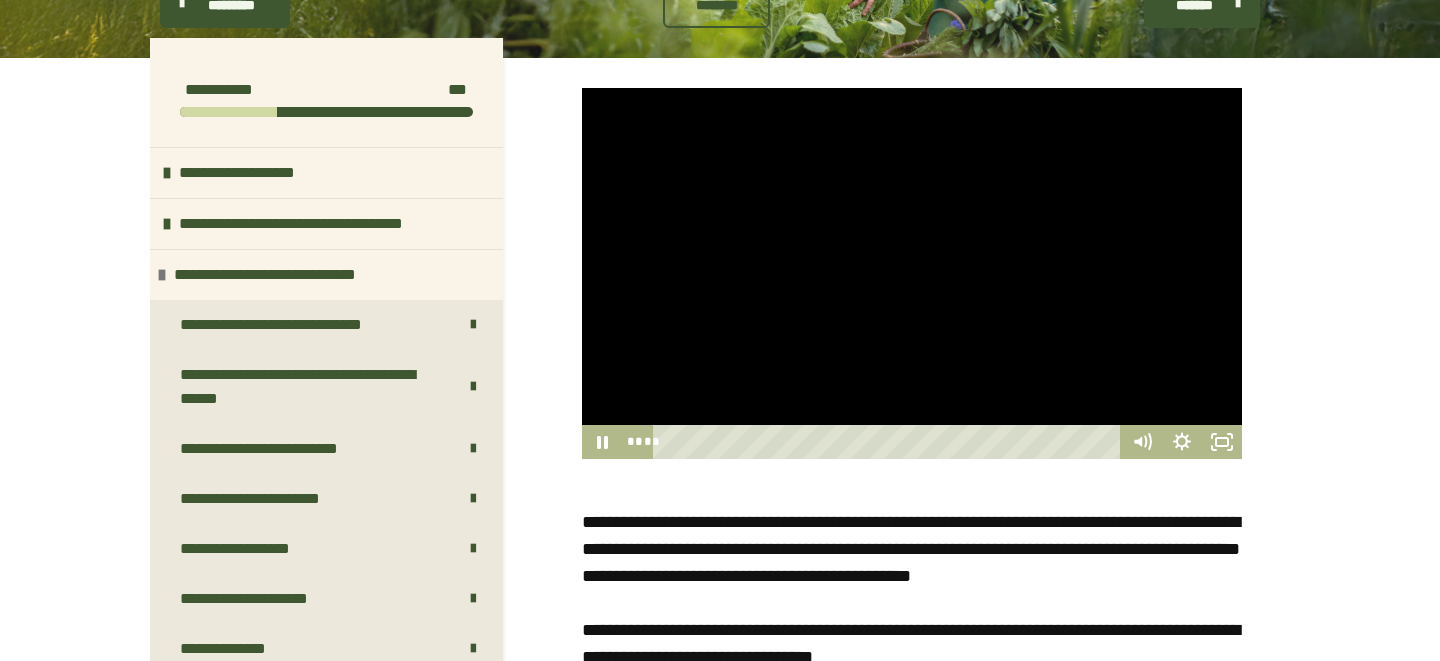 click at bounding box center (912, 273) 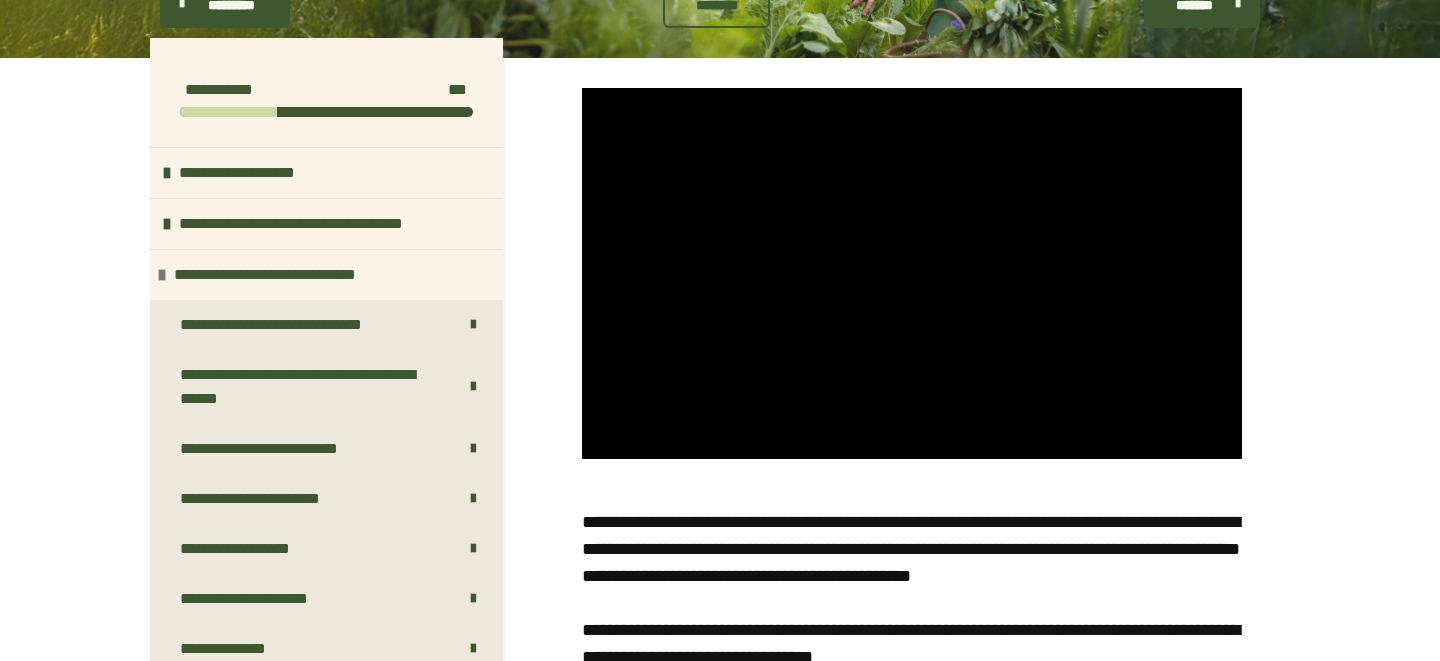type 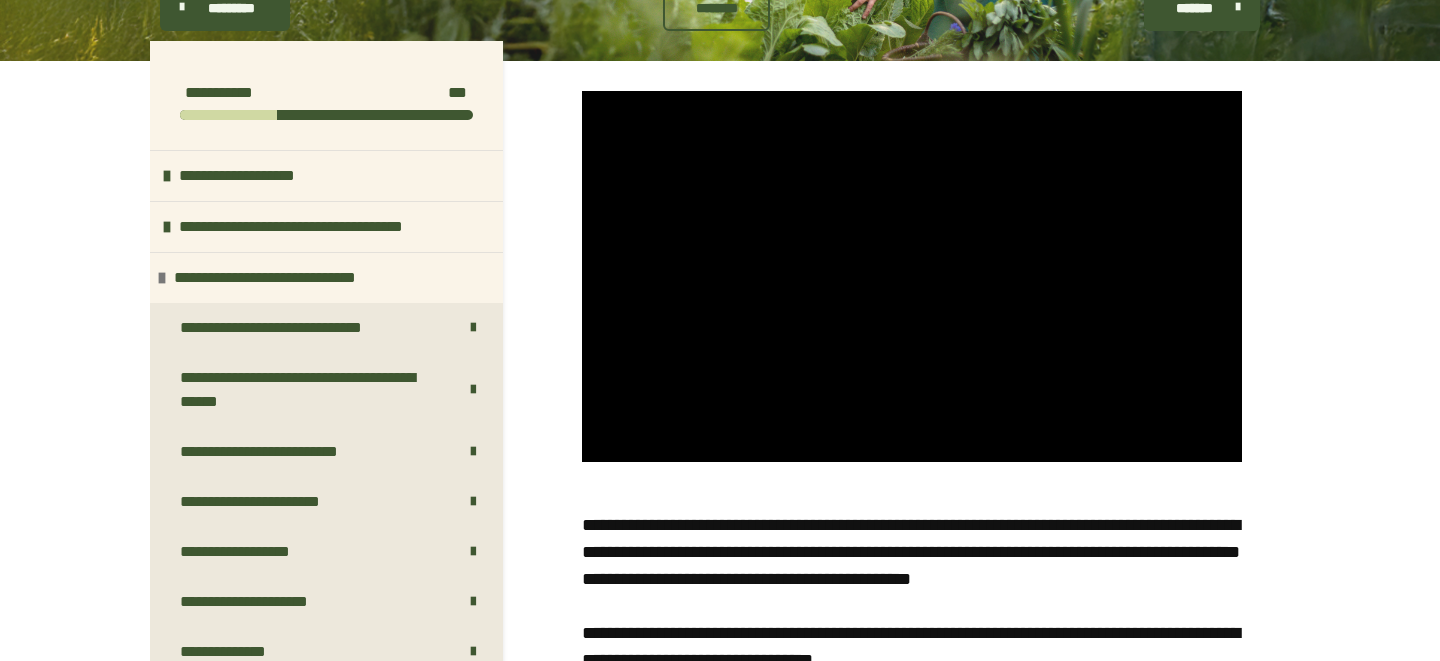 scroll, scrollTop: 319, scrollLeft: 0, axis: vertical 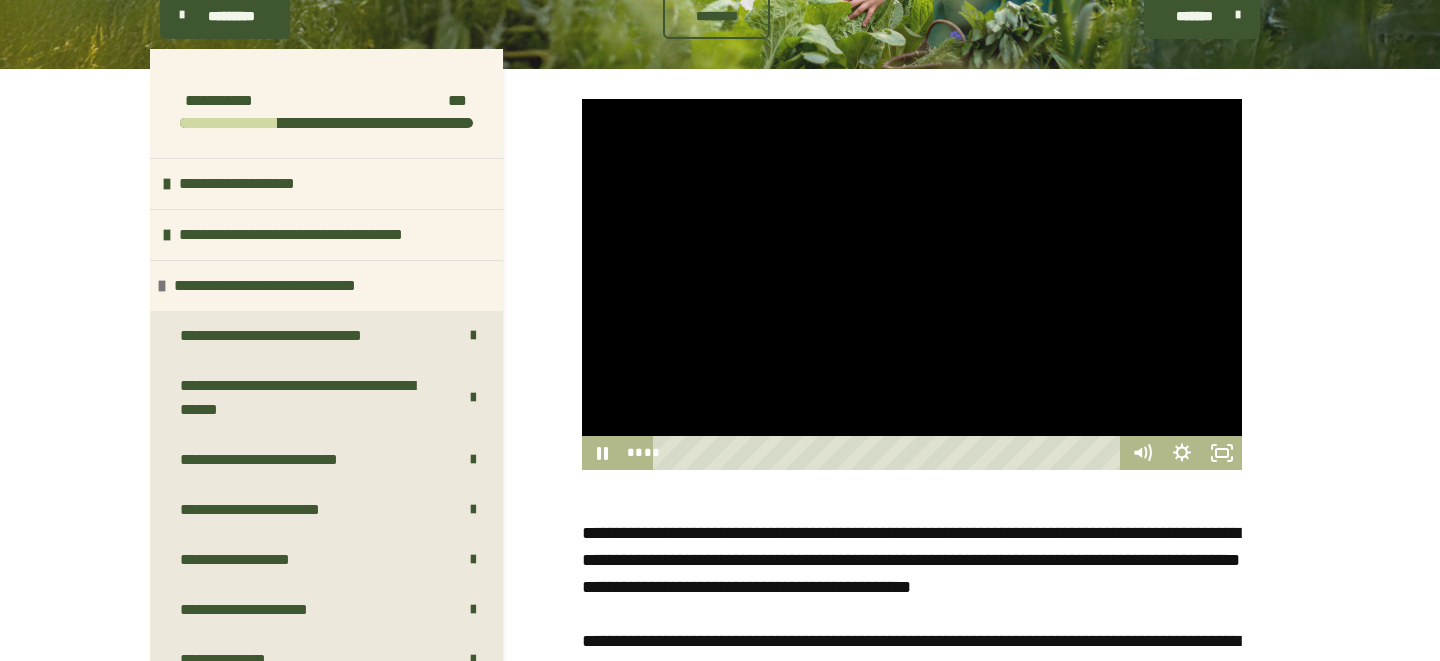 click at bounding box center (912, 284) 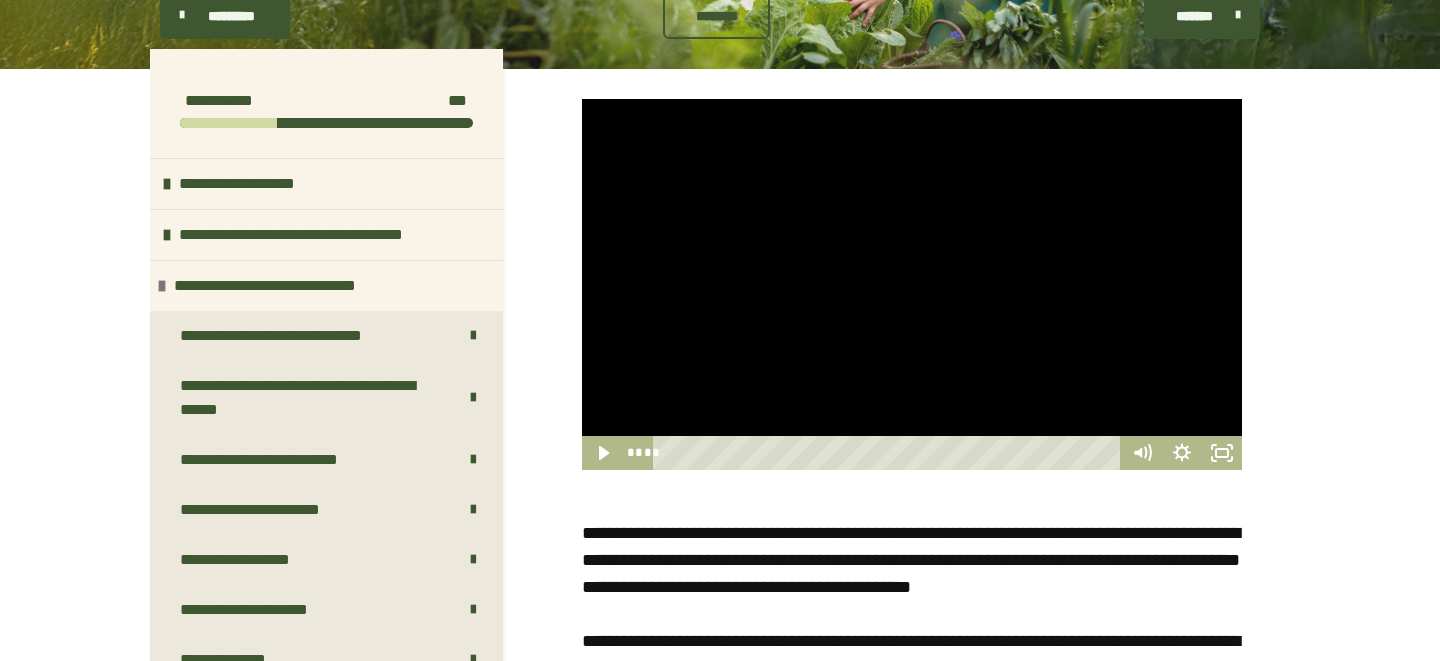 click at bounding box center (912, 284) 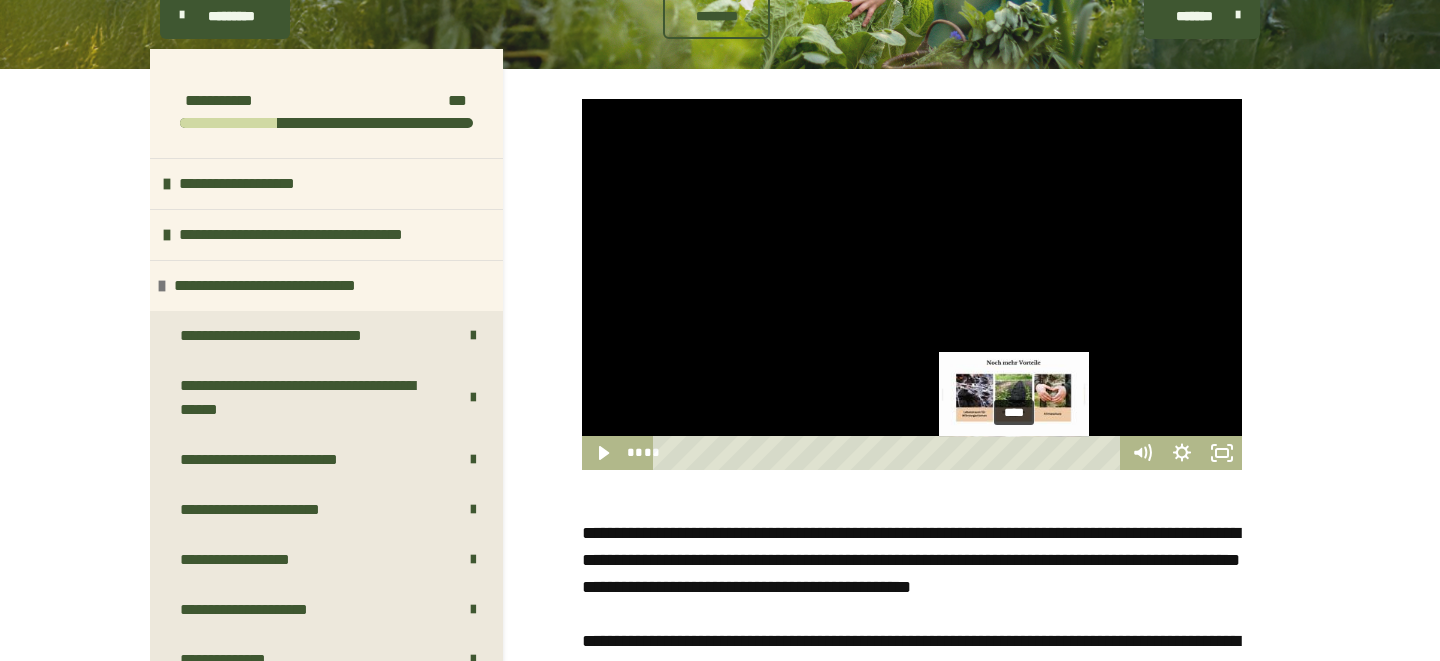 click on "****" at bounding box center [890, 453] 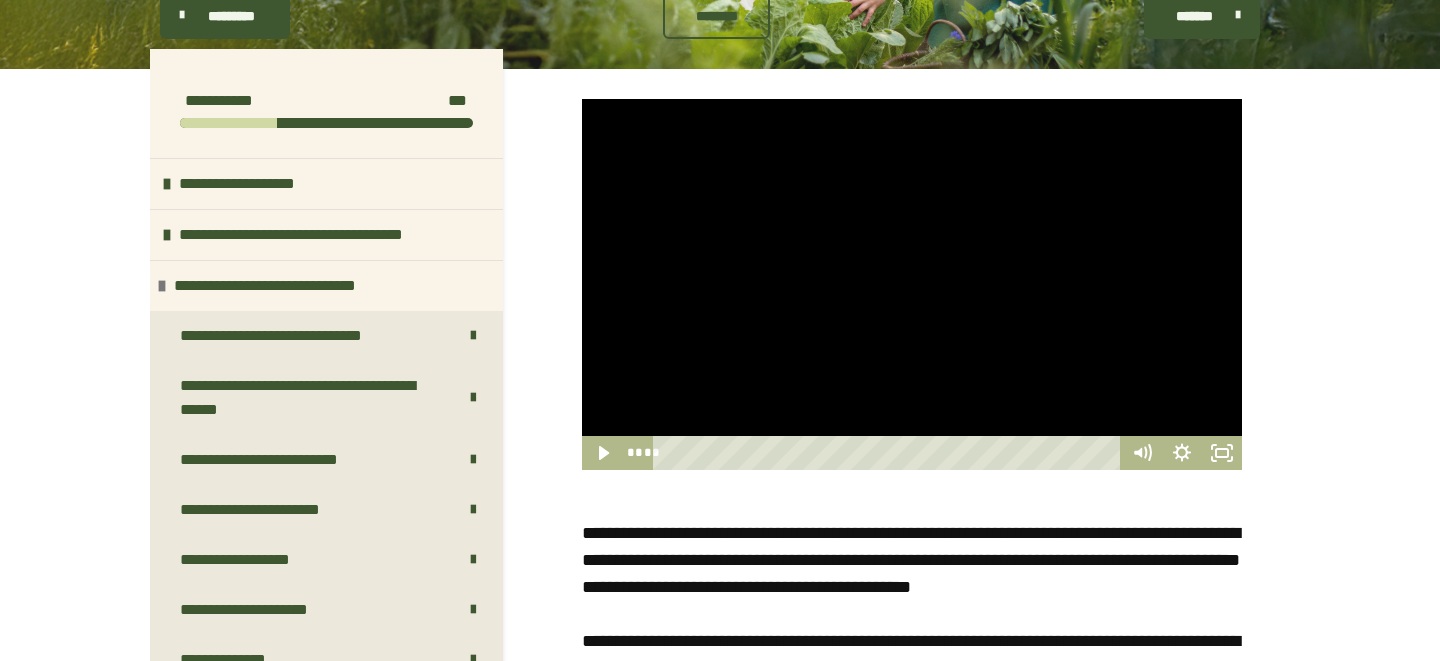 click at bounding box center [912, 284] 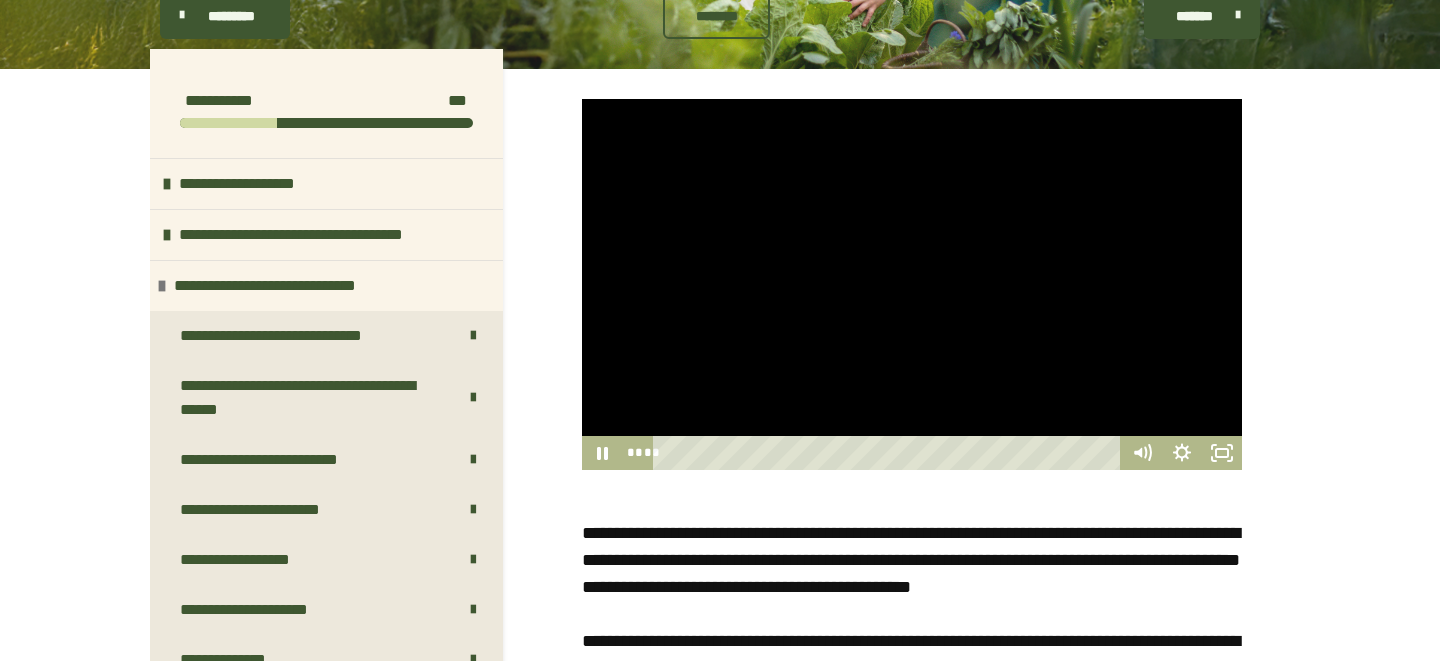click at bounding box center (912, 284) 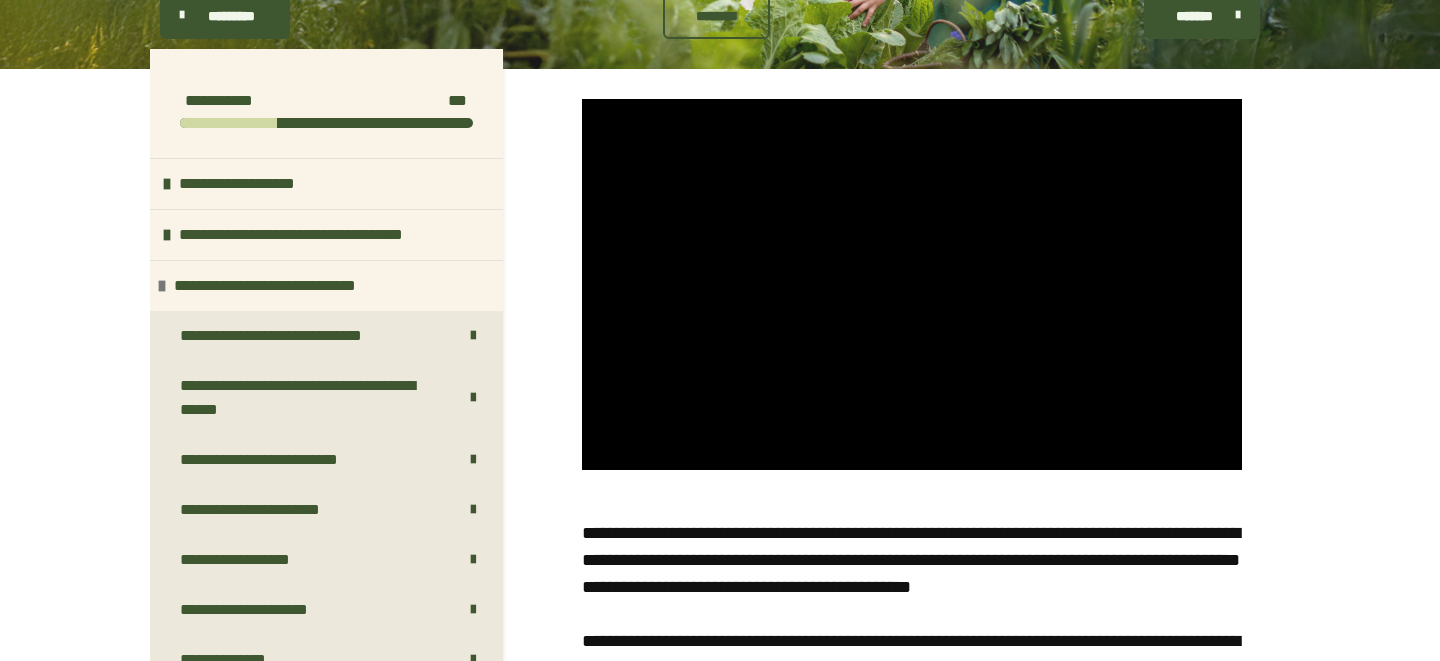 click at bounding box center [912, 284] 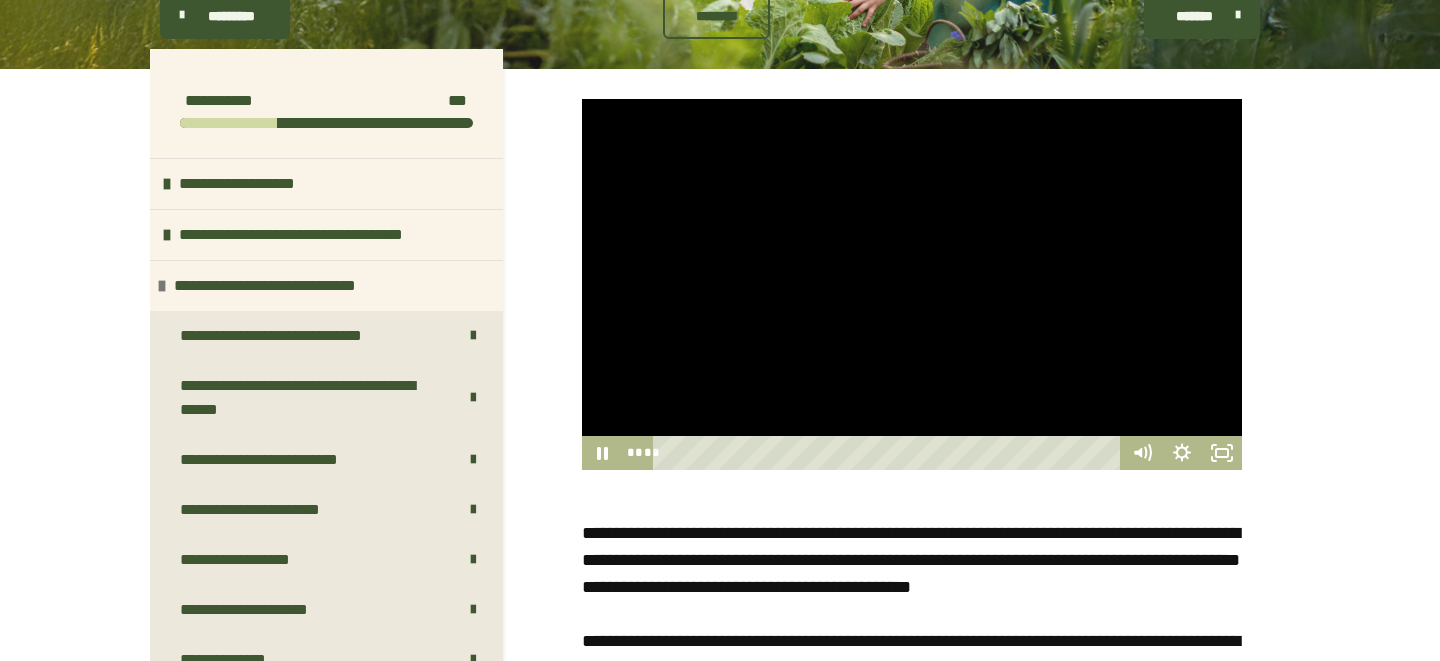 click at bounding box center [912, 284] 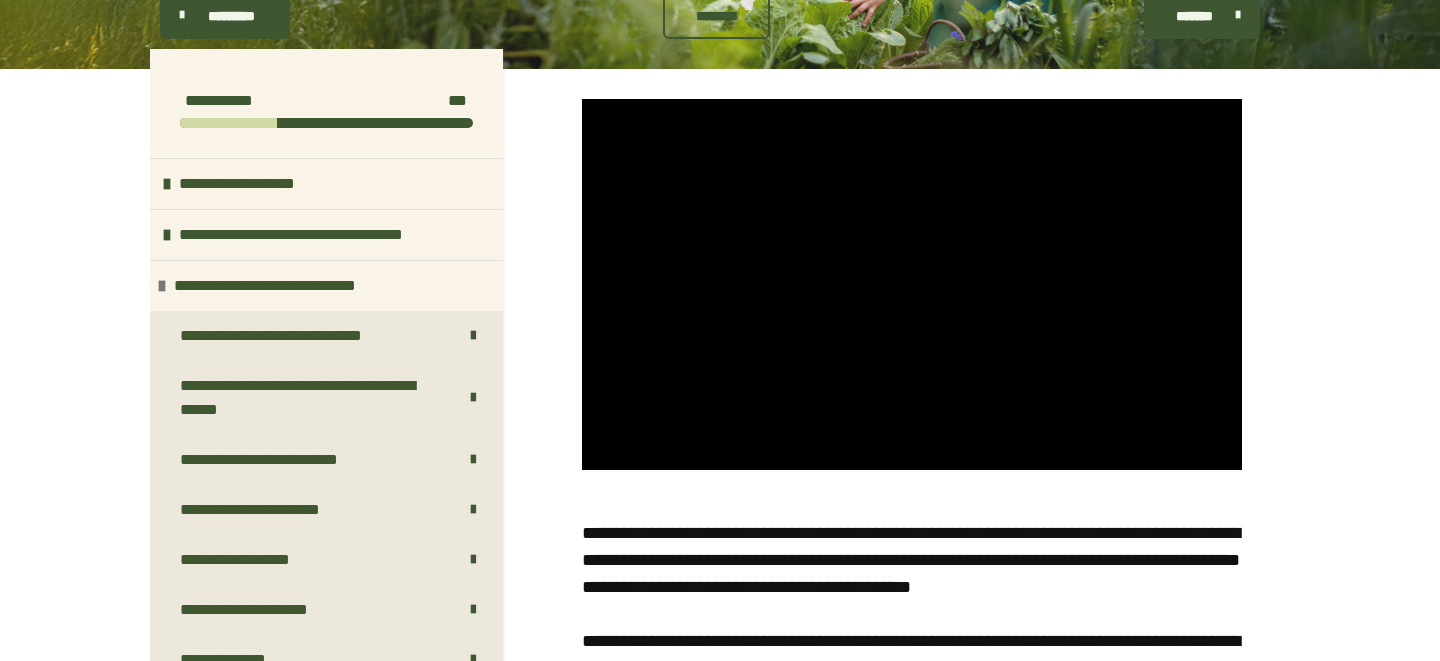 click at bounding box center (912, 284) 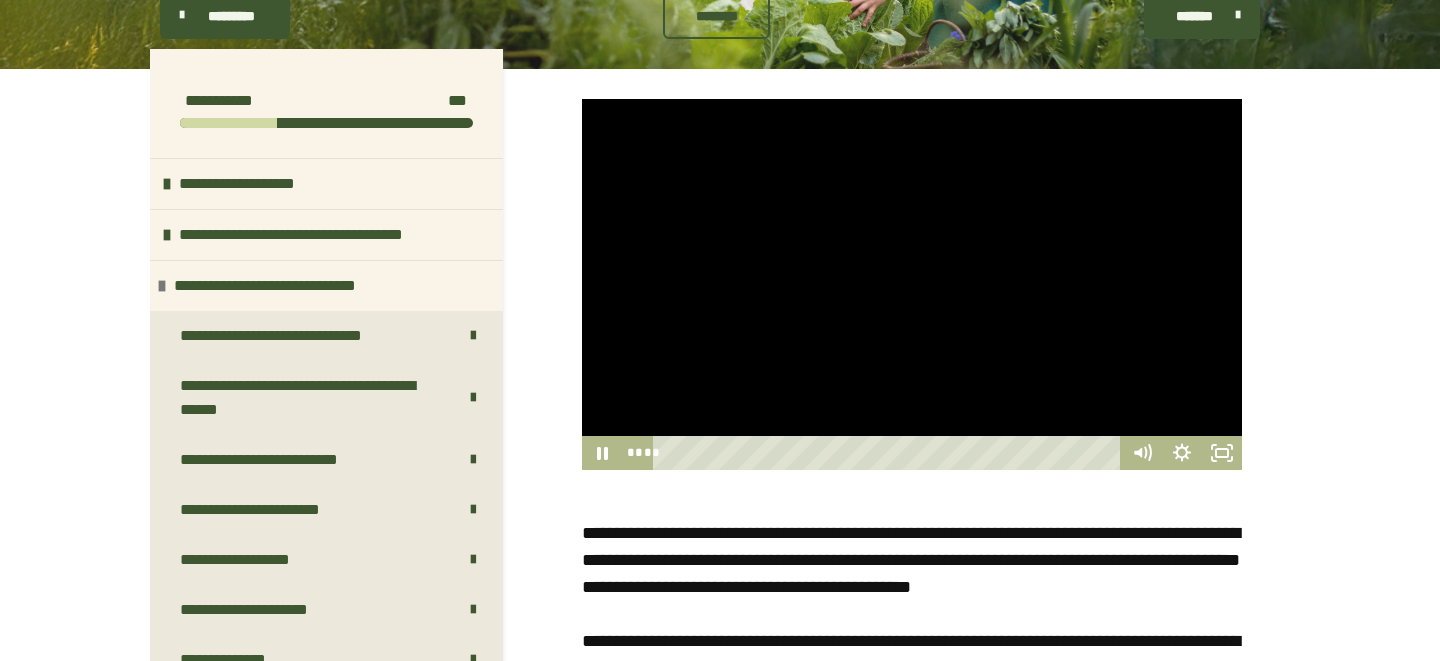 click at bounding box center (912, 284) 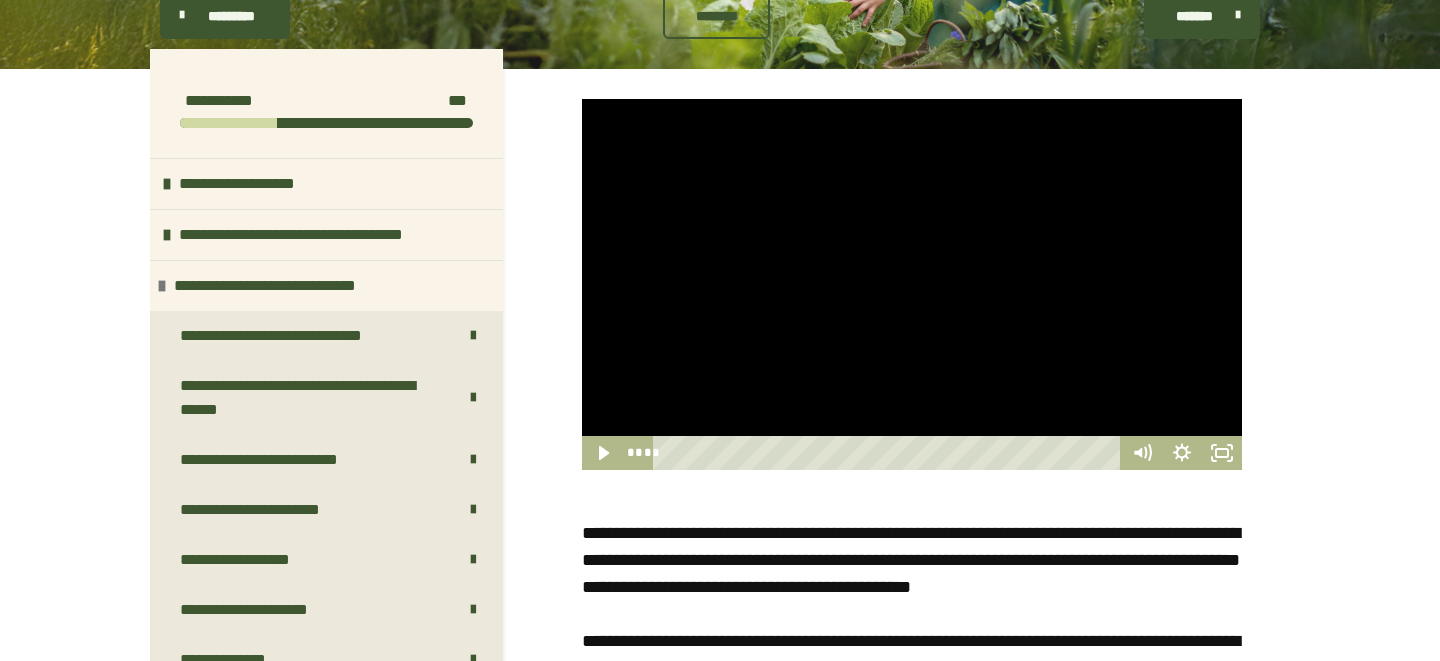 click at bounding box center (912, 284) 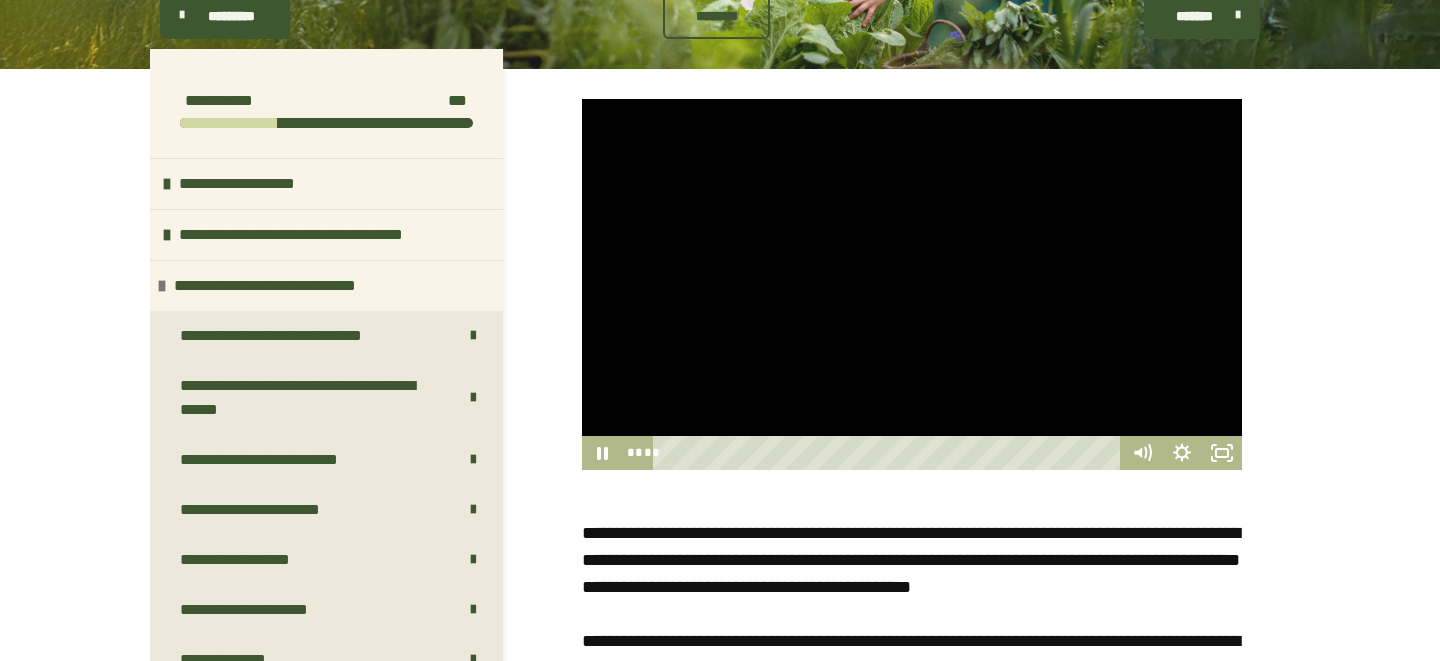 click at bounding box center (912, 284) 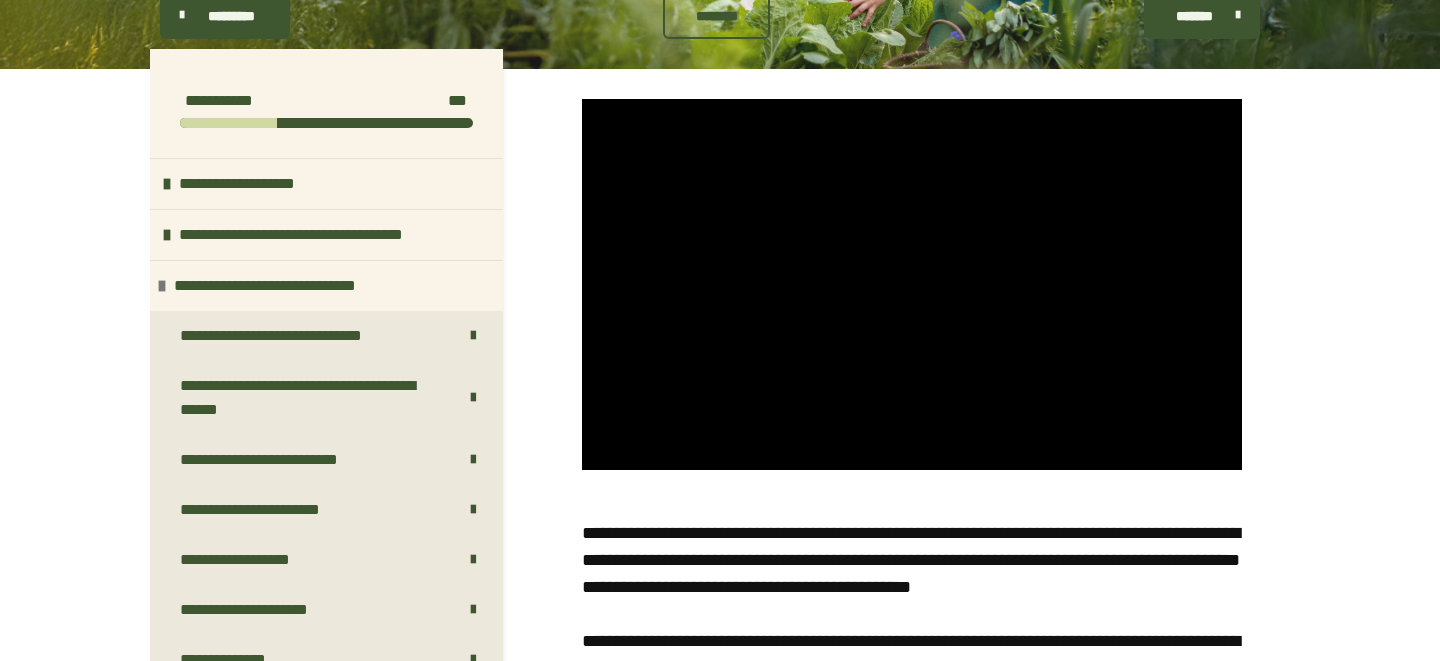 click at bounding box center [912, 284] 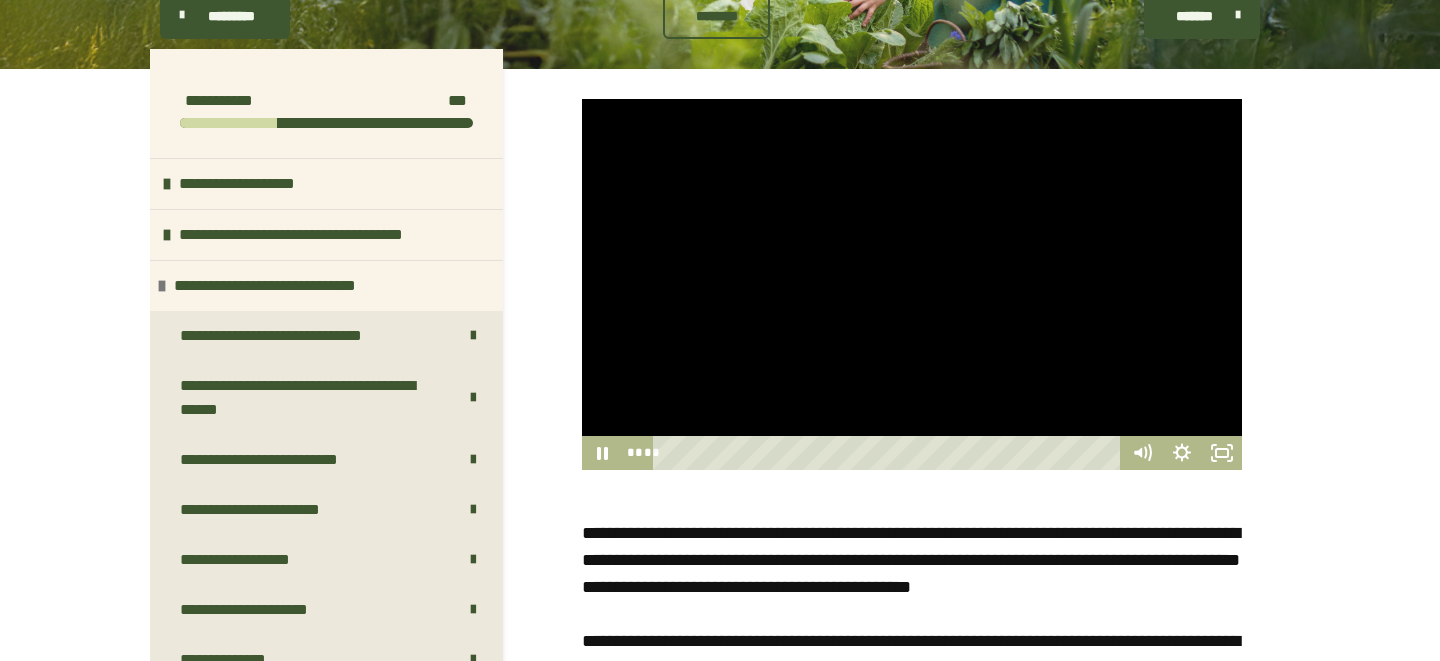 click at bounding box center (912, 284) 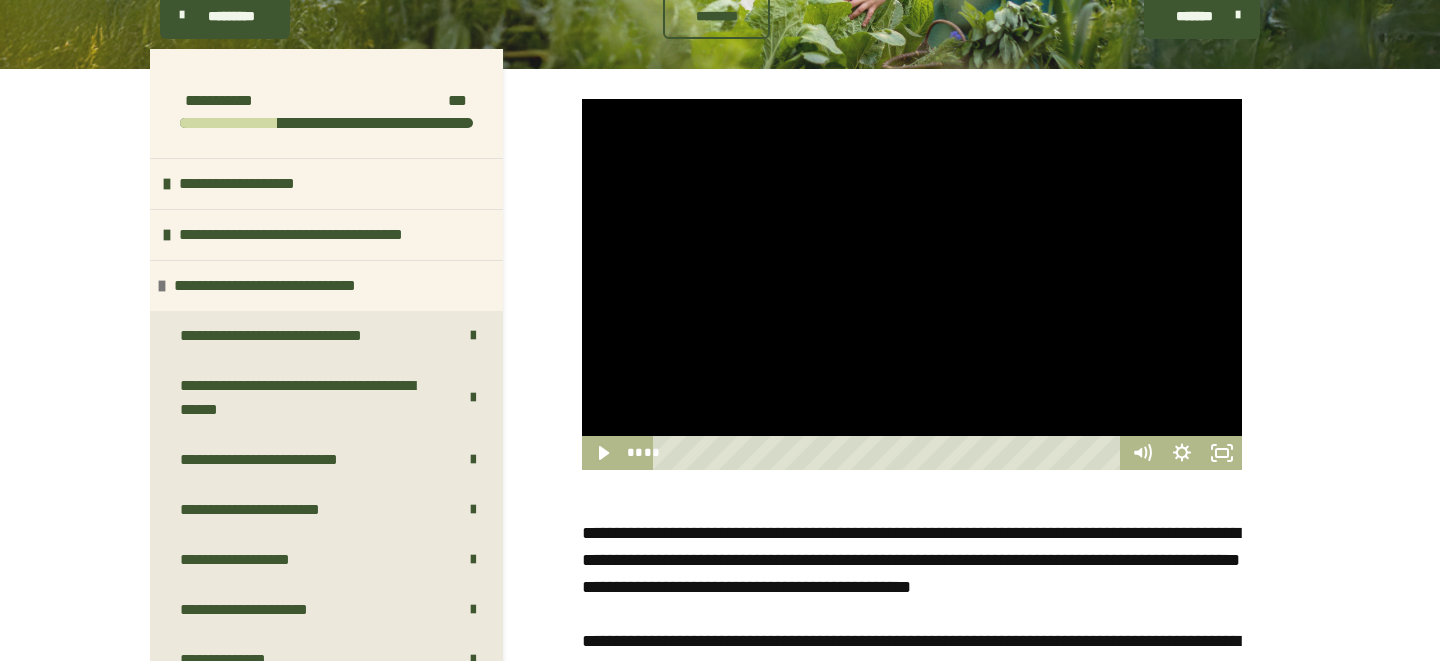 click at bounding box center (912, 284) 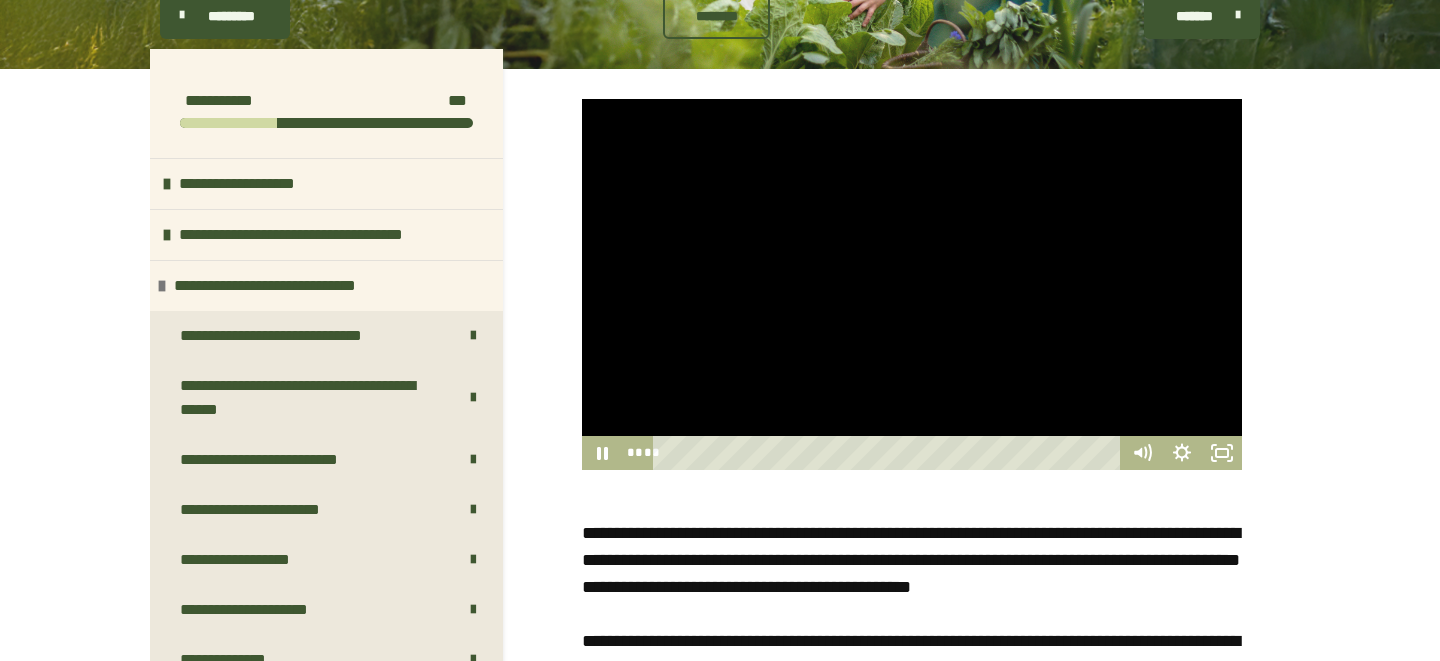click at bounding box center [912, 284] 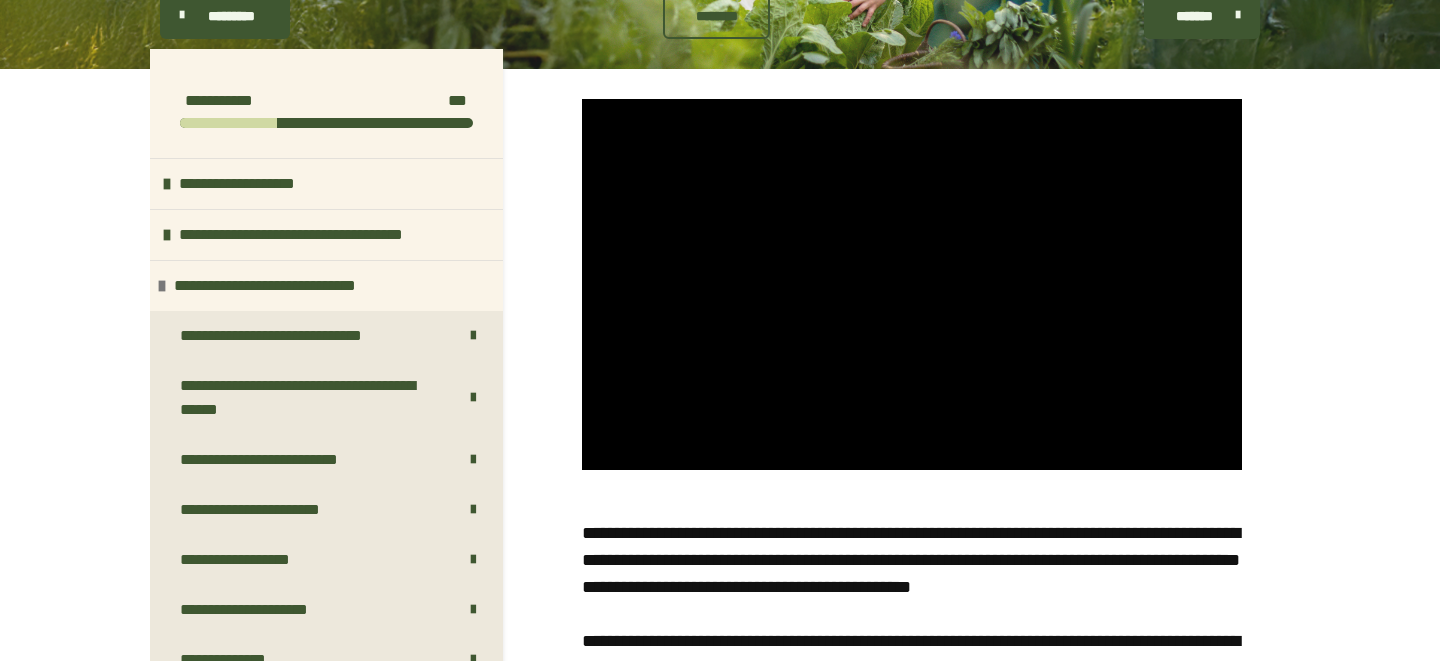 click at bounding box center (912, 284) 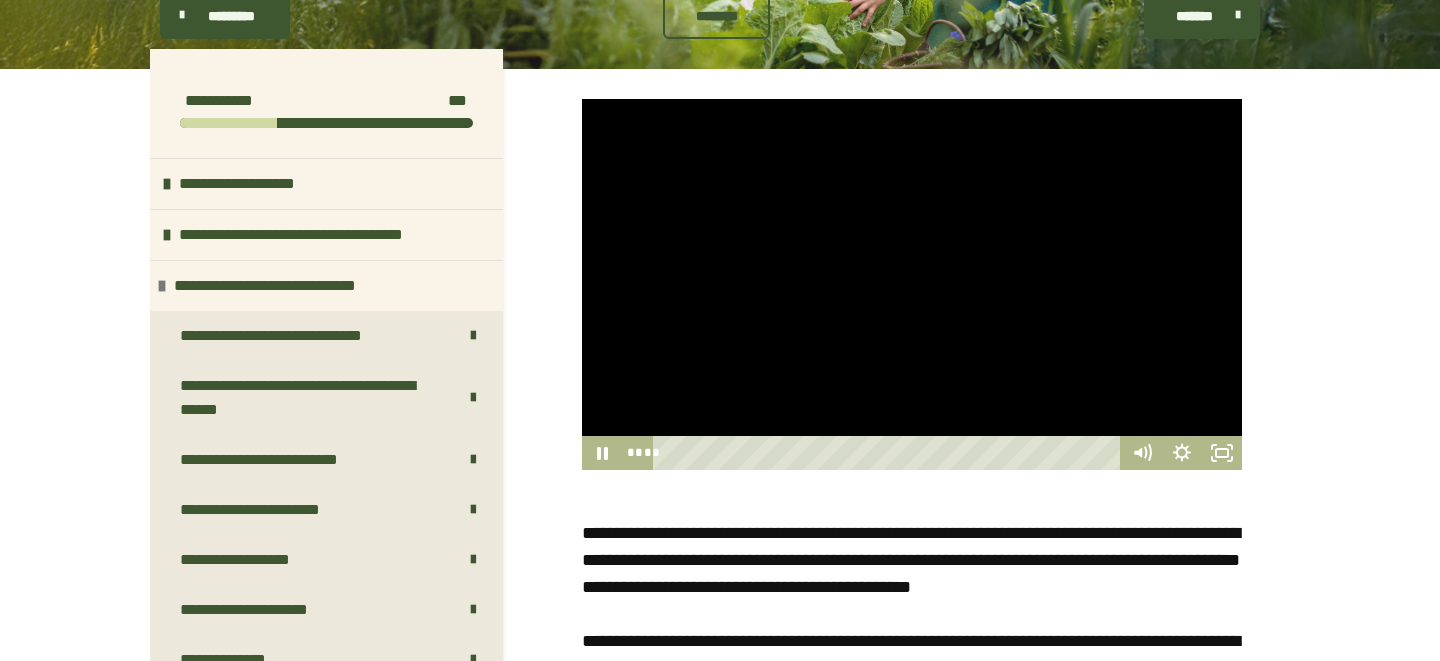 click at bounding box center (912, 284) 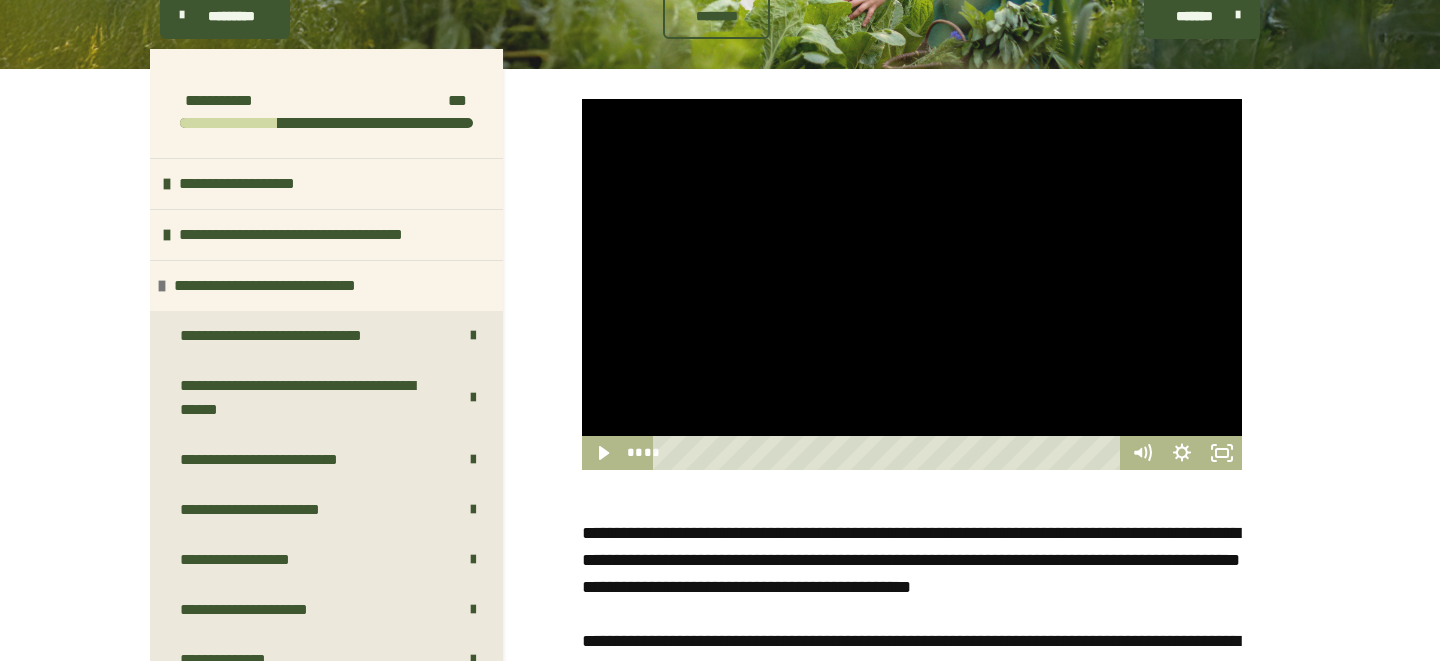 click at bounding box center (912, 284) 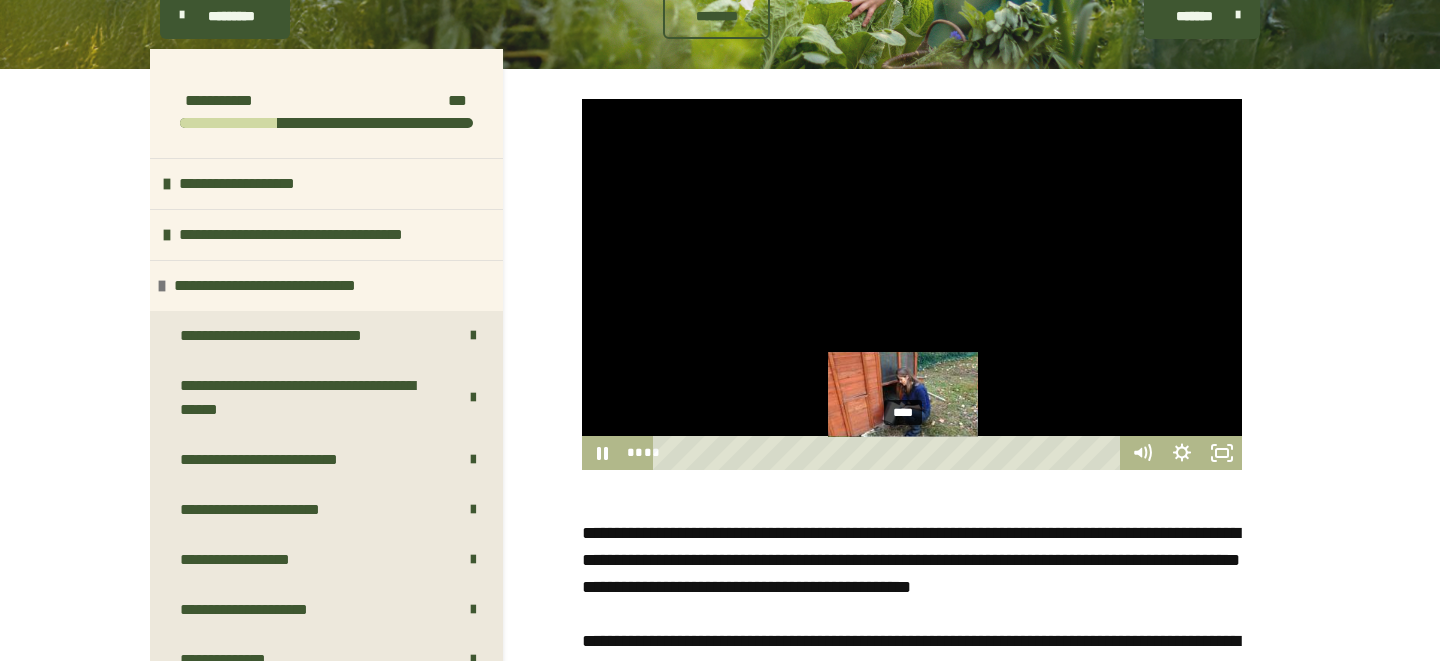 click on "****" at bounding box center [890, 453] 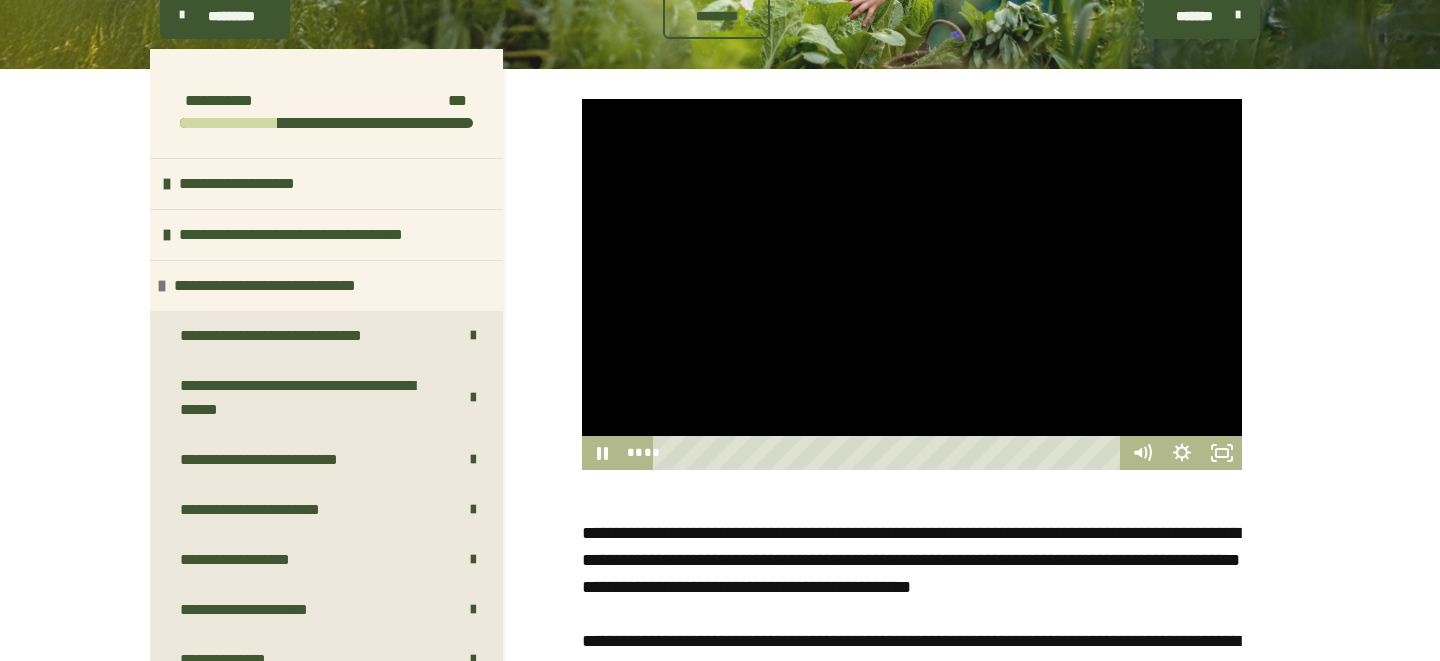 click at bounding box center (912, 284) 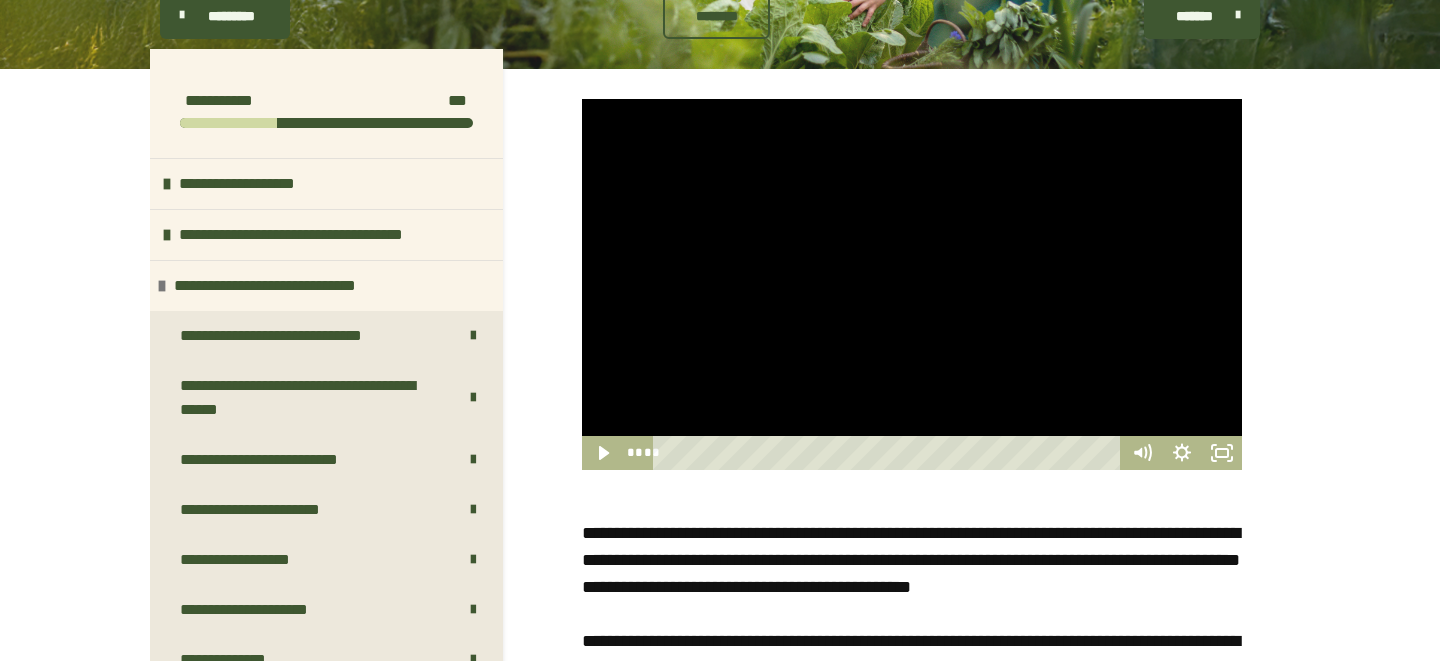 click at bounding box center [912, 284] 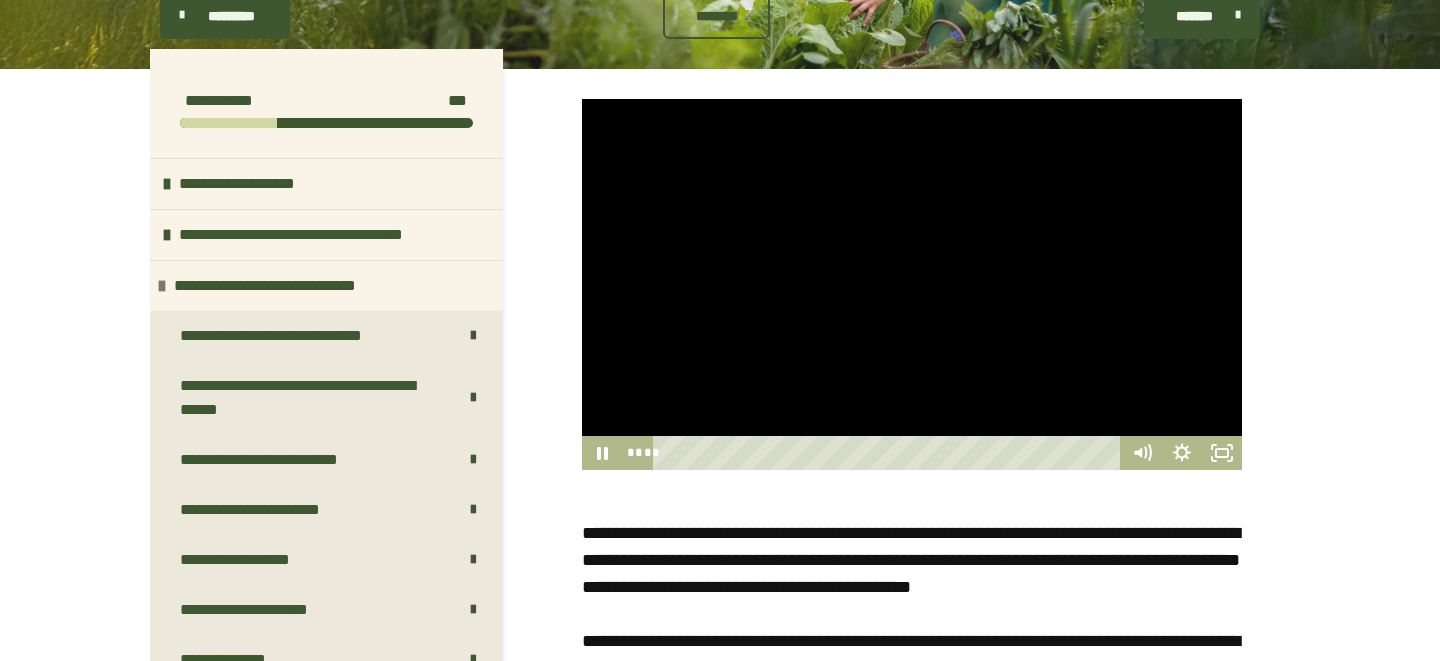 click at bounding box center [912, 284] 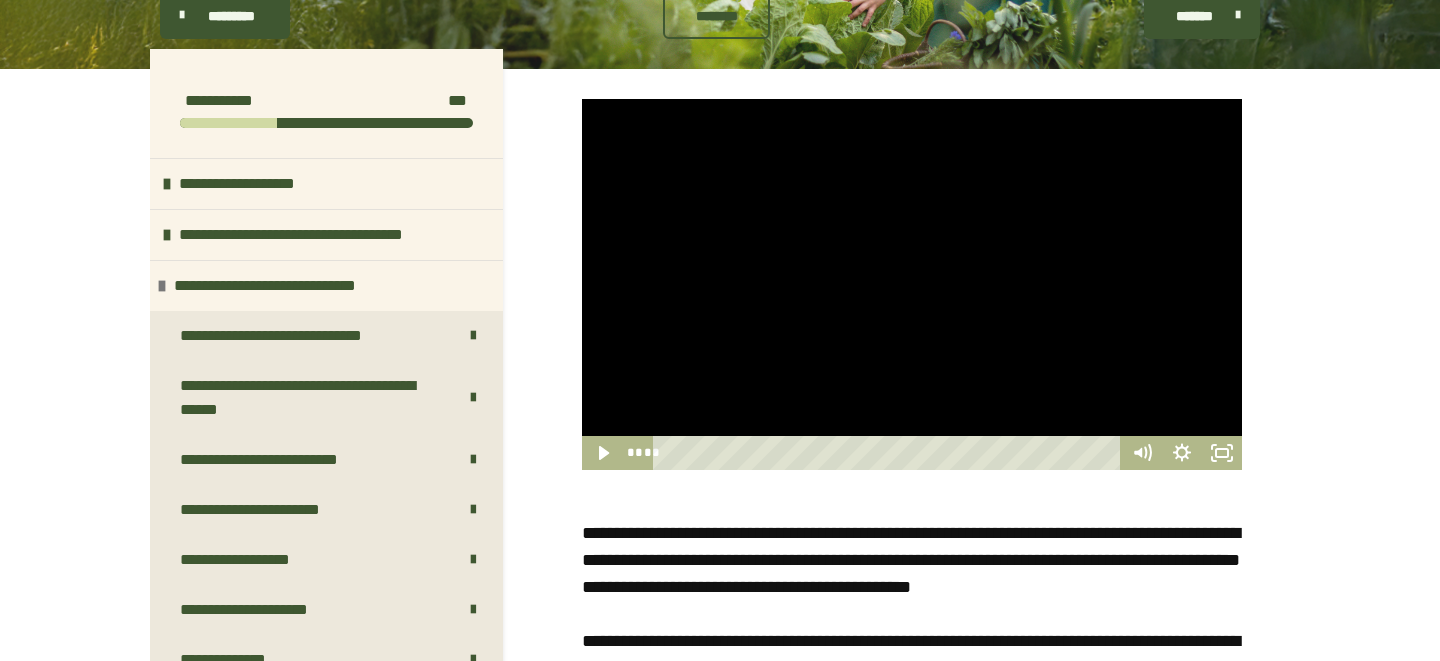 click at bounding box center (912, 284) 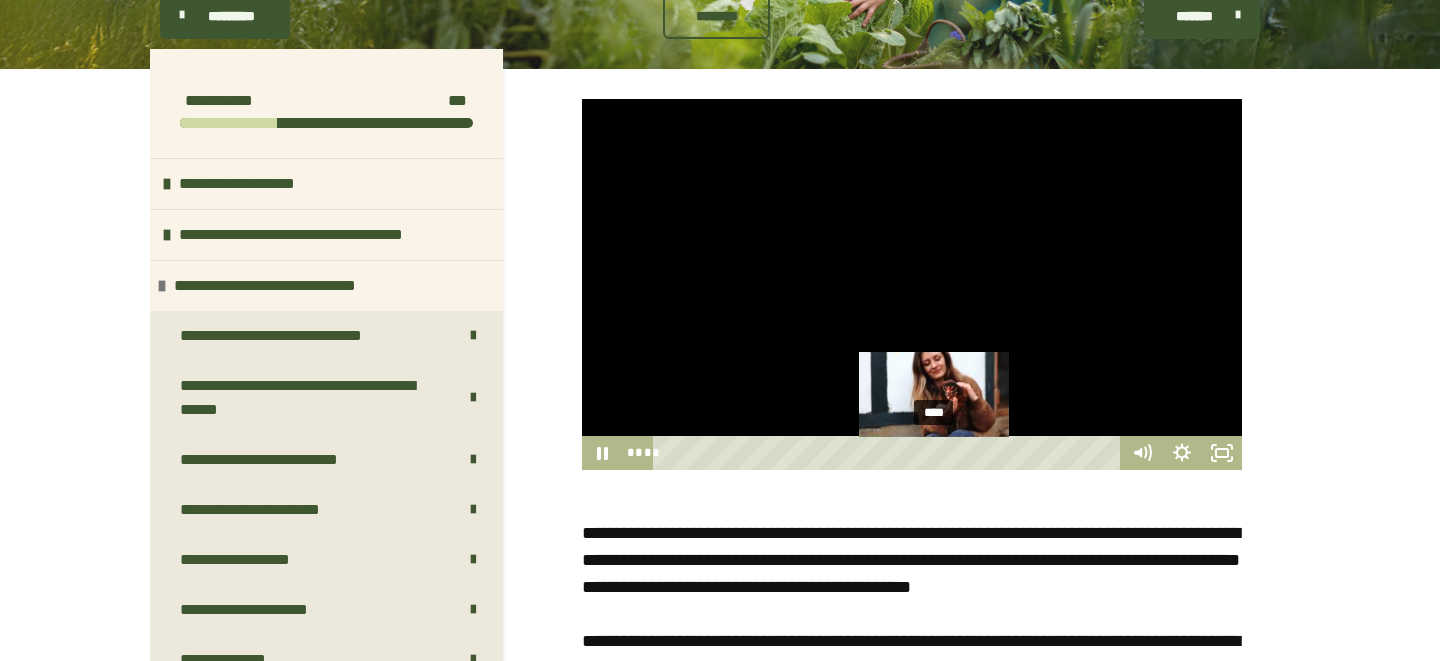 click on "****" at bounding box center (890, 453) 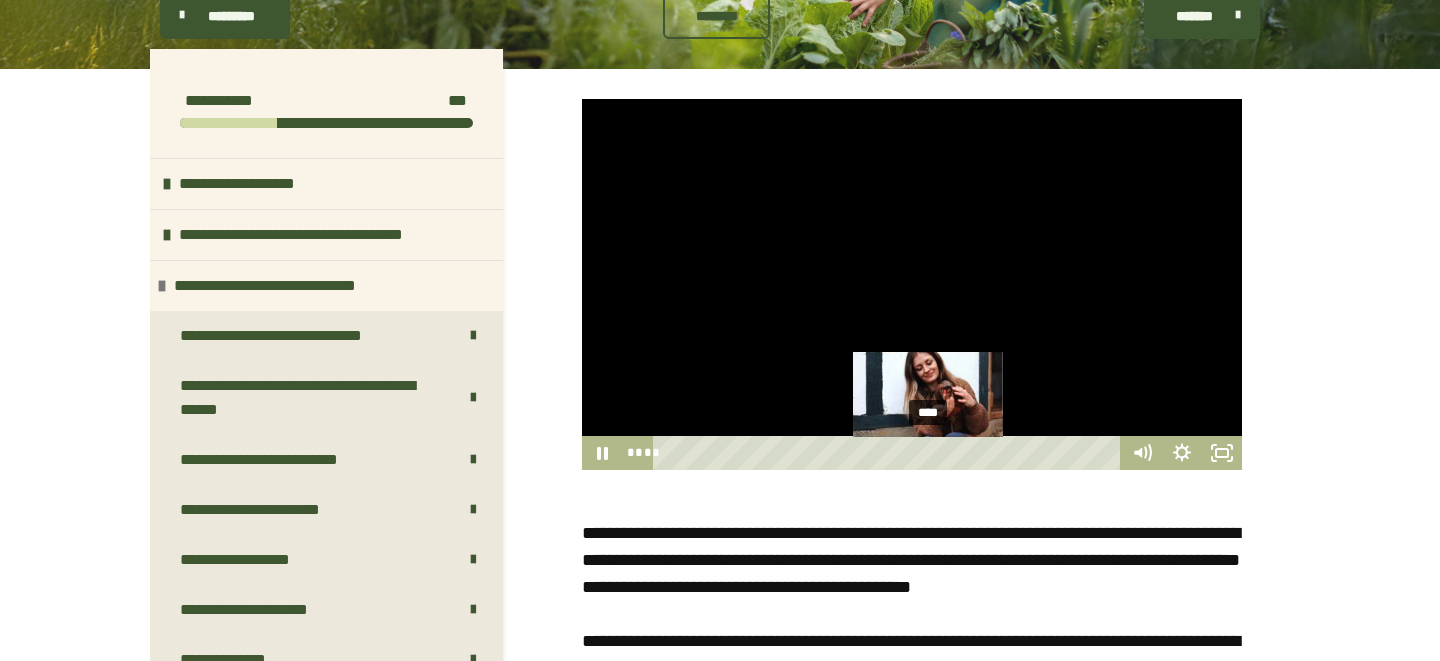 click on "****" at bounding box center [890, 453] 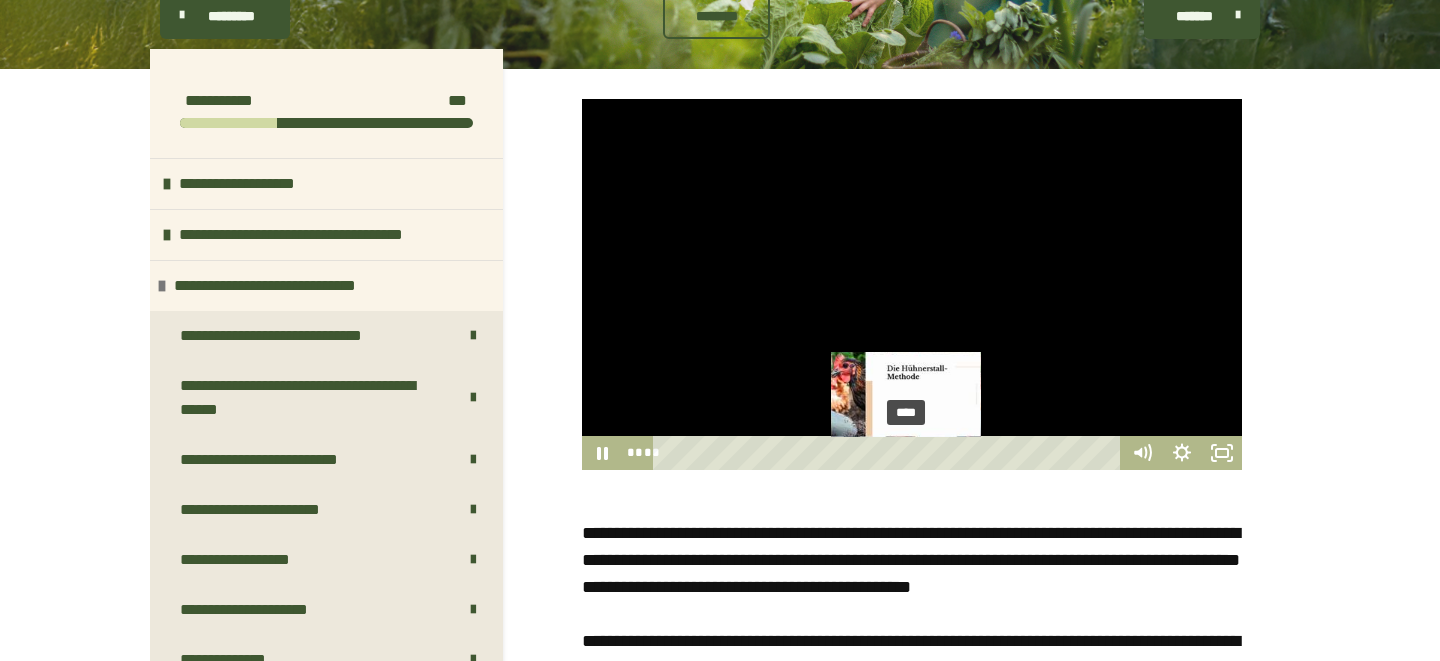click on "****" at bounding box center (890, 453) 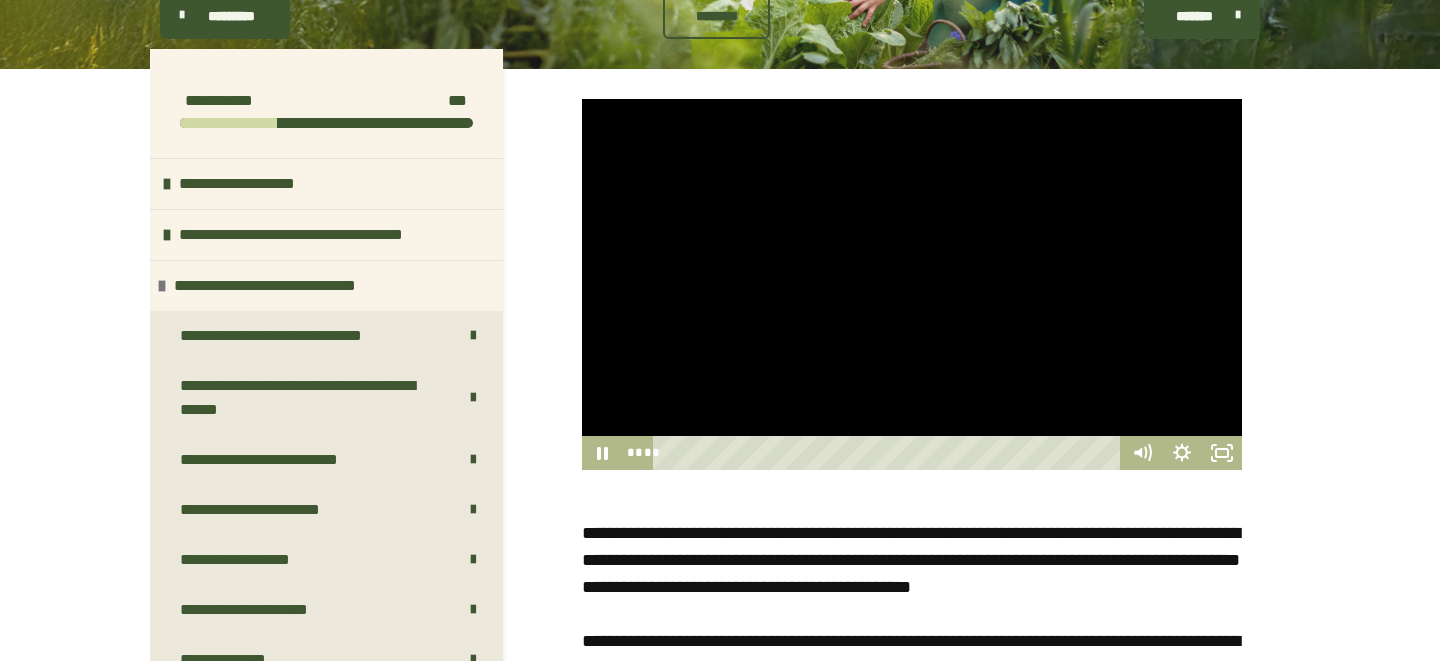 click at bounding box center [912, 284] 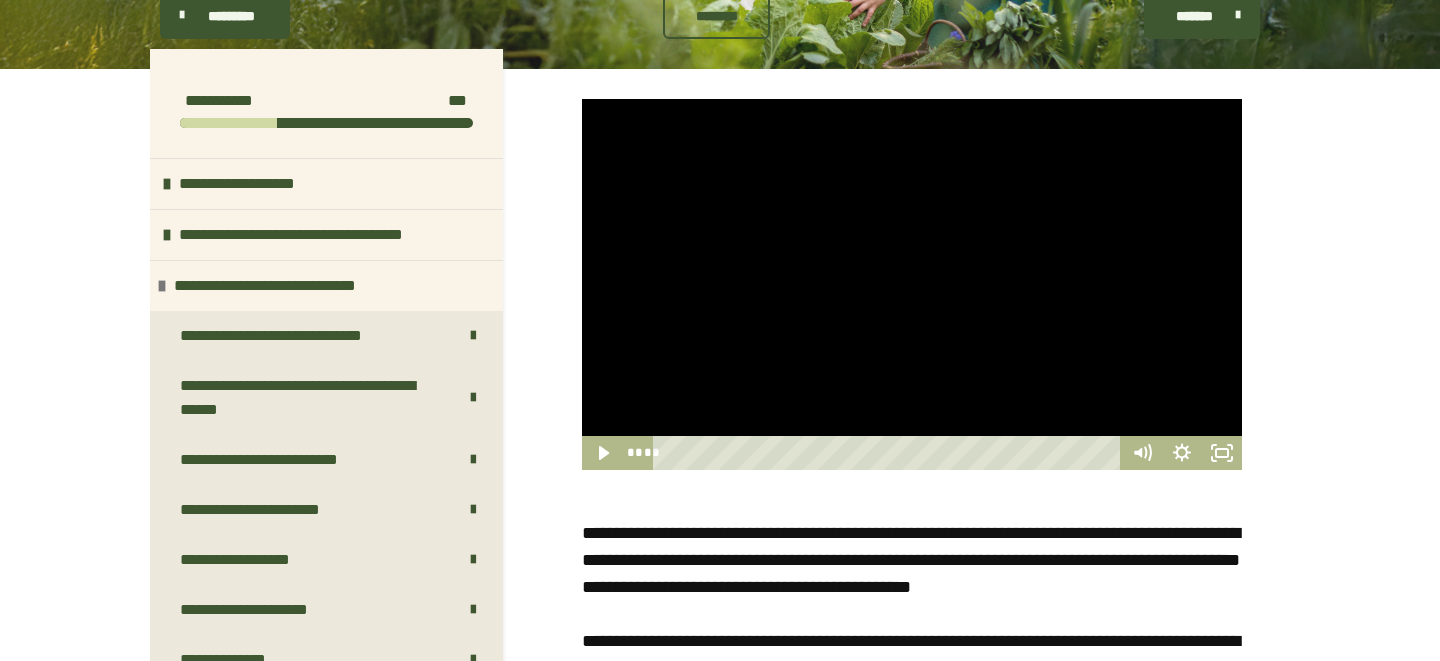 click at bounding box center [912, 284] 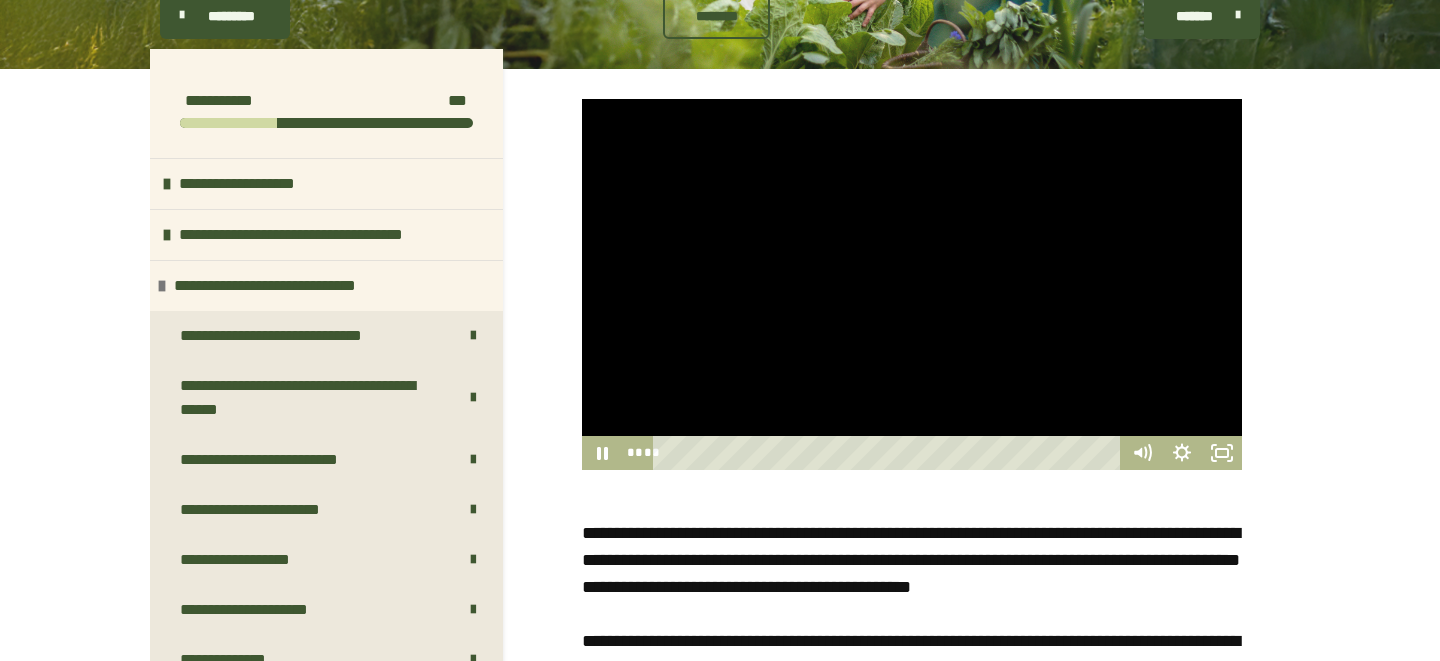 click at bounding box center (912, 284) 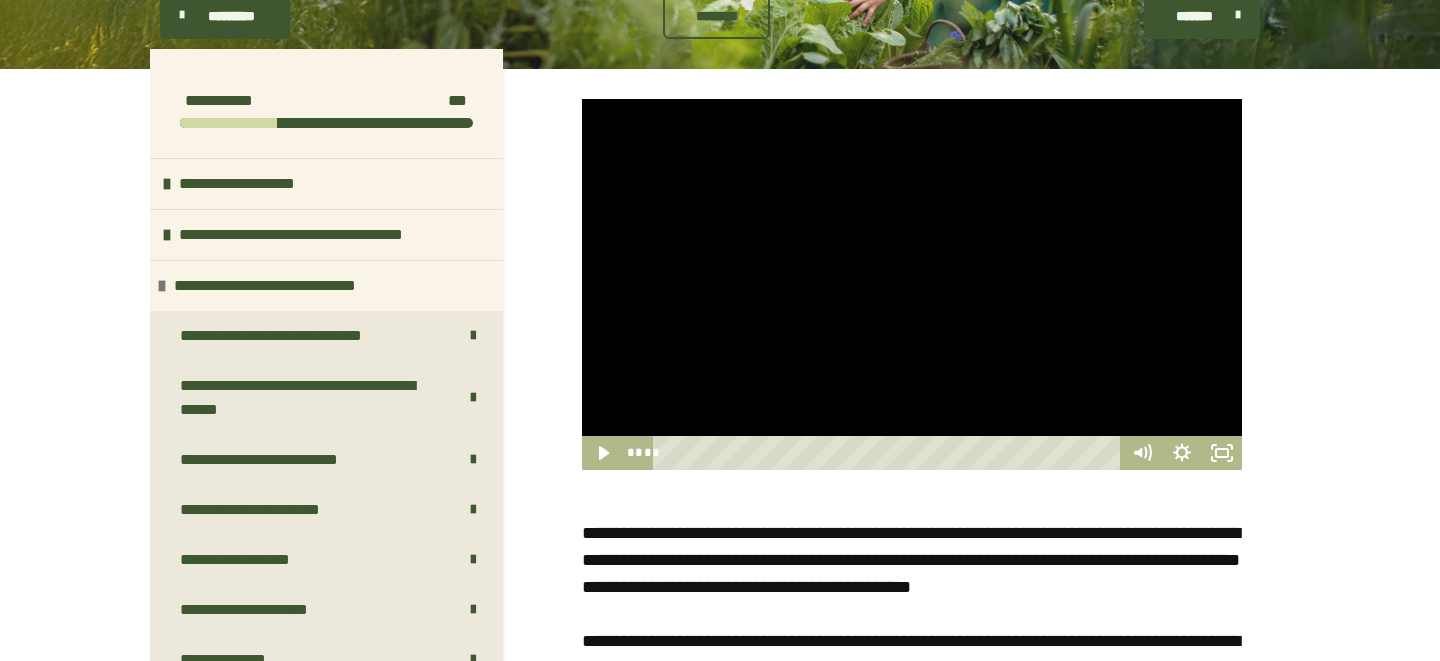 click at bounding box center [912, 284] 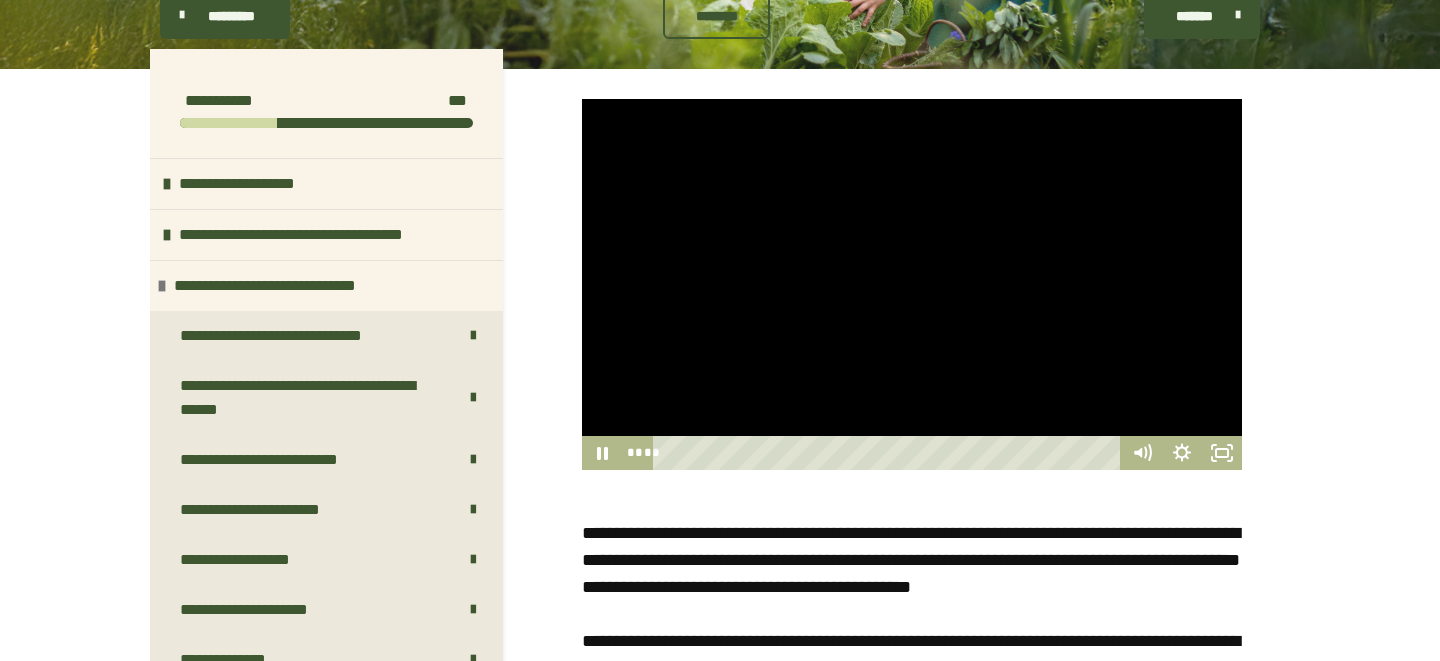 click at bounding box center [912, 284] 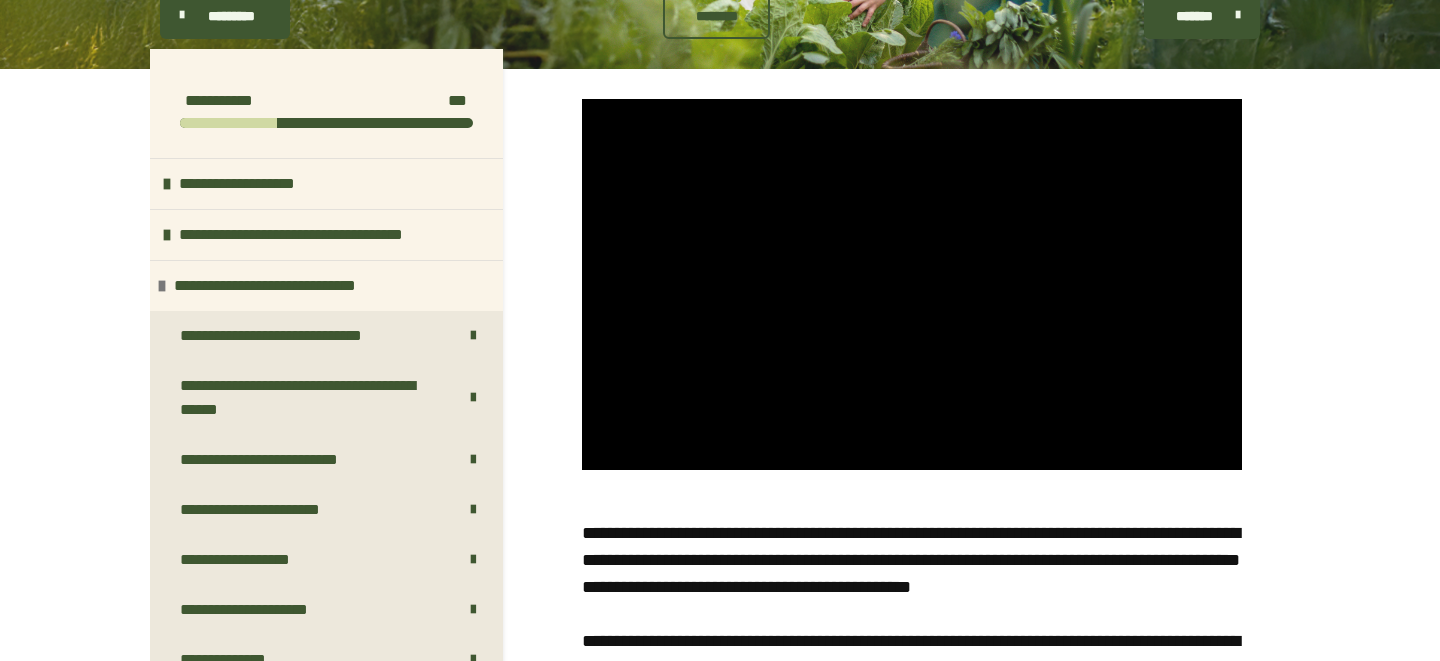 click at bounding box center (912, 284) 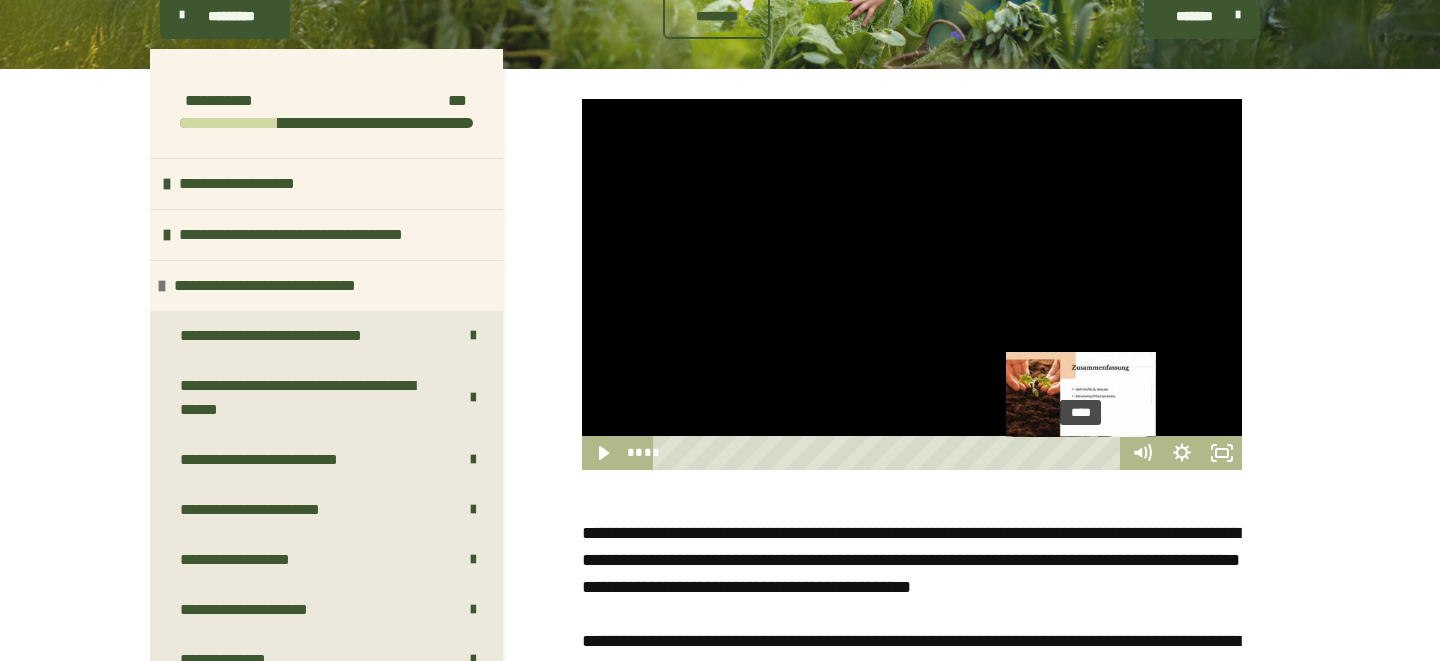 click on "****" at bounding box center (890, 453) 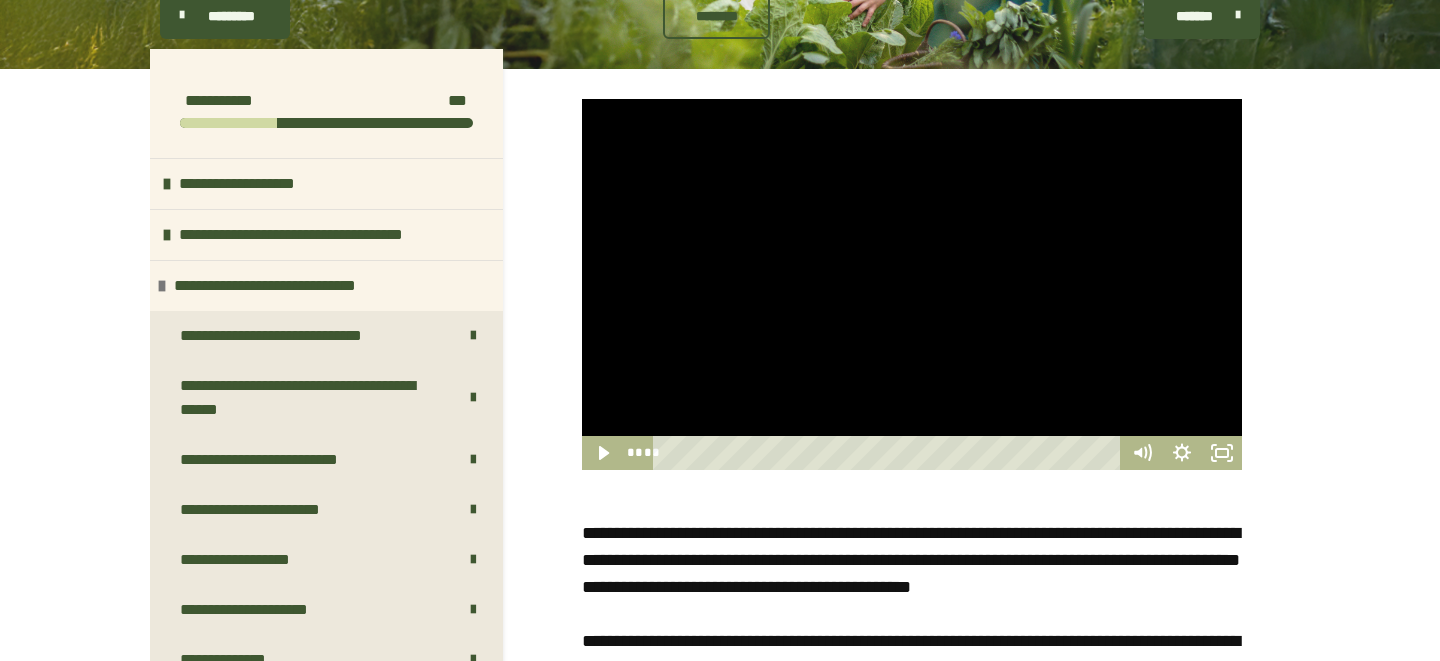 click at bounding box center (912, 284) 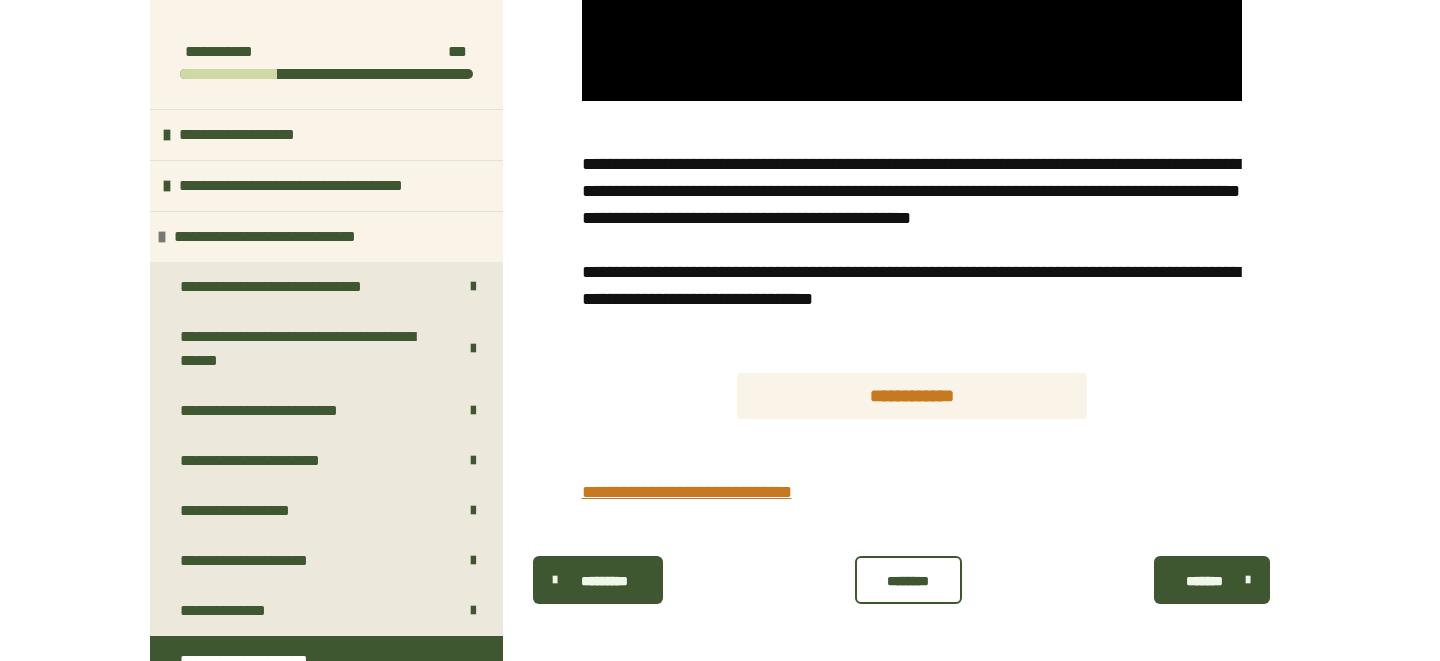 scroll, scrollTop: 718, scrollLeft: 0, axis: vertical 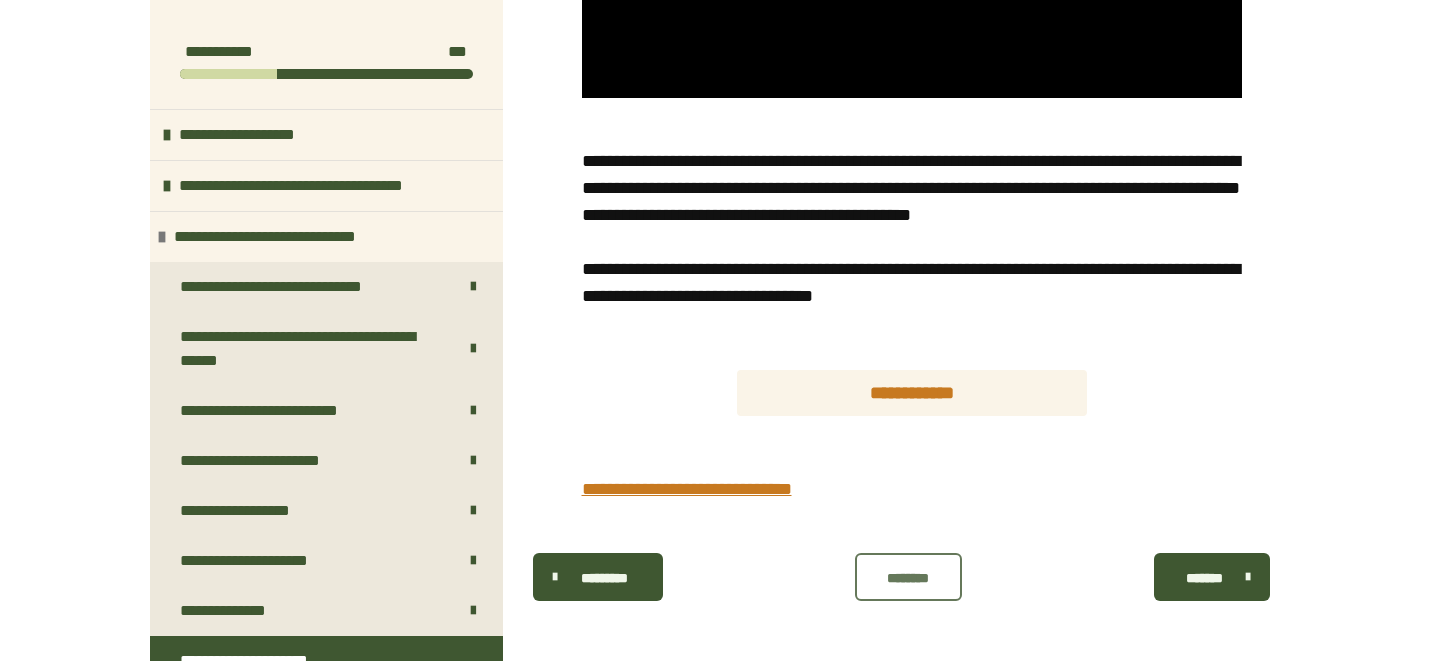 click on "********" at bounding box center [908, 577] 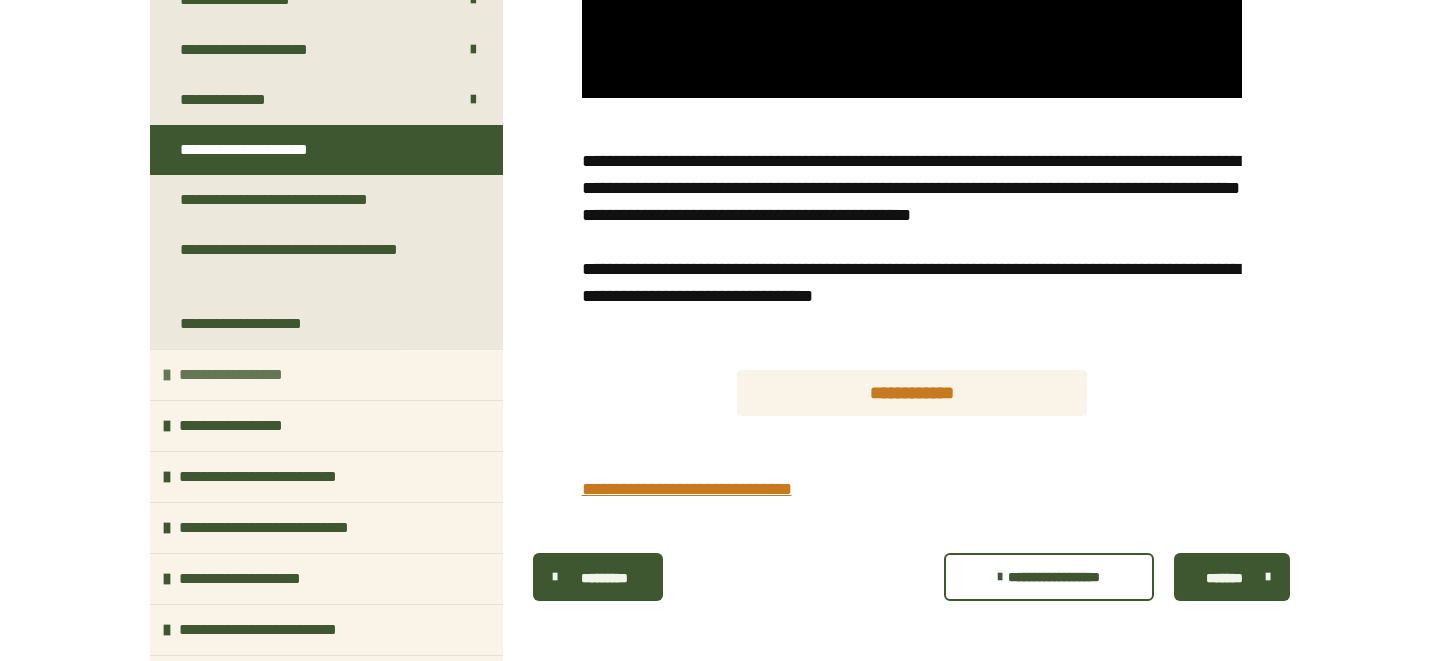 scroll, scrollTop: 602, scrollLeft: 0, axis: vertical 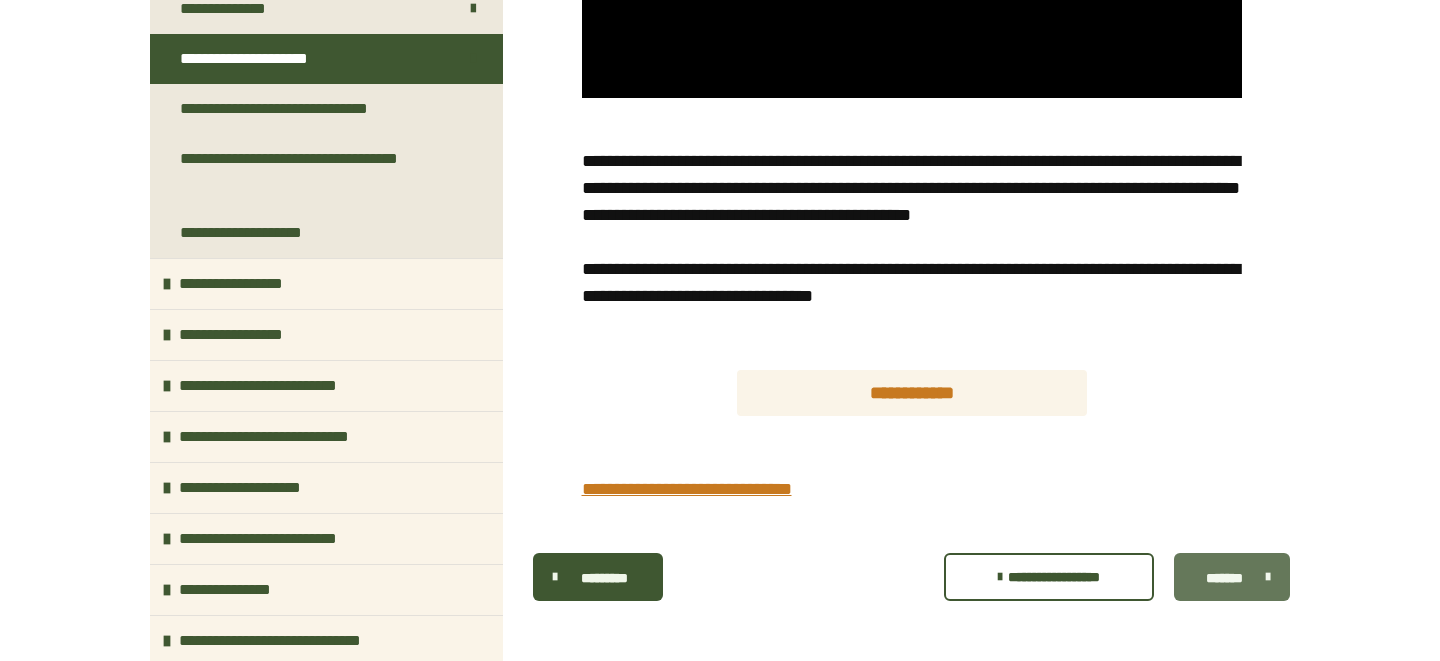 click at bounding box center (1263, 577) 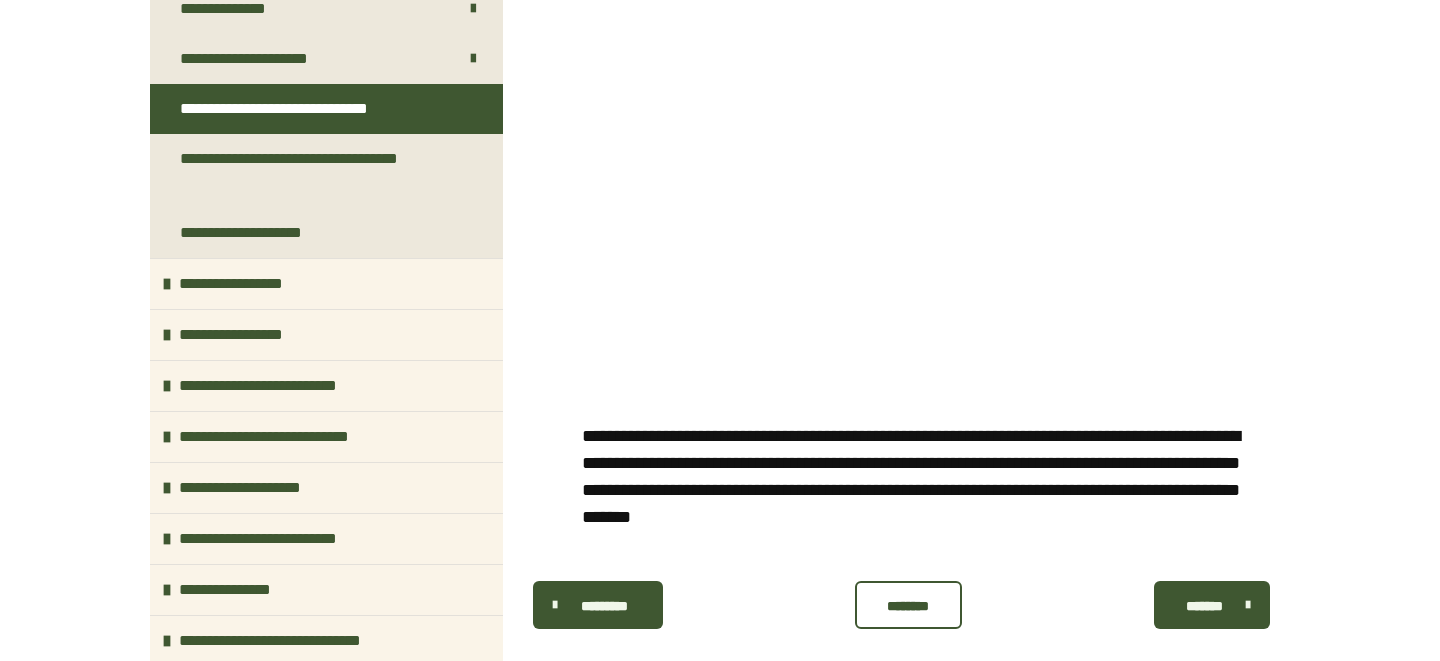 scroll, scrollTop: 412, scrollLeft: 0, axis: vertical 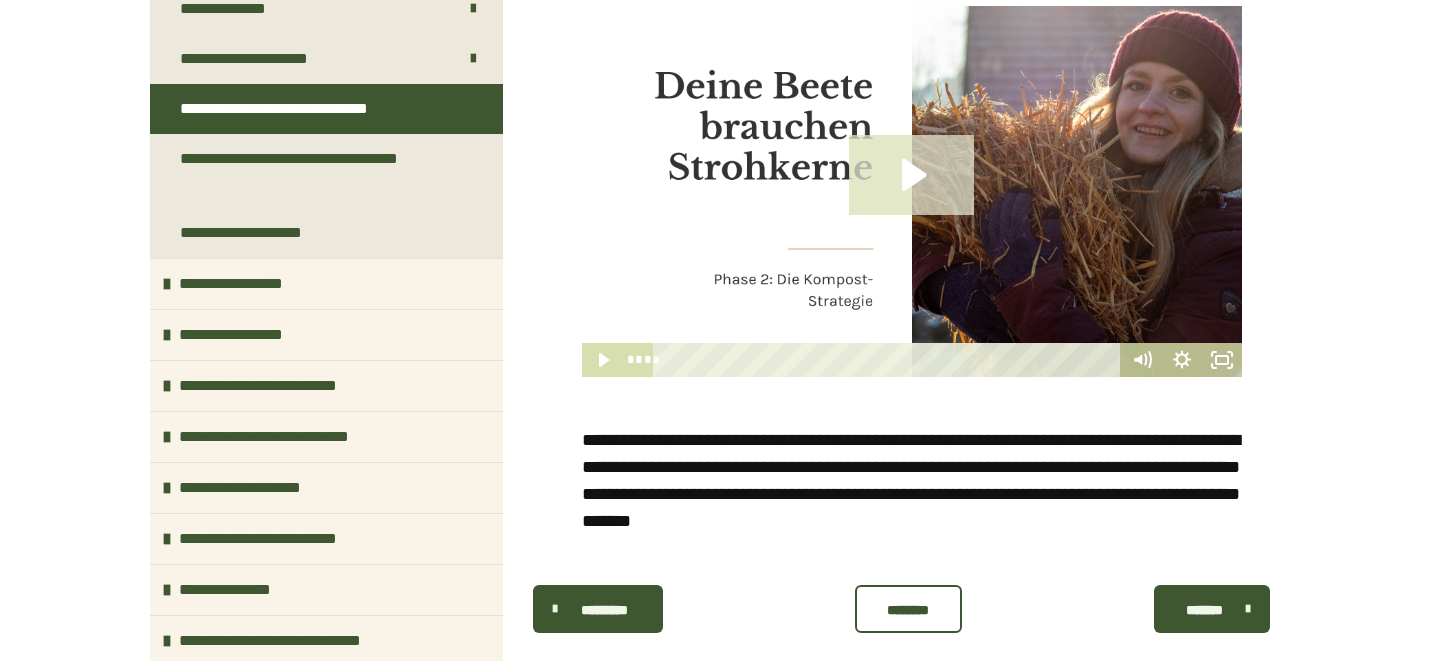 click 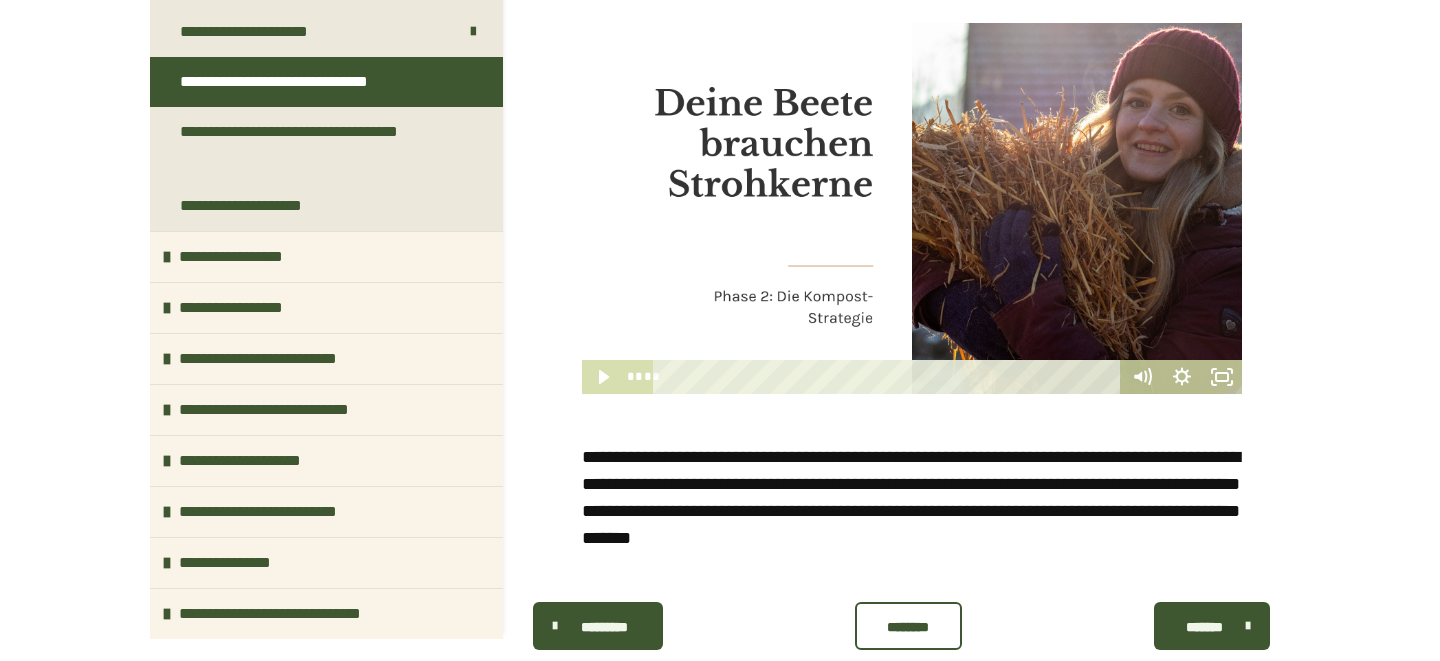 scroll, scrollTop: 248, scrollLeft: 0, axis: vertical 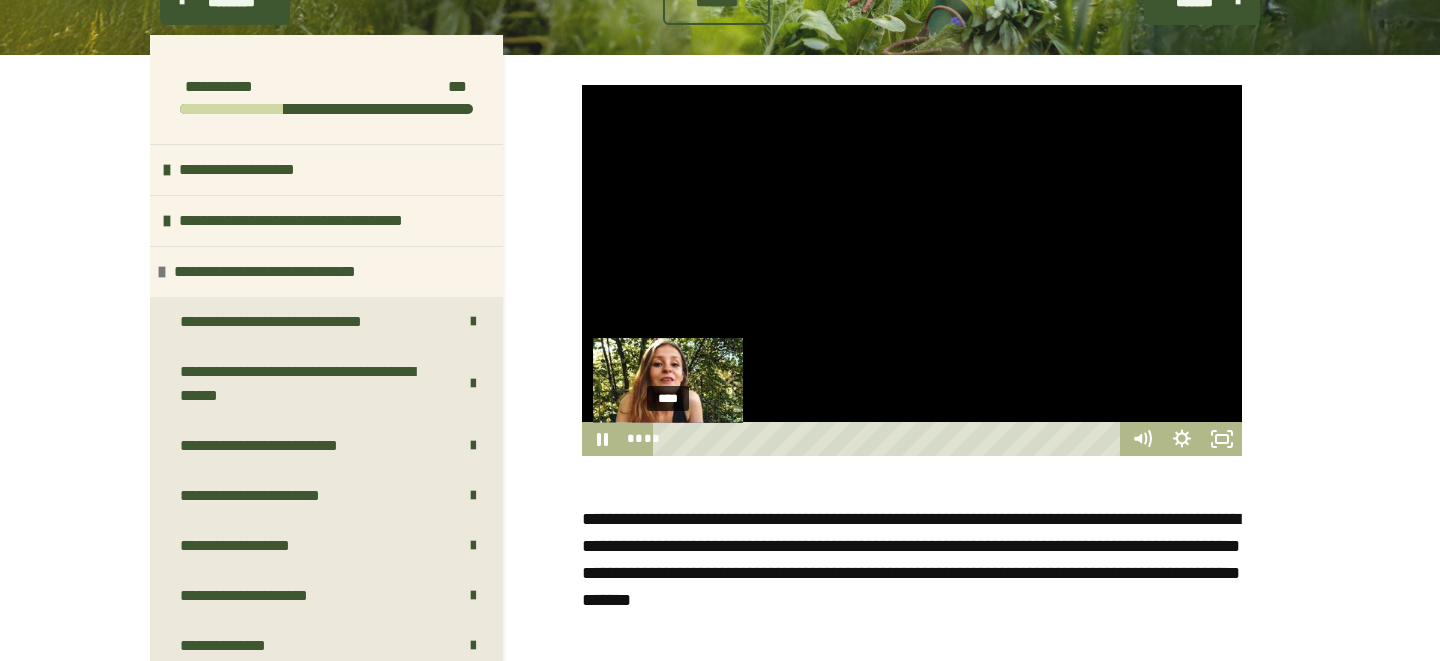click on "****" at bounding box center [890, 439] 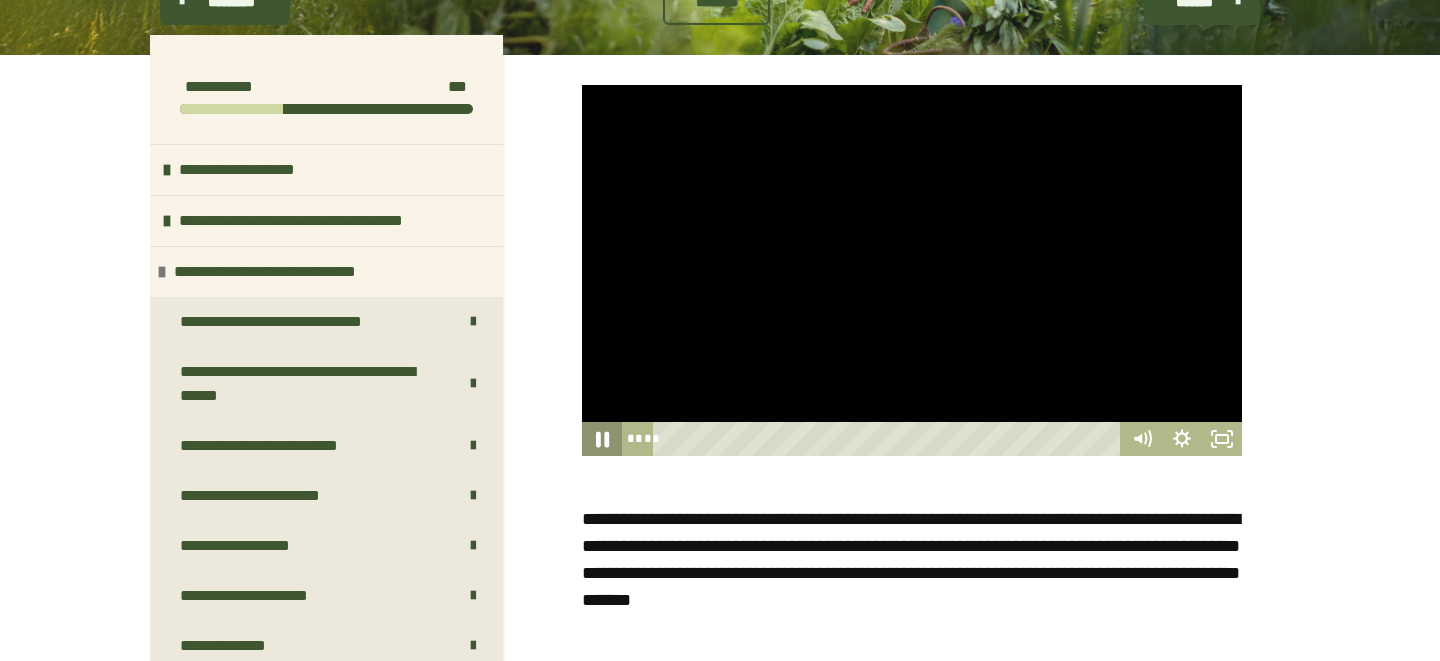 click 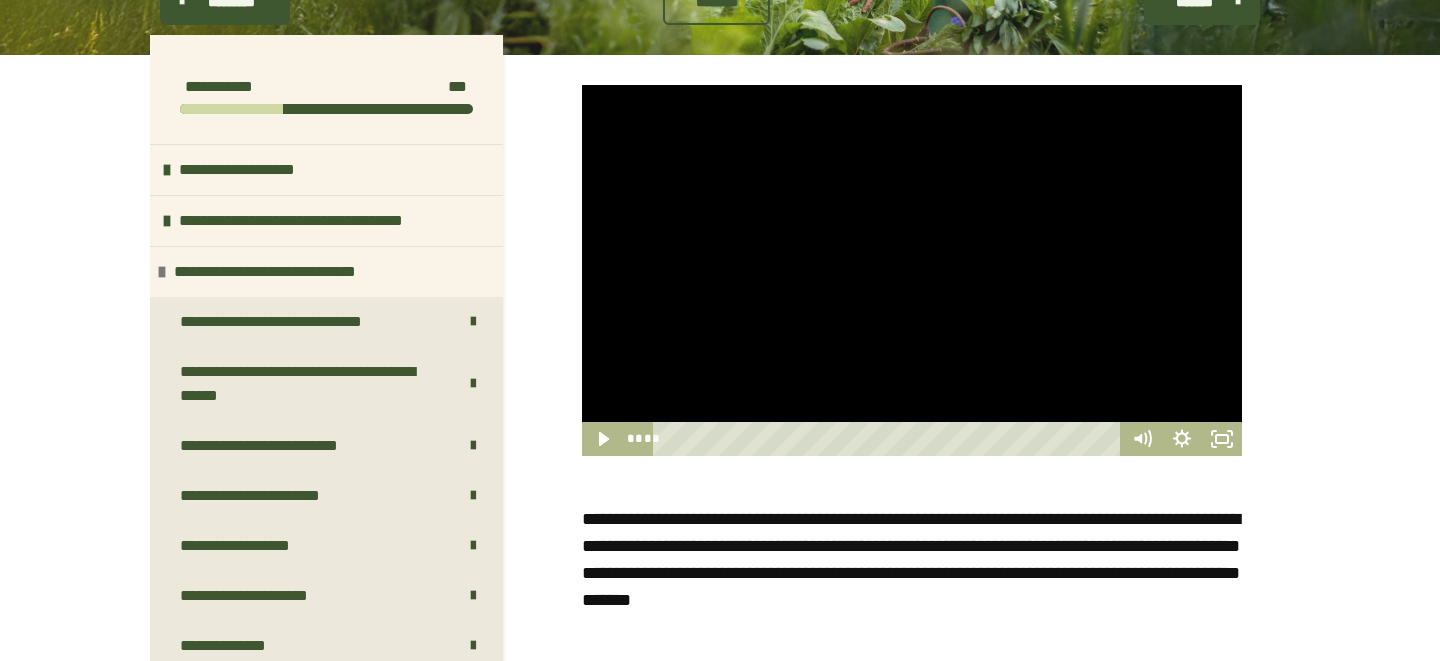 click on "**** ****" at bounding box center [872, 439] 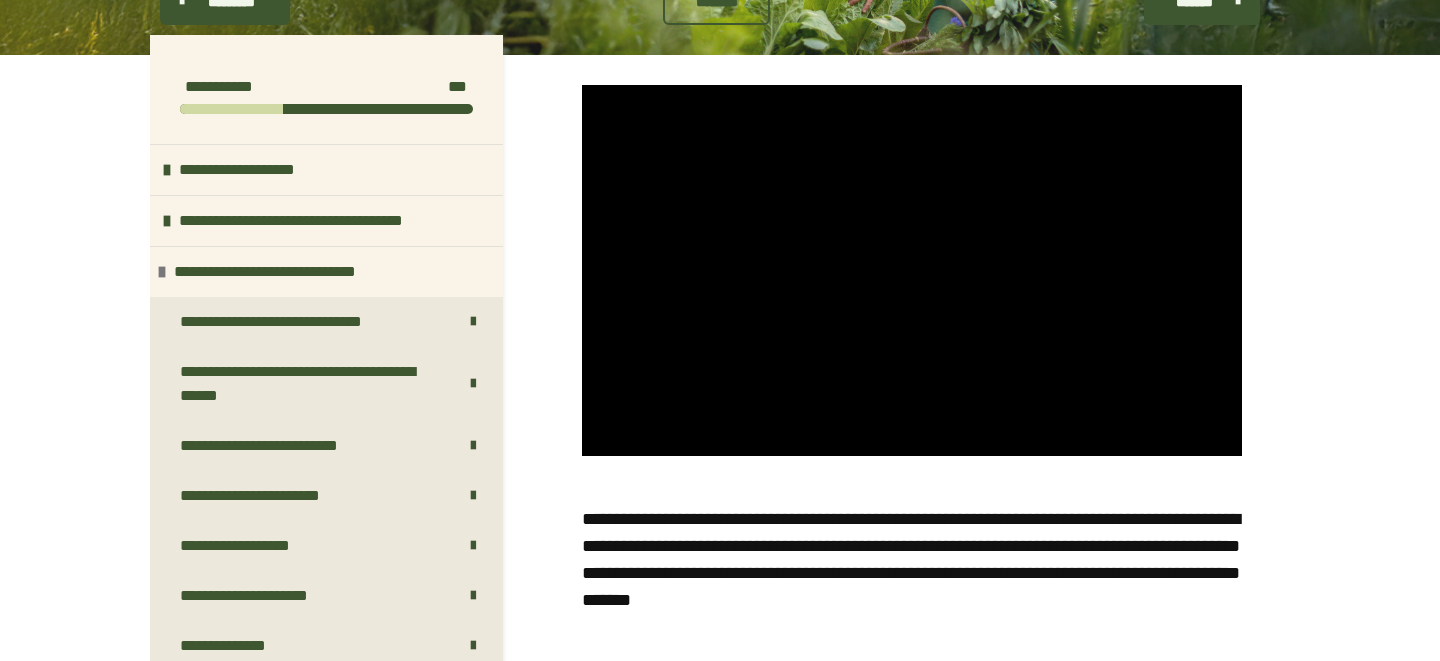 type 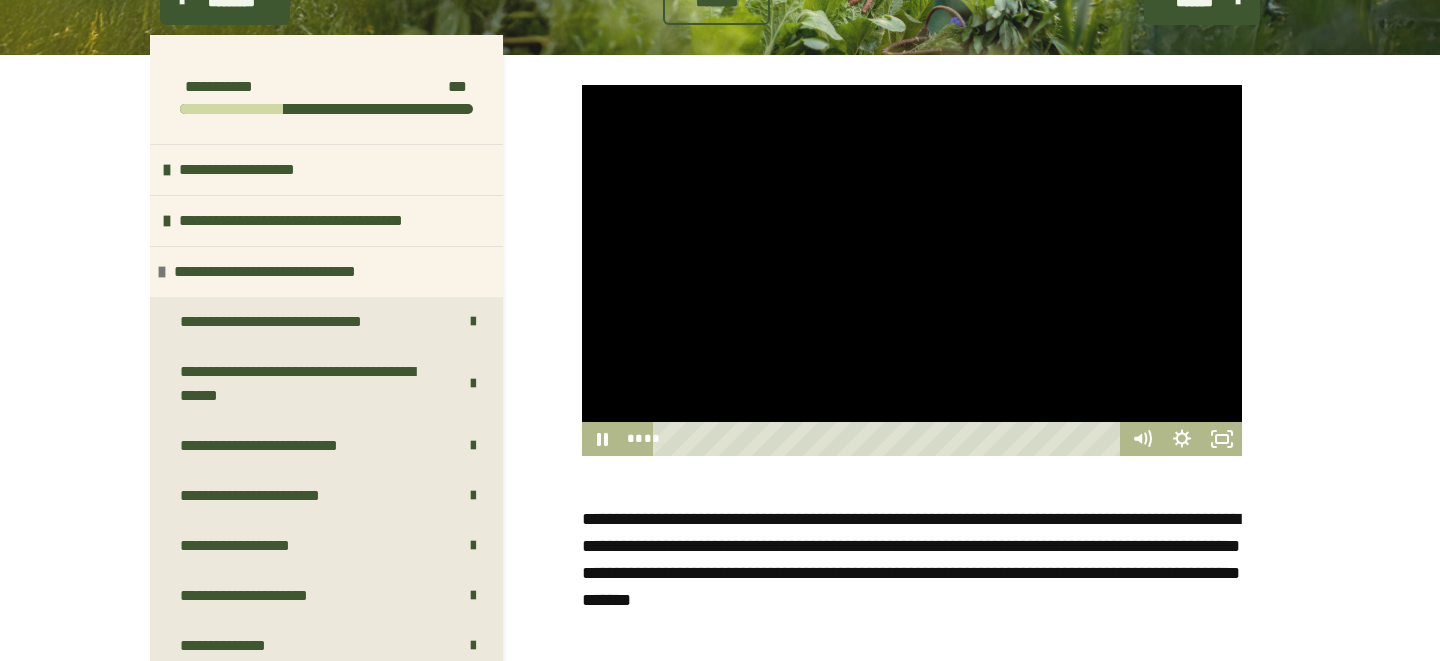 click at bounding box center (912, 270) 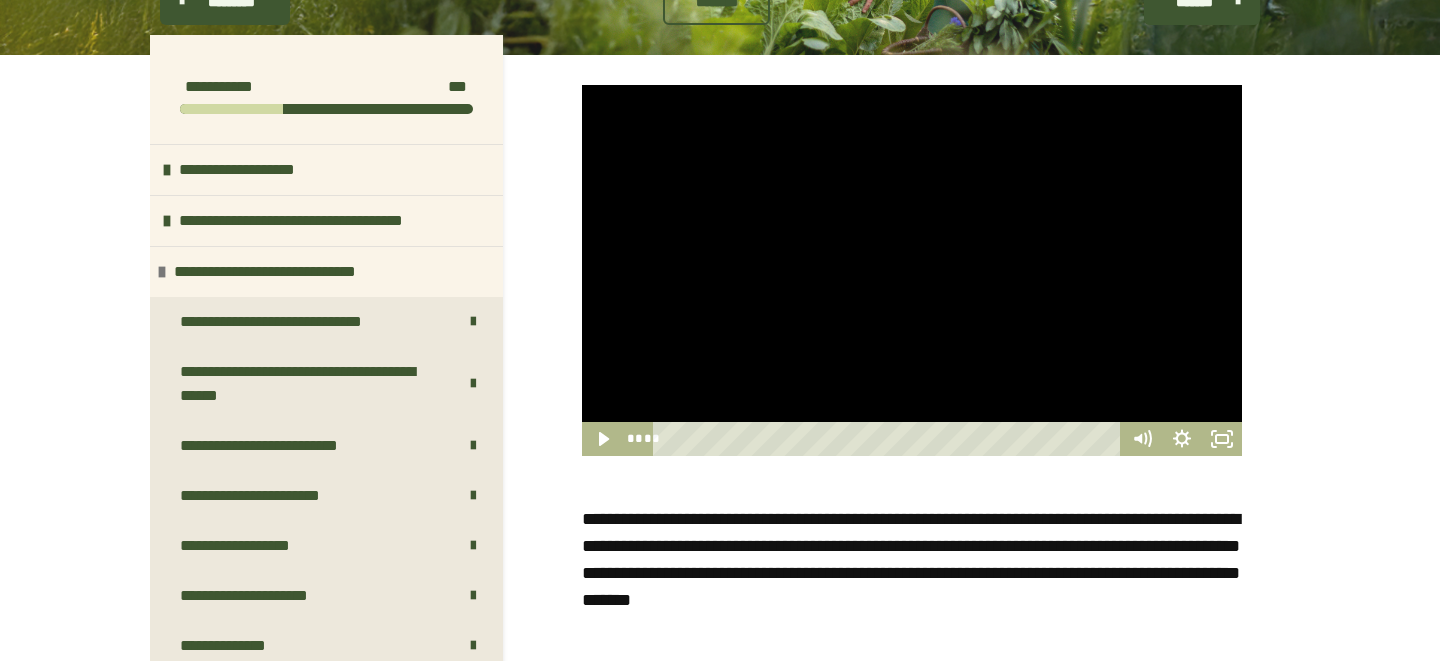 click at bounding box center [912, 270] 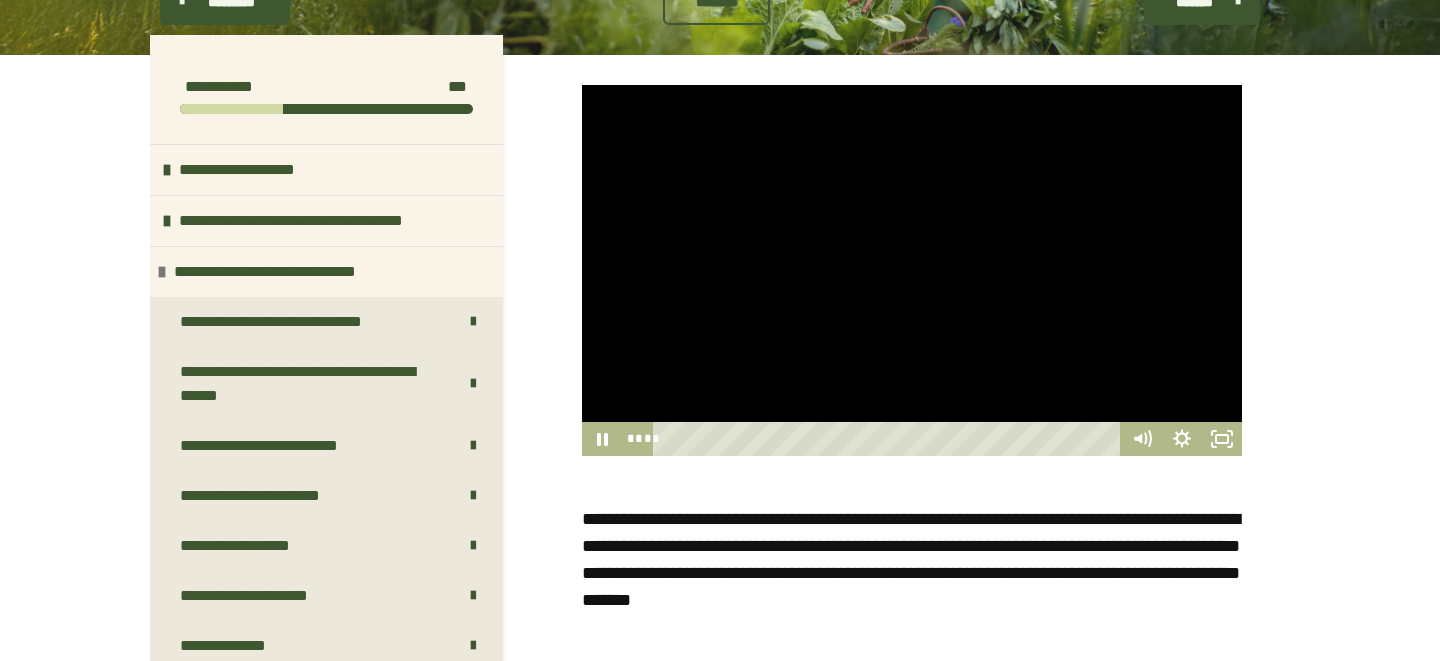 click at bounding box center [912, 270] 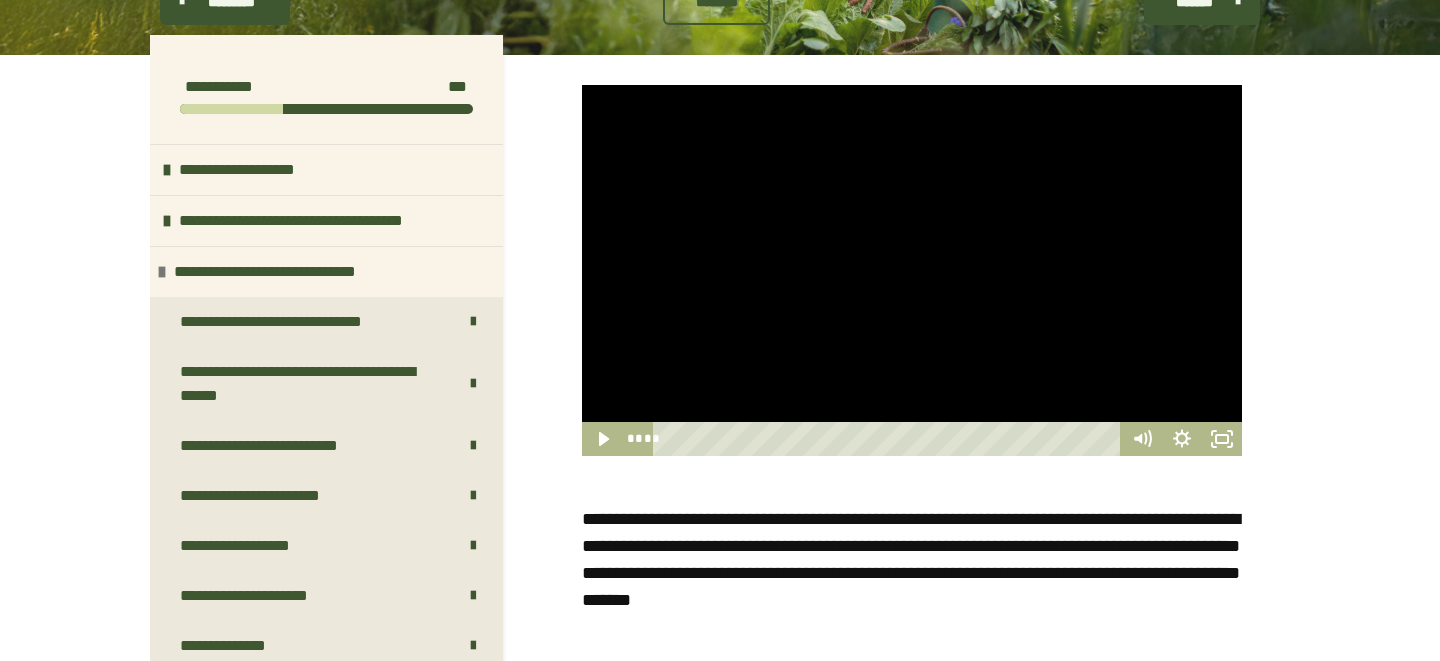 click at bounding box center [912, 270] 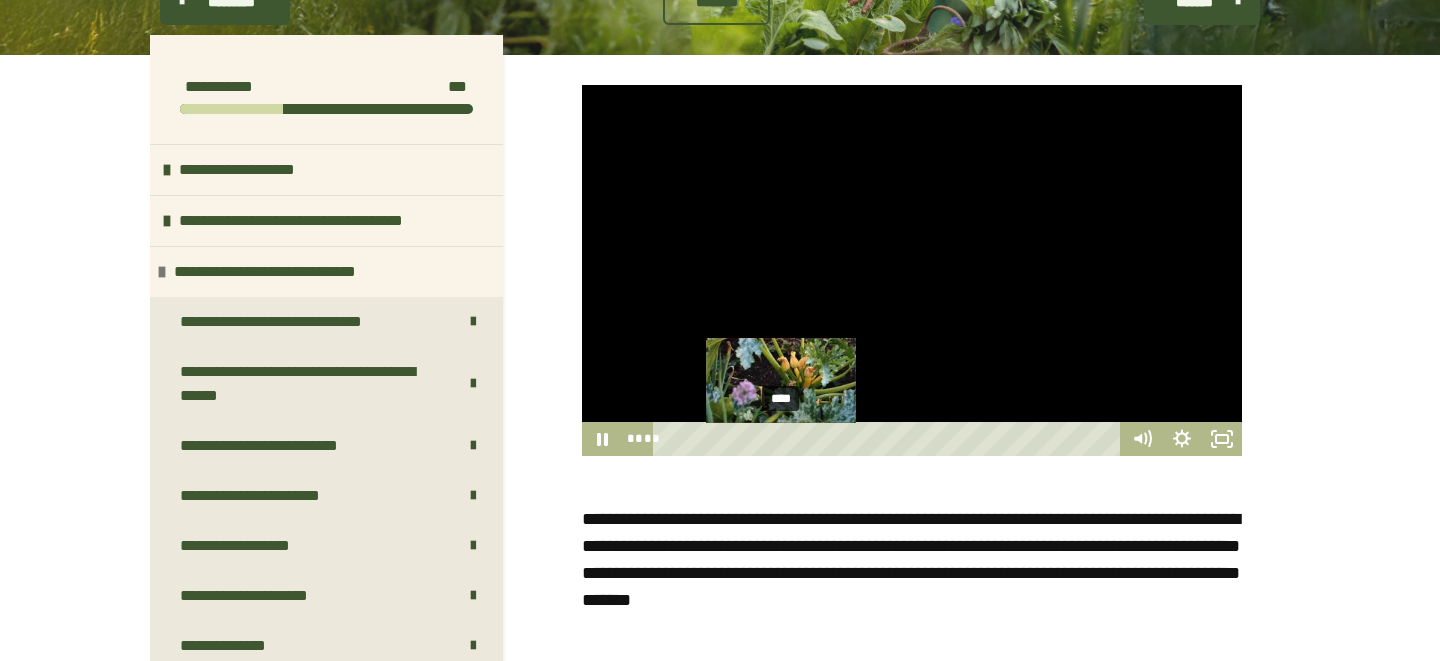 click on "****" at bounding box center [890, 439] 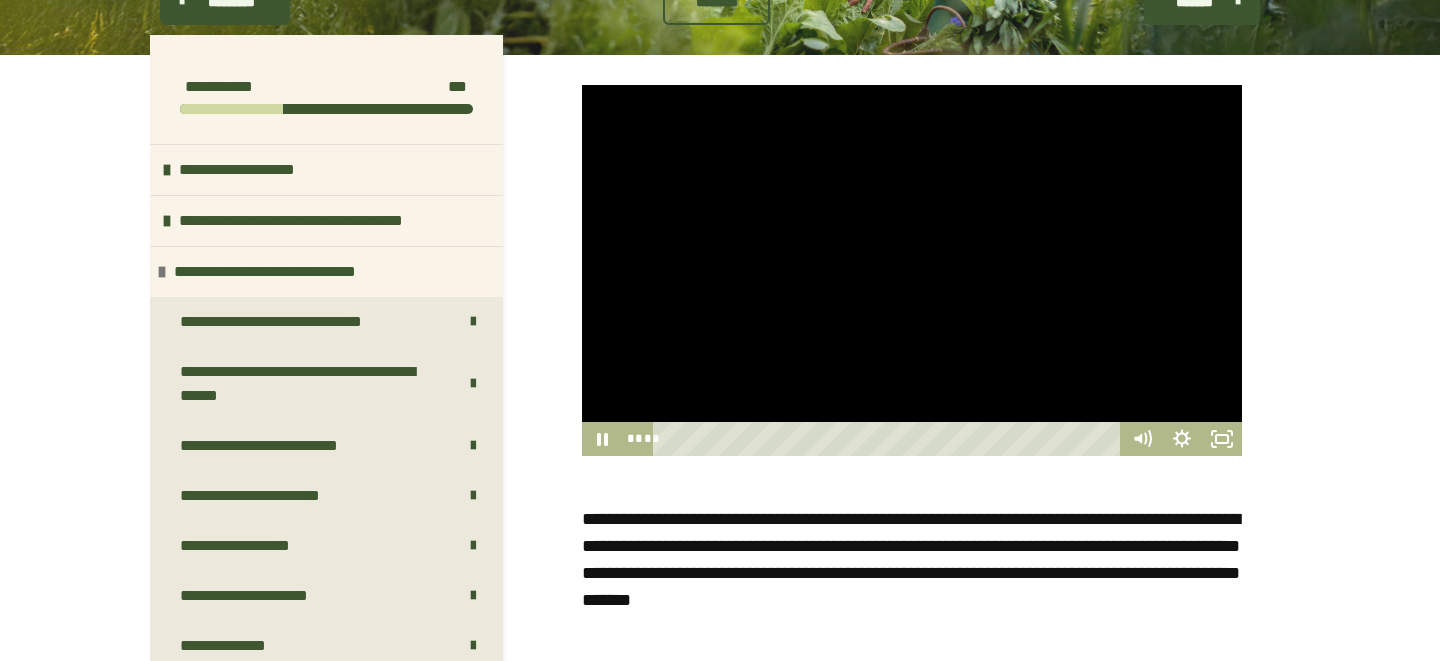 click at bounding box center (912, 270) 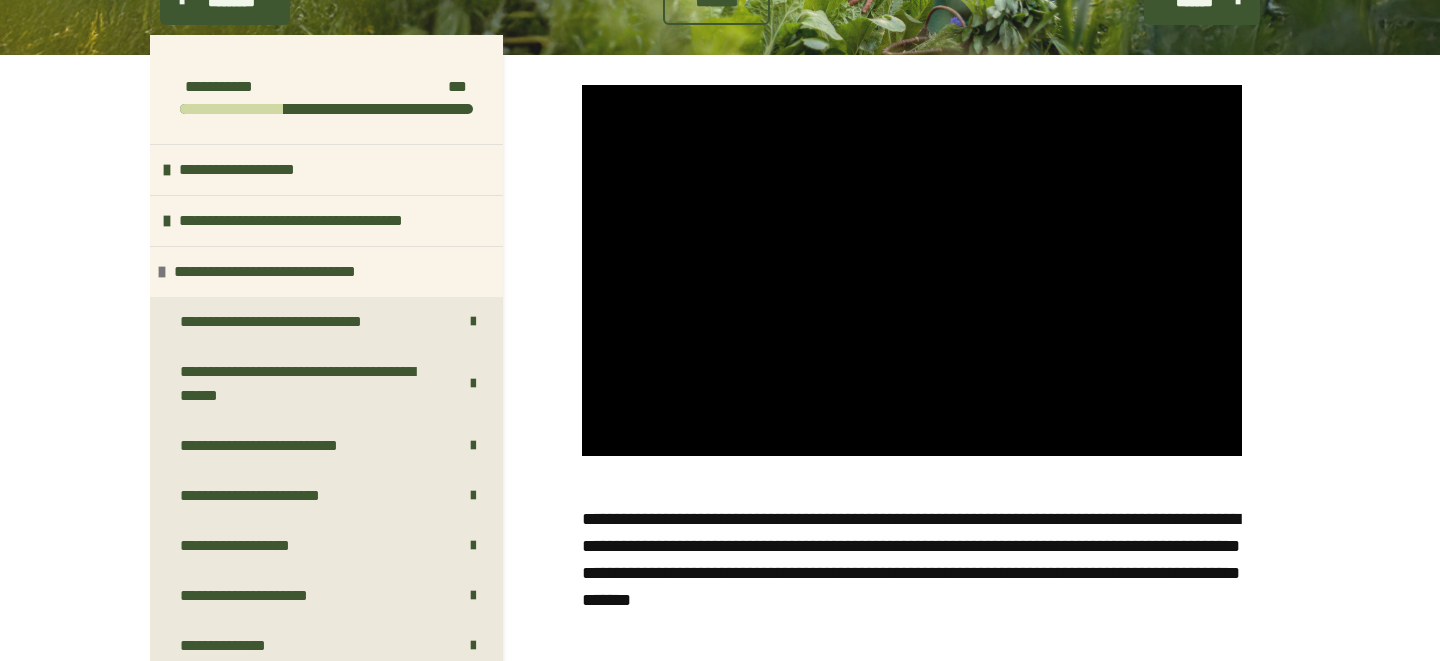 click at bounding box center [912, 270] 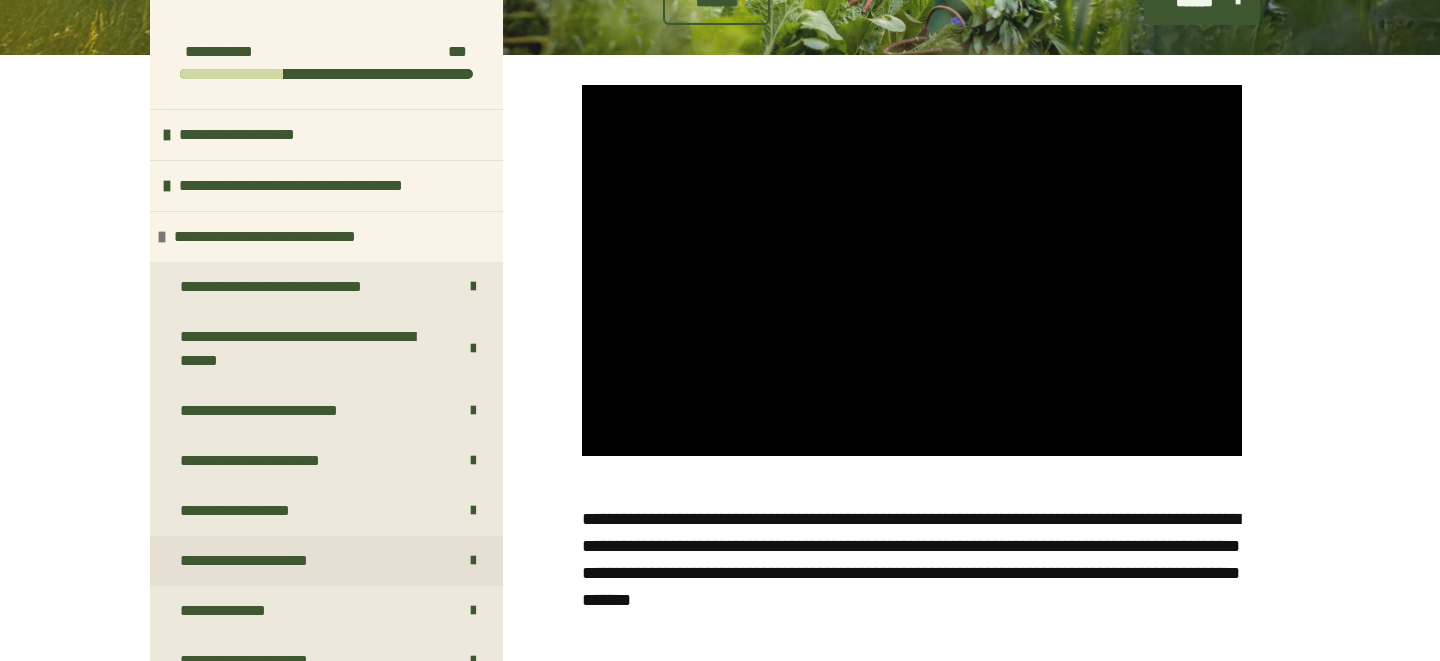 scroll, scrollTop: 448, scrollLeft: 0, axis: vertical 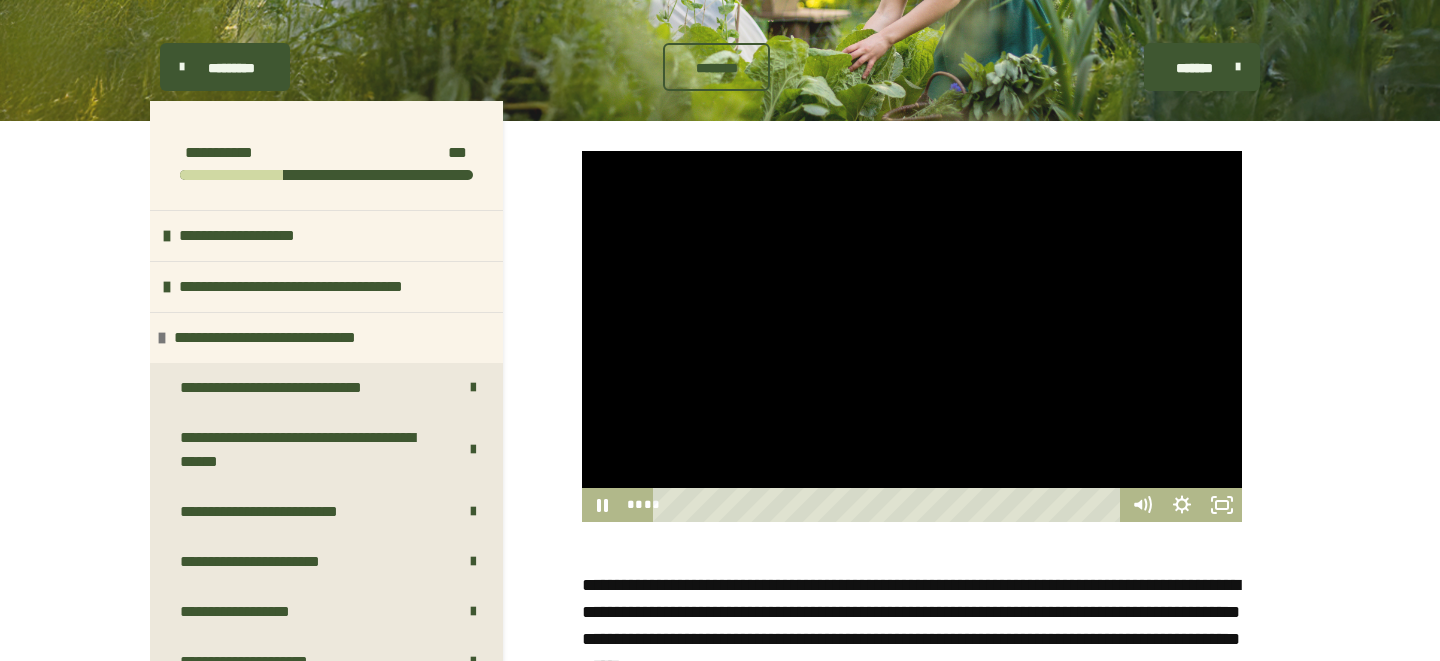click at bounding box center [912, 336] 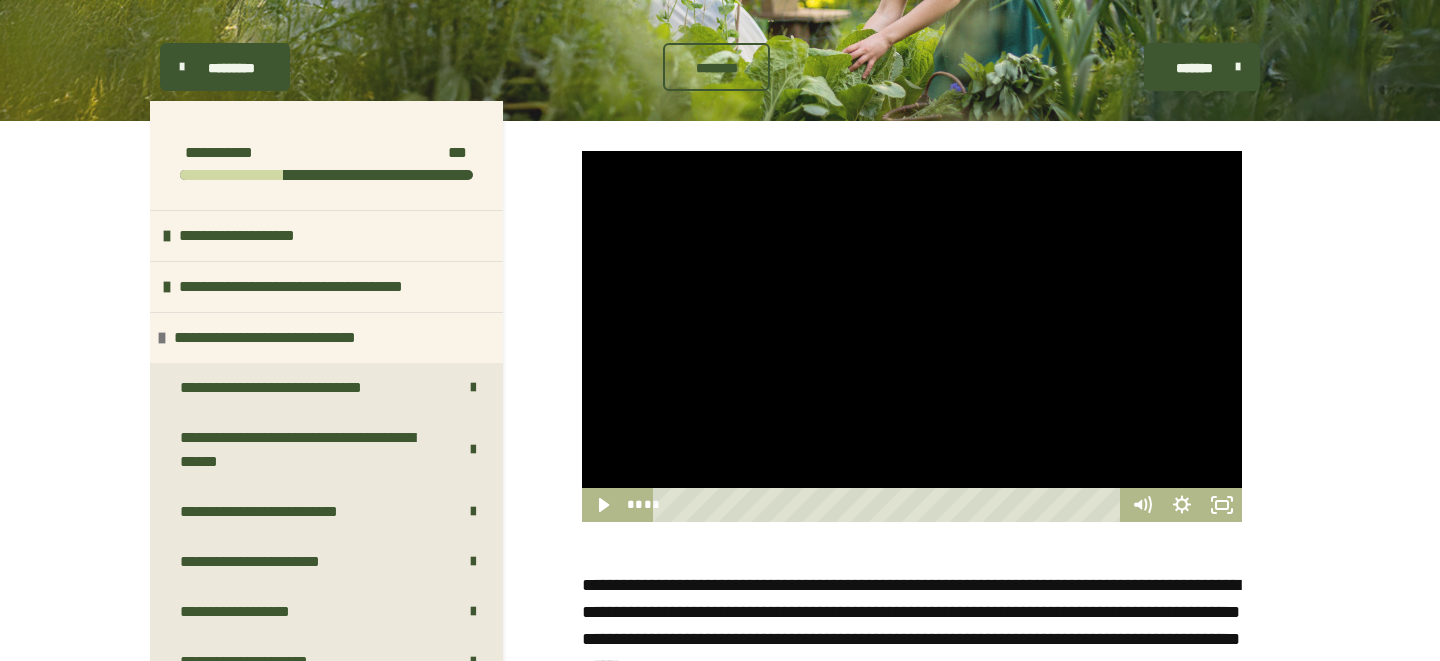 click at bounding box center [912, 336] 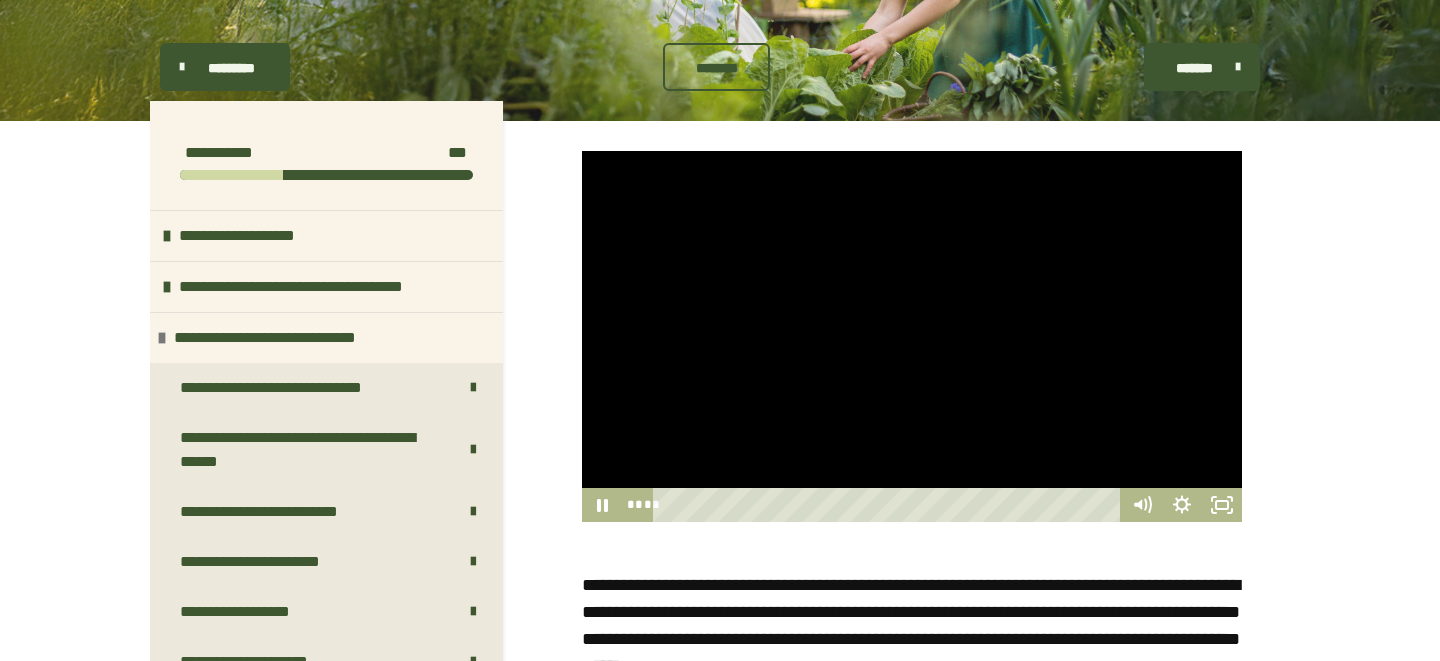 click at bounding box center (912, 336) 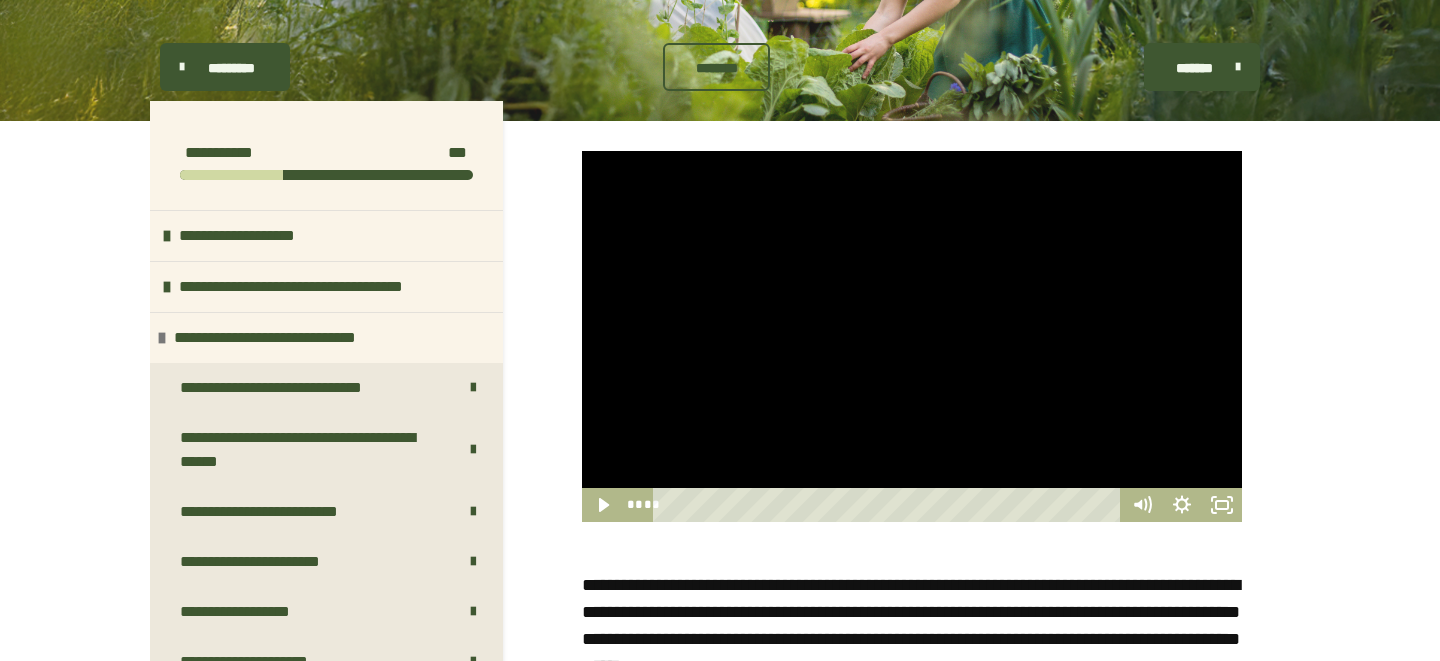 click at bounding box center (912, 336) 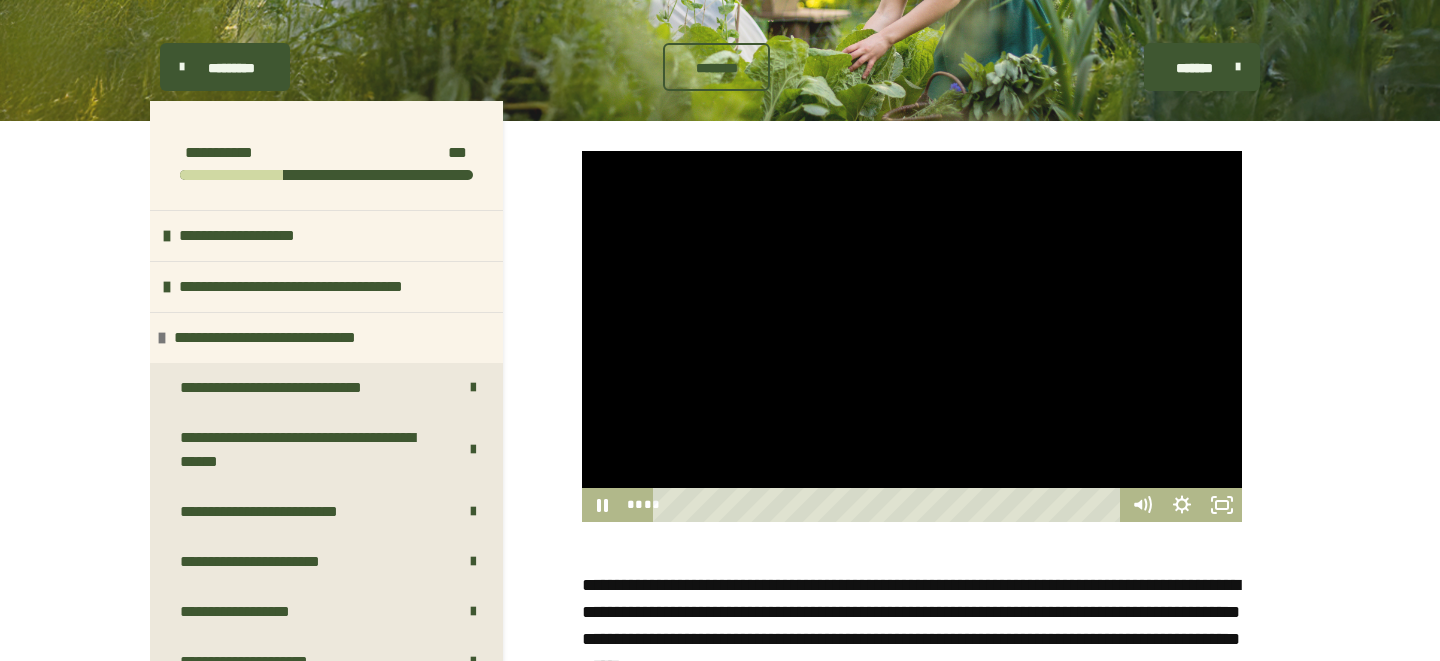 click at bounding box center [912, 336] 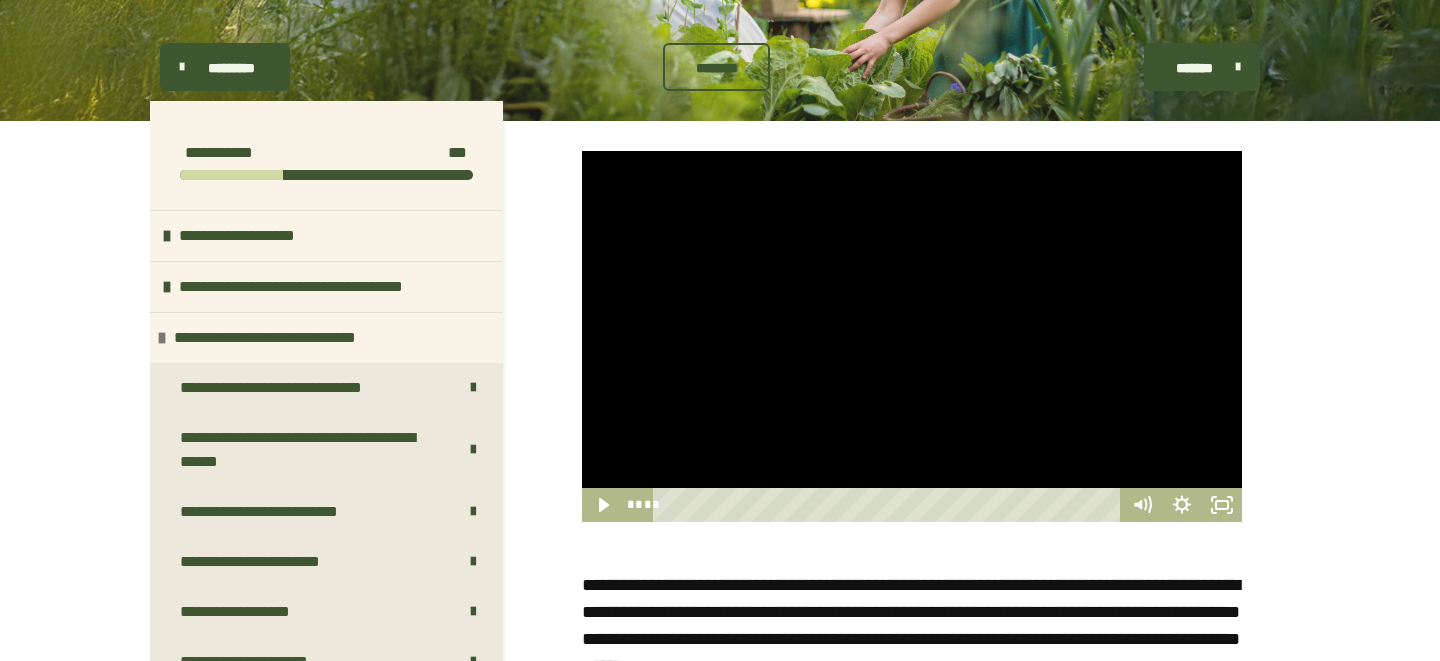click at bounding box center [912, 336] 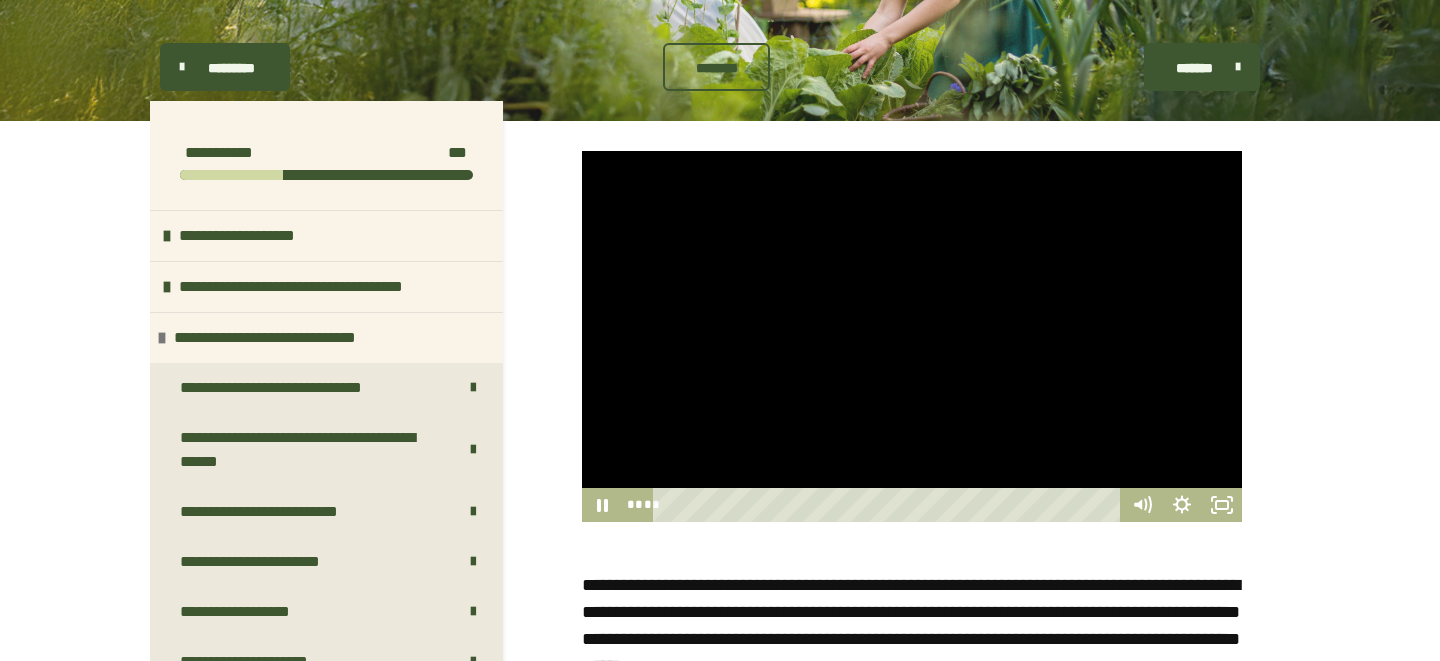 click at bounding box center [912, 336] 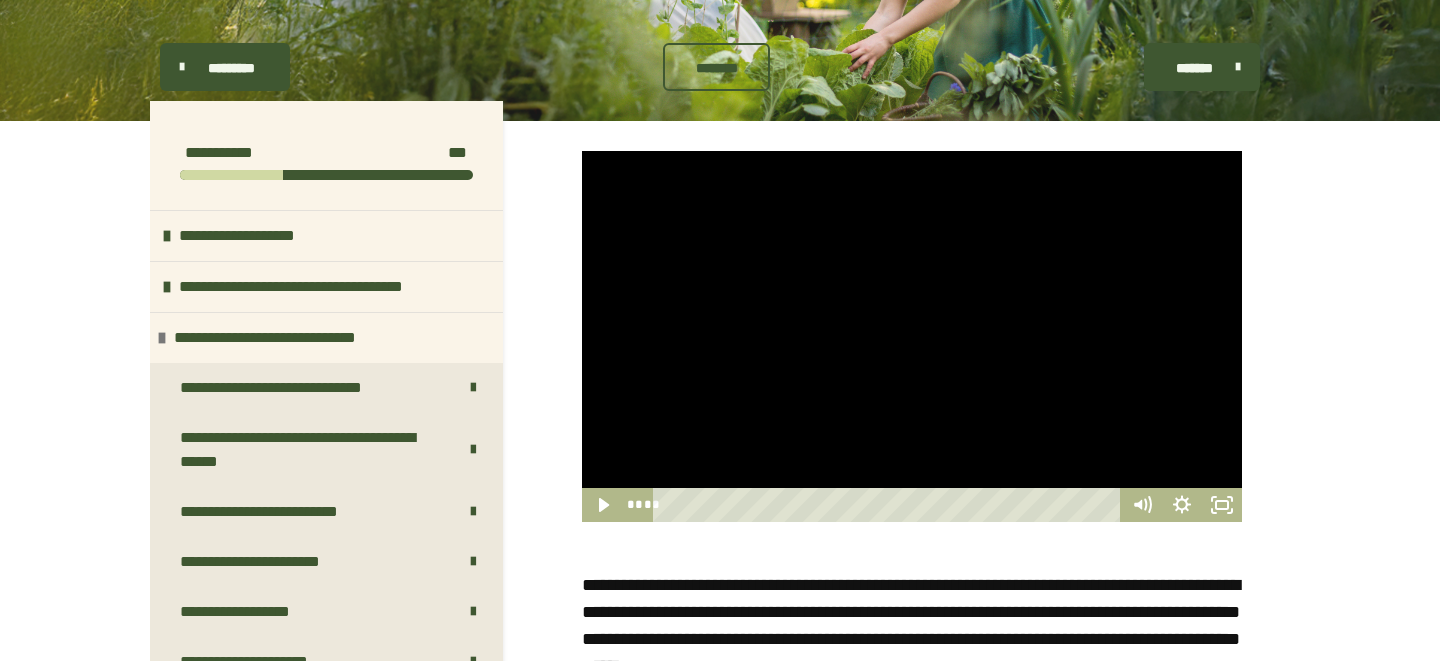 click at bounding box center (912, 336) 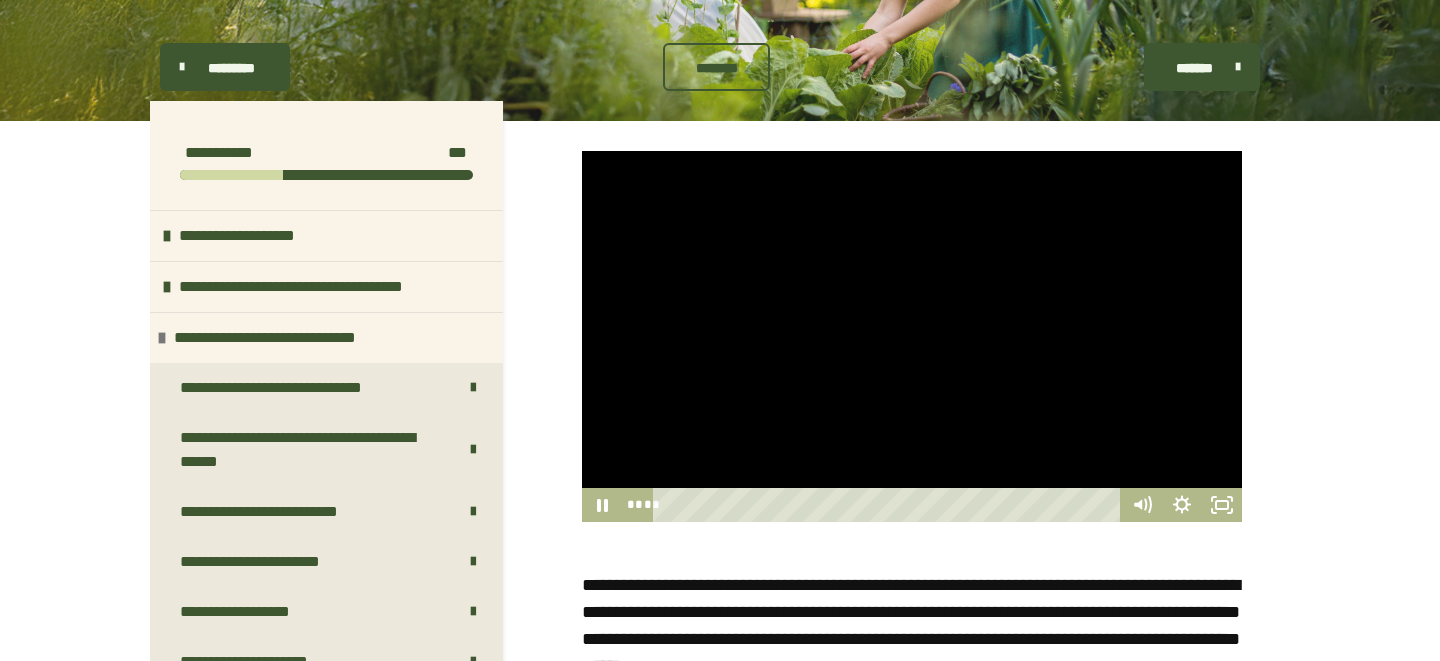 click at bounding box center [912, 336] 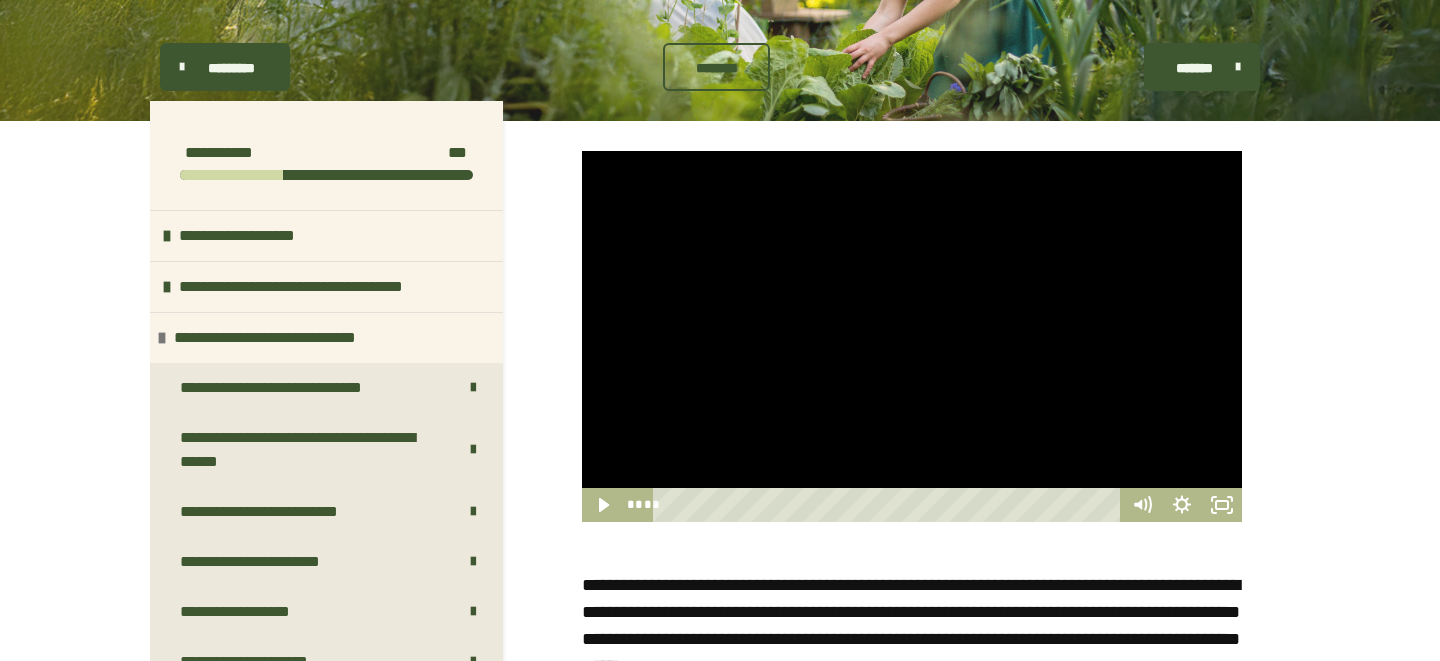 click at bounding box center [912, 336] 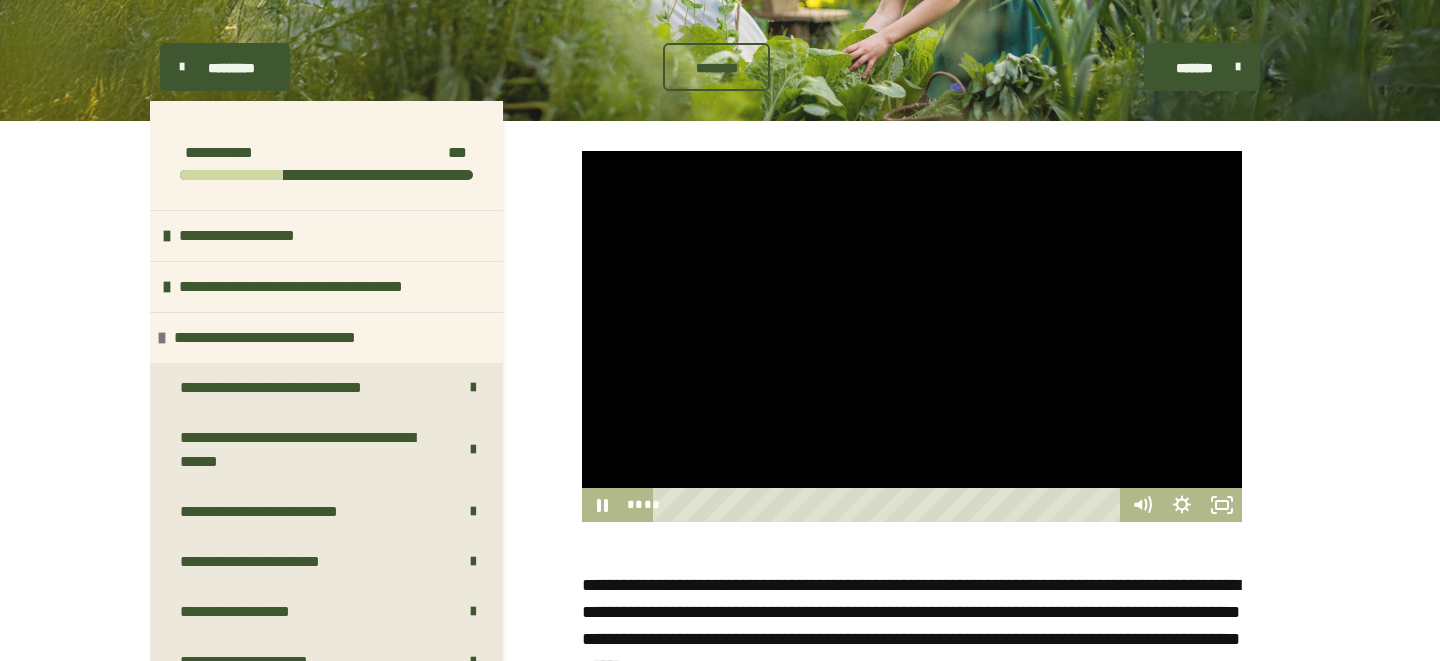 click at bounding box center [912, 336] 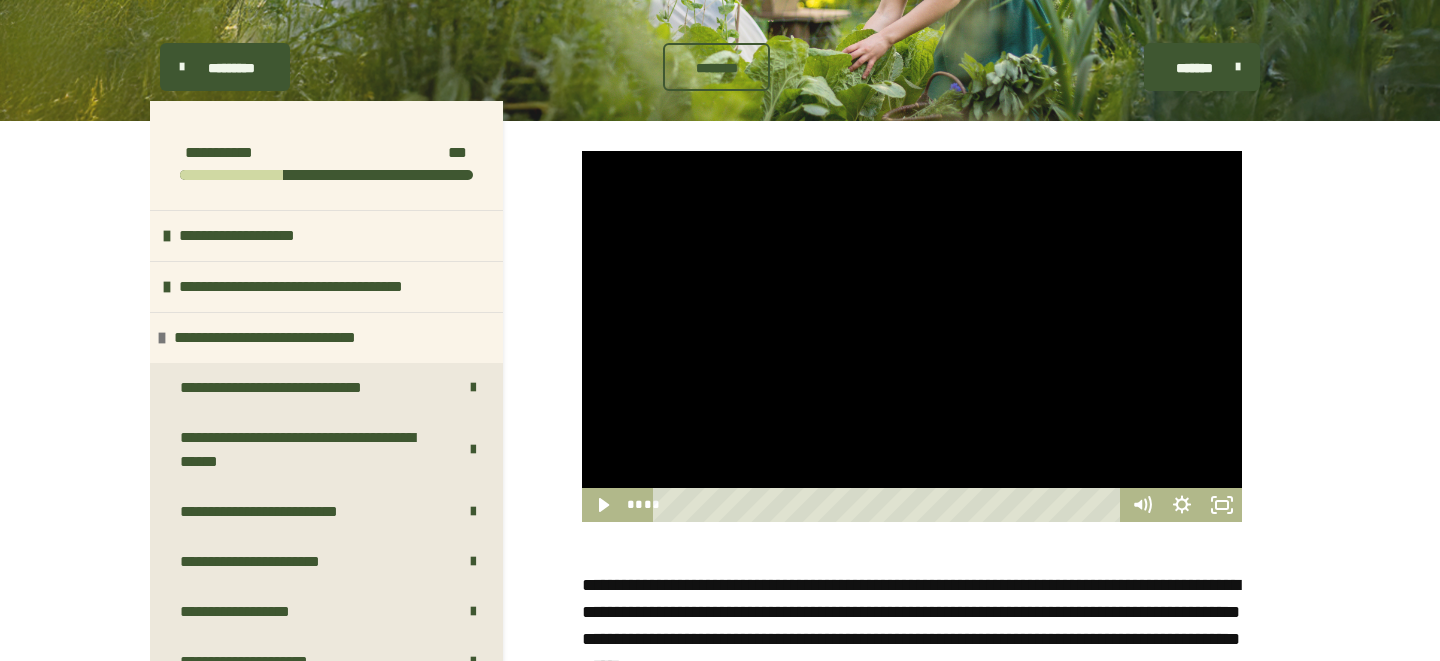 click at bounding box center [912, 336] 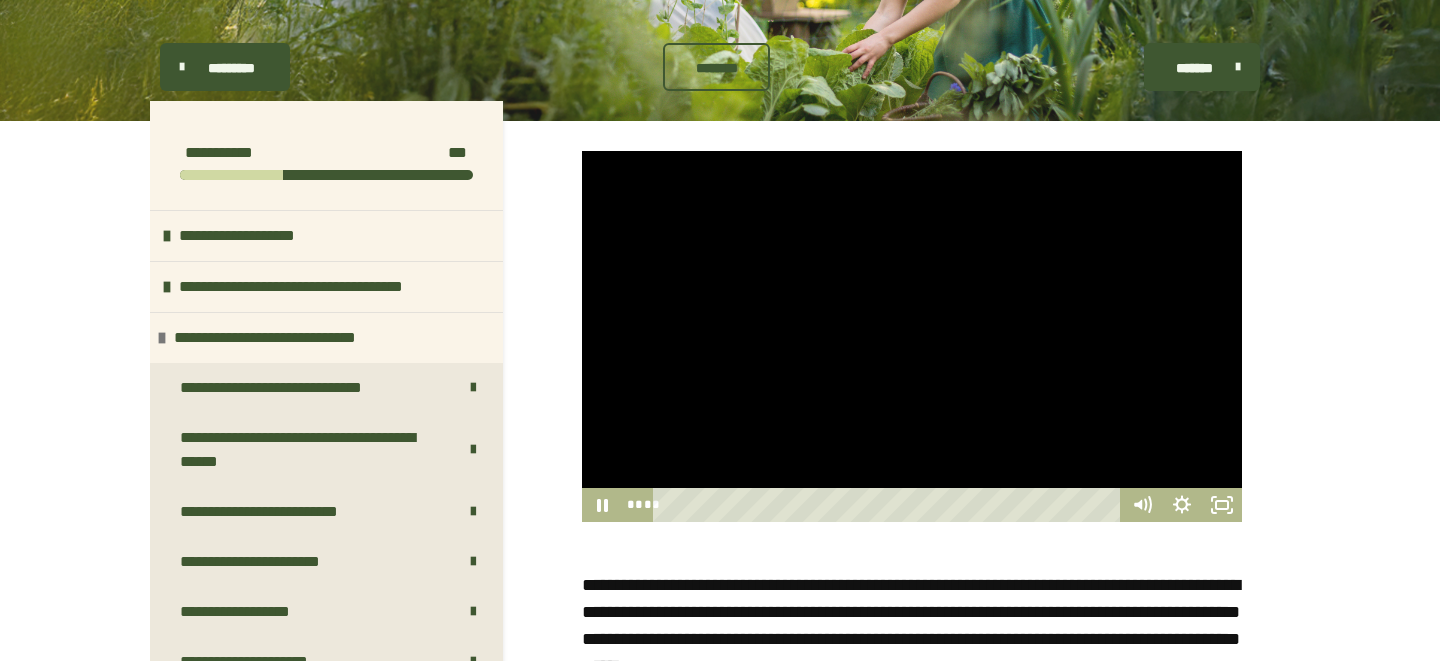 click at bounding box center (912, 336) 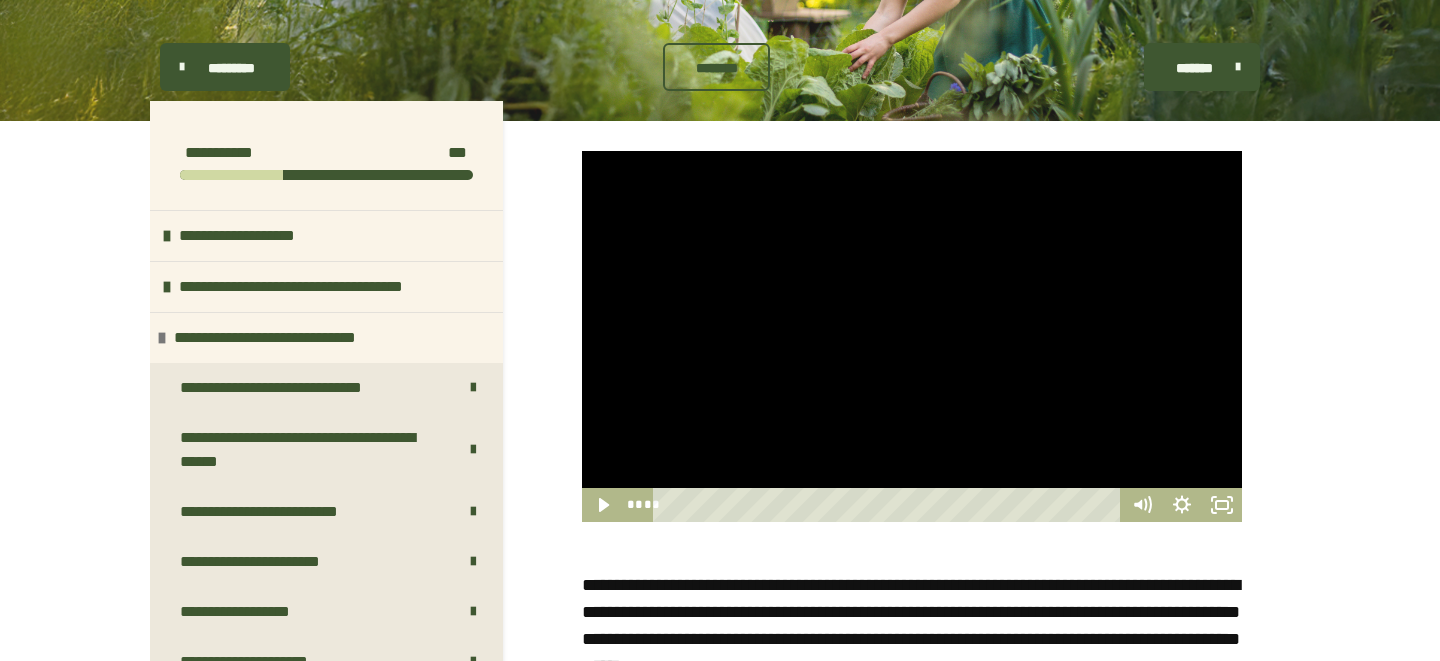 click at bounding box center [912, 336] 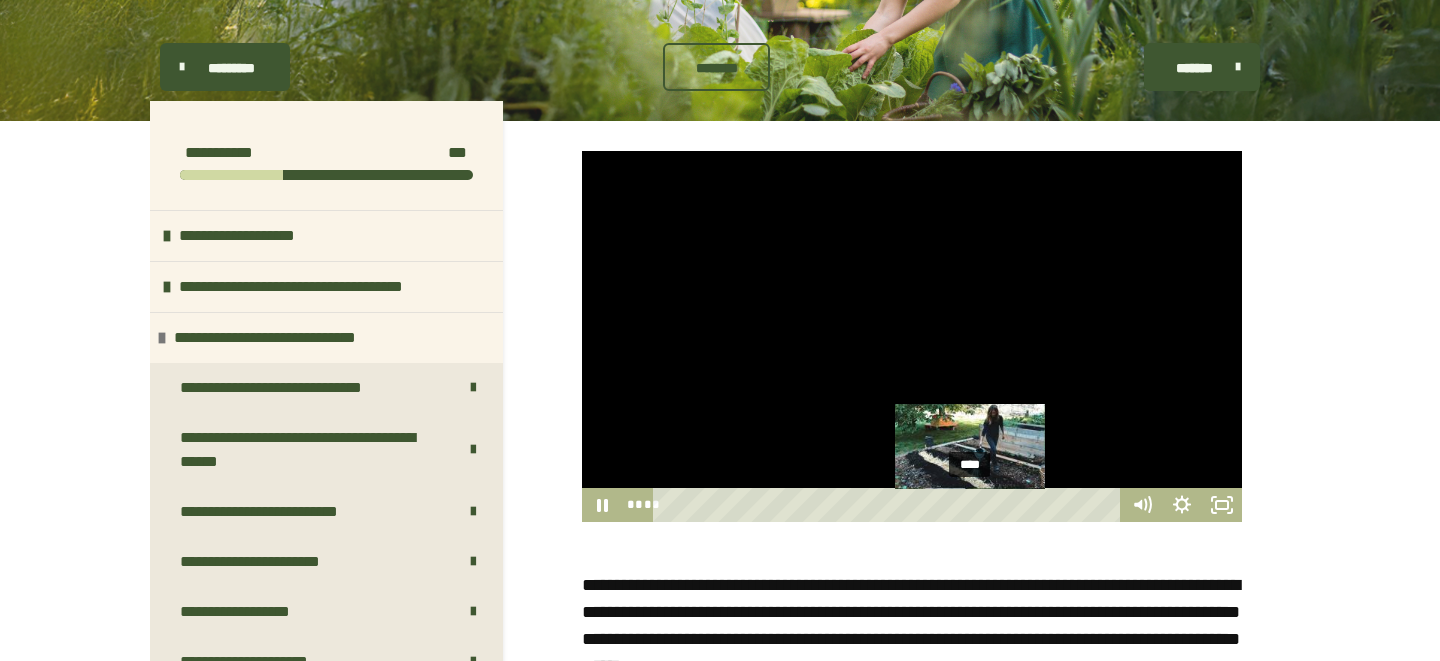 click on "****" at bounding box center (890, 505) 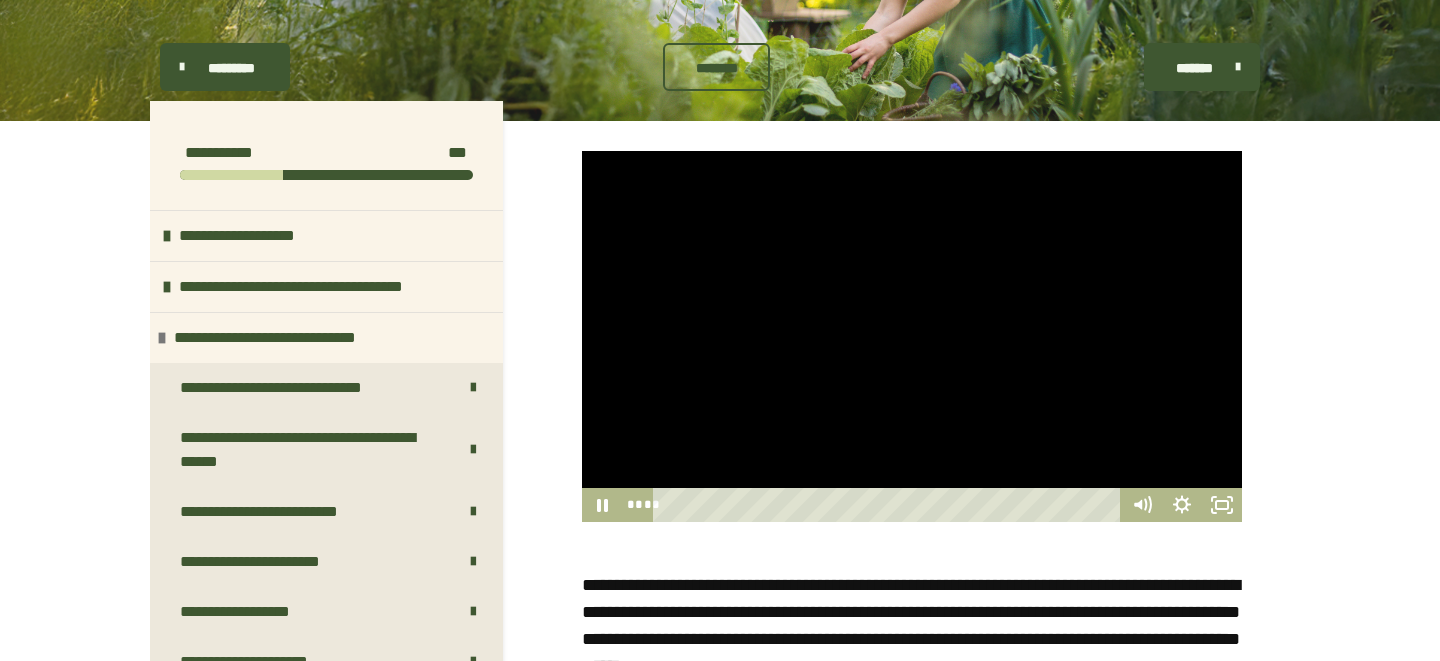 click at bounding box center [912, 336] 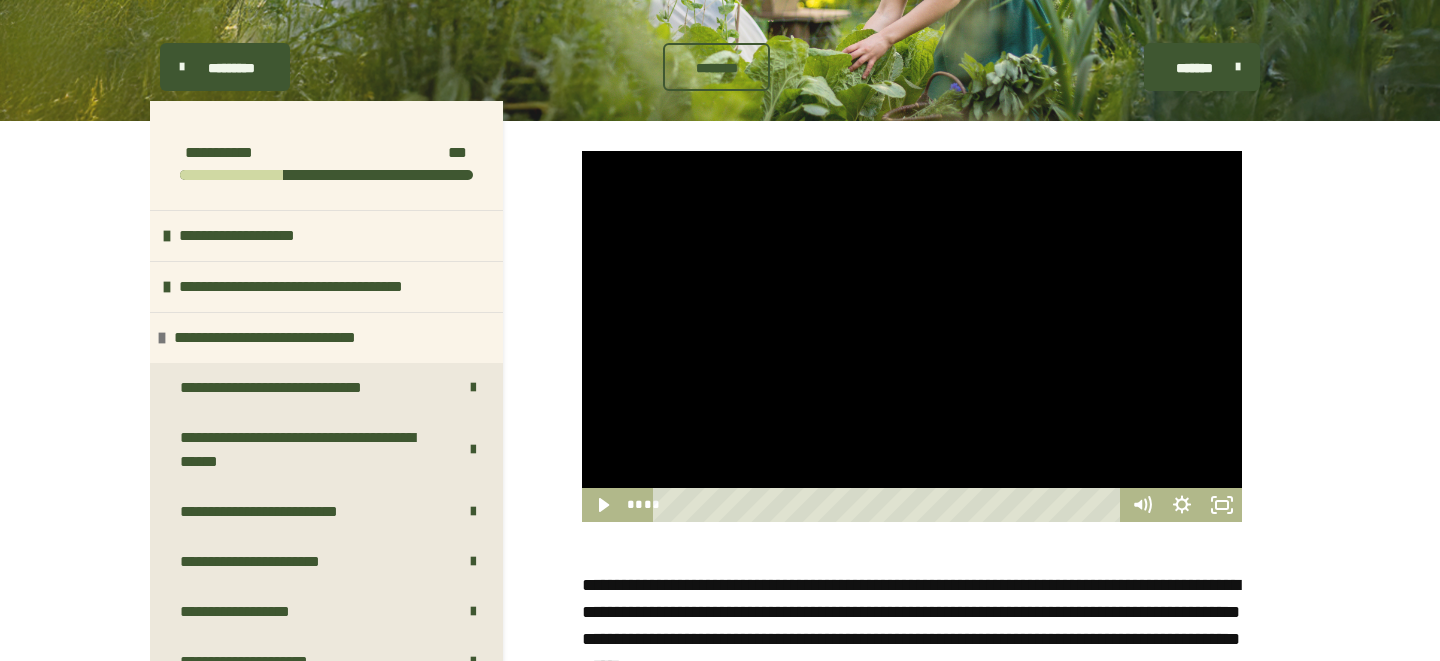 click at bounding box center (912, 336) 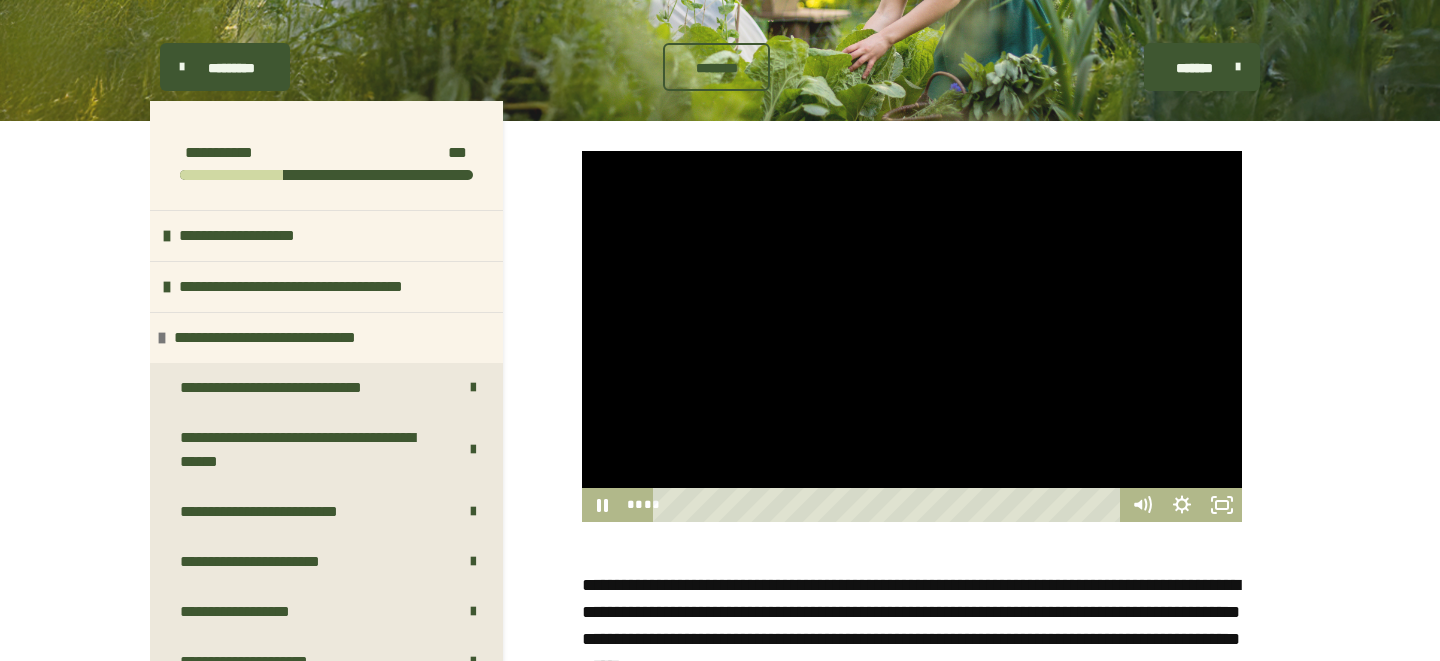 click at bounding box center [912, 336] 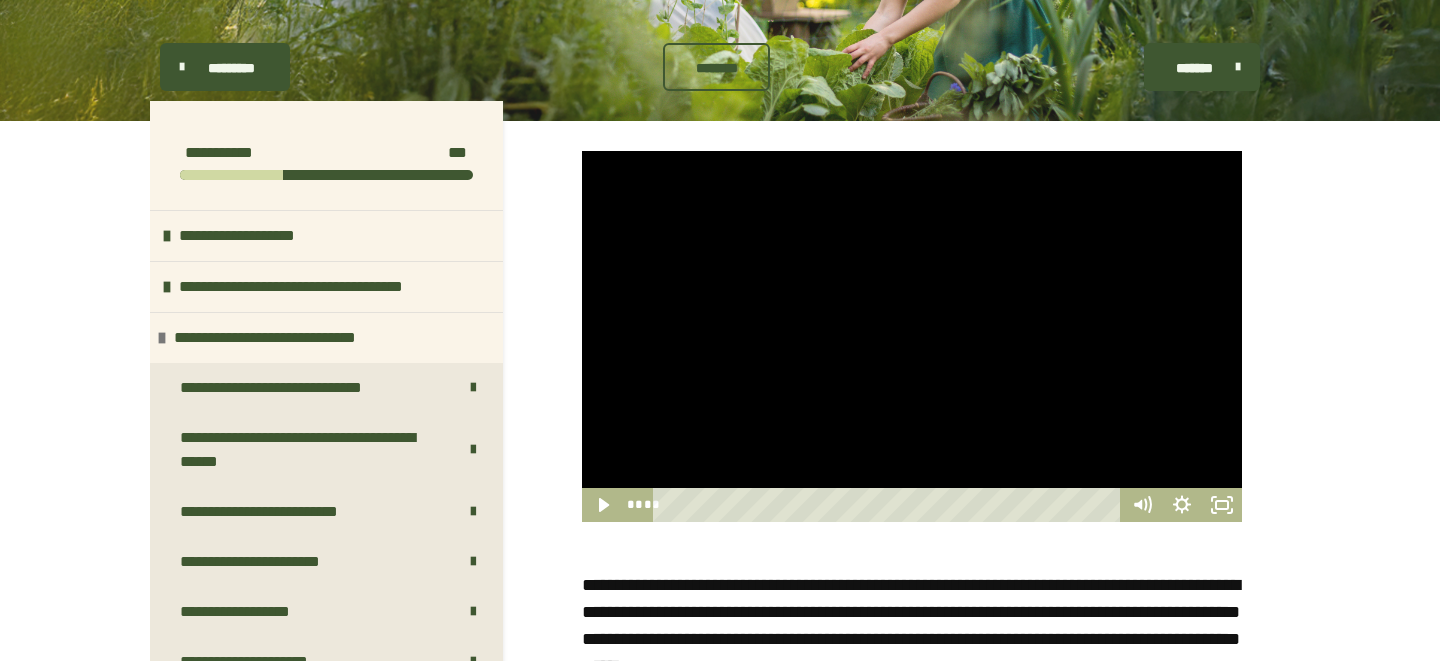click at bounding box center (912, 336) 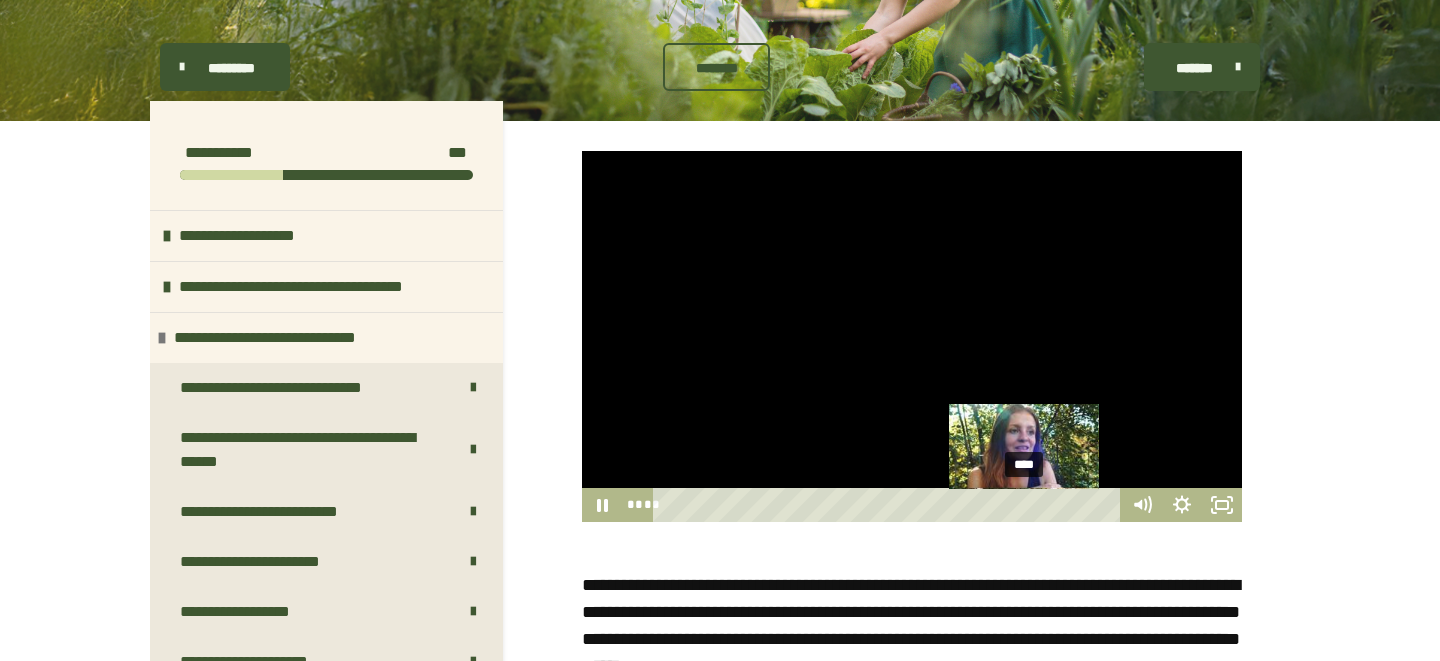 click on "****" at bounding box center (890, 505) 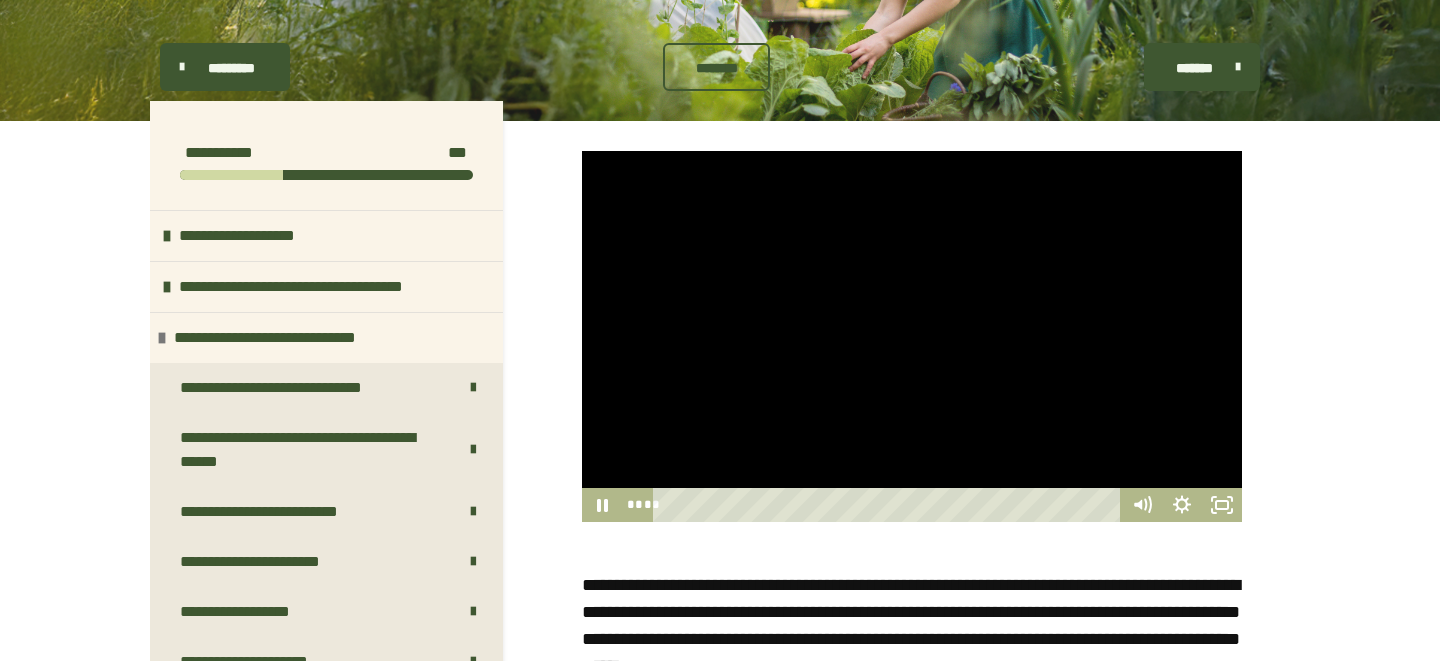 click at bounding box center (912, 336) 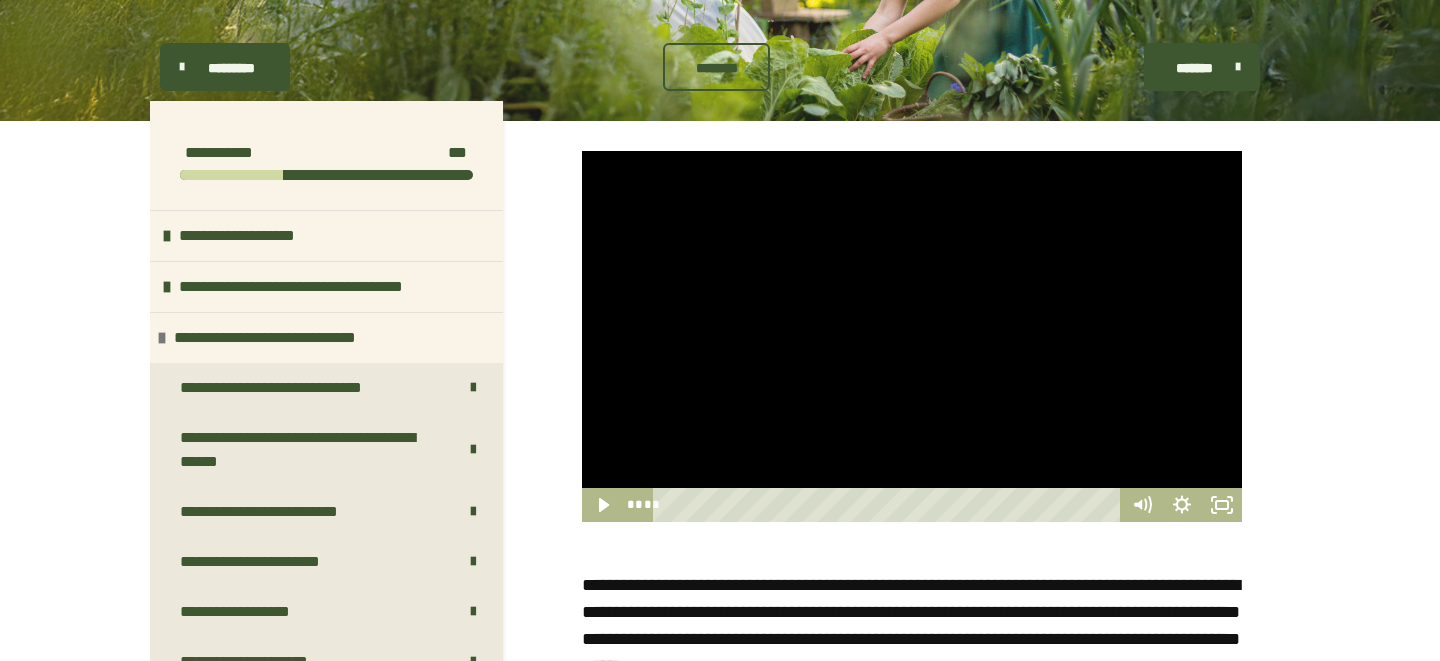 click at bounding box center (912, 336) 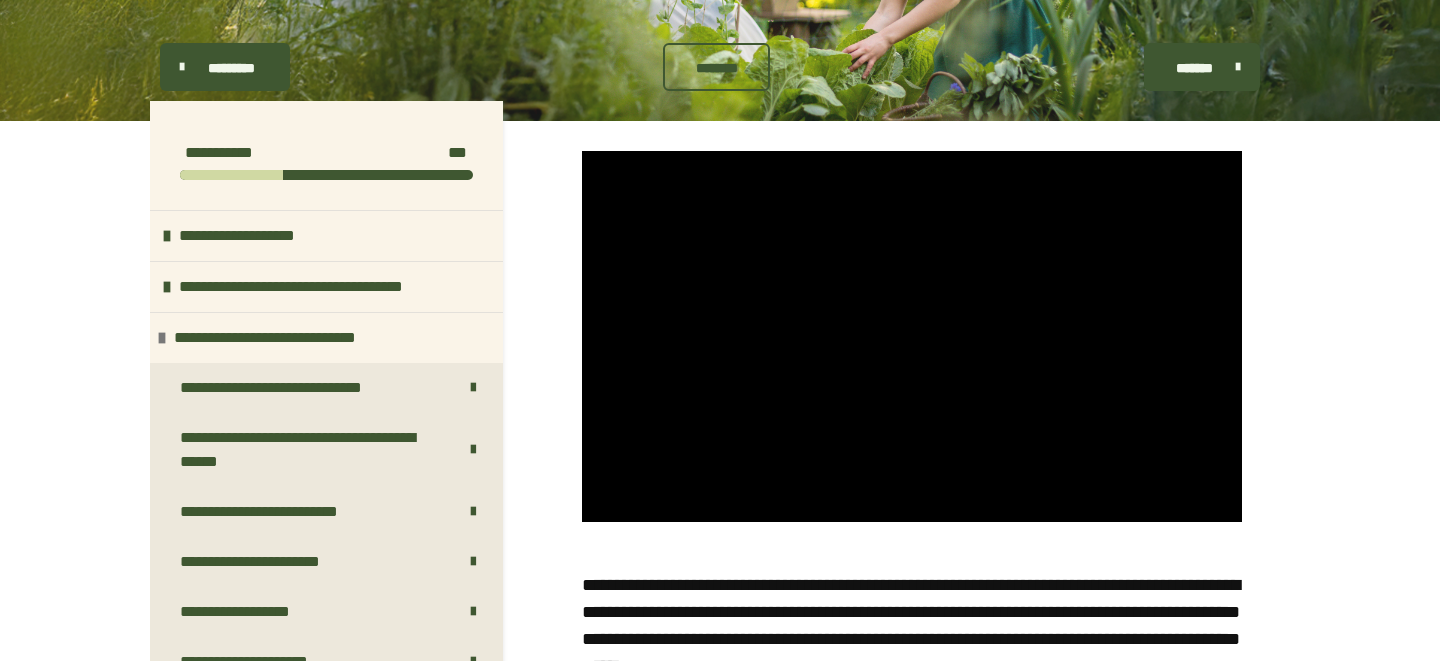scroll, scrollTop: 448, scrollLeft: 0, axis: vertical 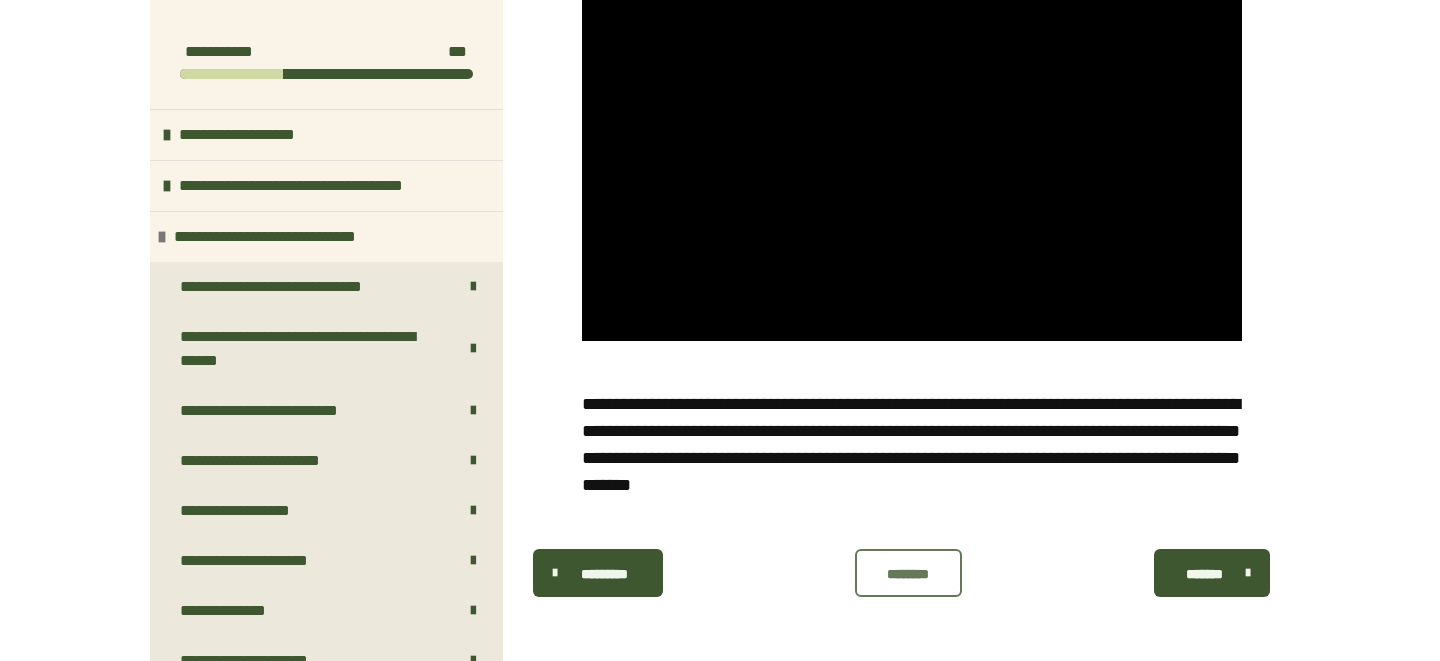 click on "********" at bounding box center [908, 574] 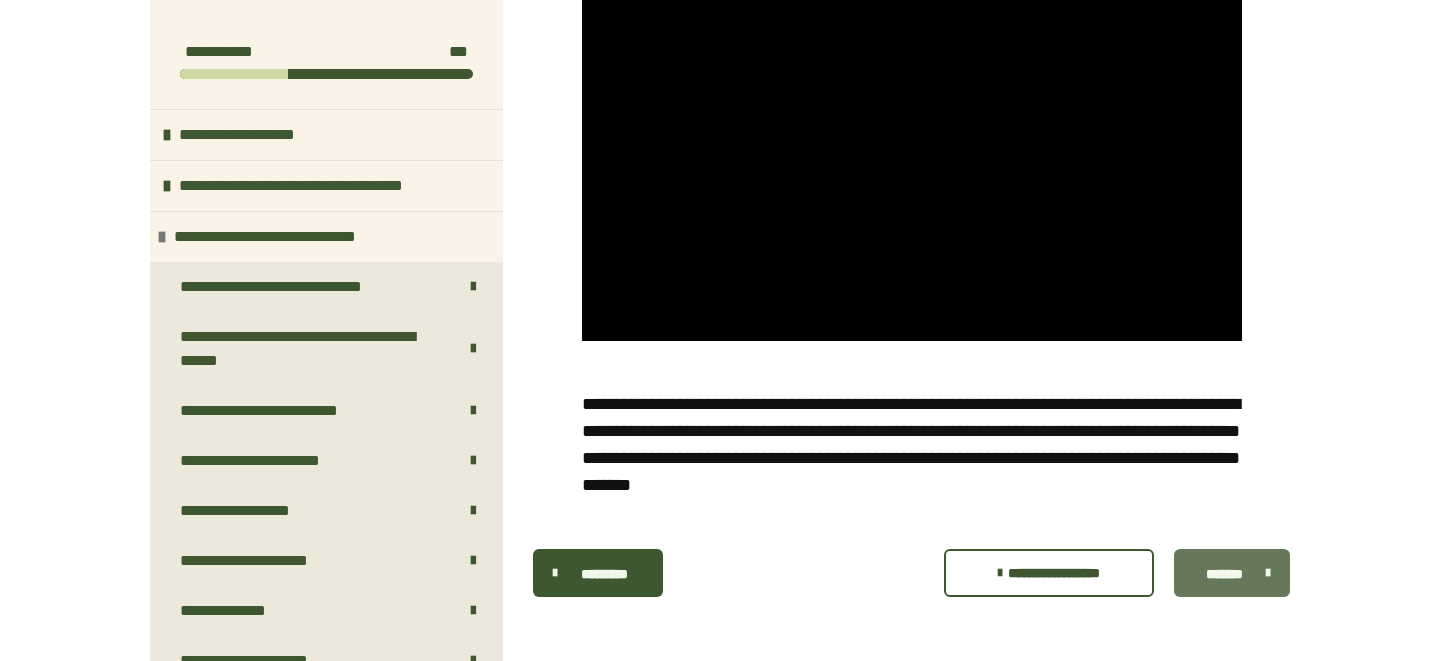 click on "*******" at bounding box center [1225, 574] 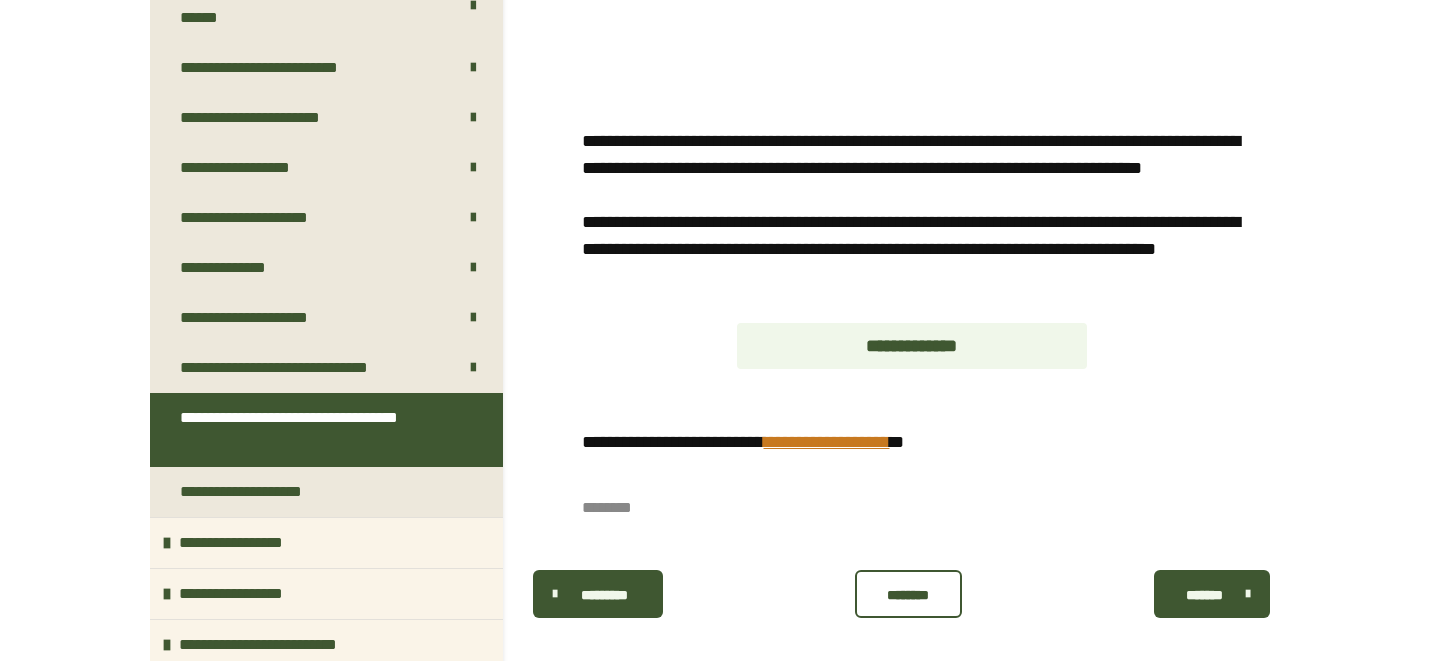 scroll, scrollTop: 783, scrollLeft: 0, axis: vertical 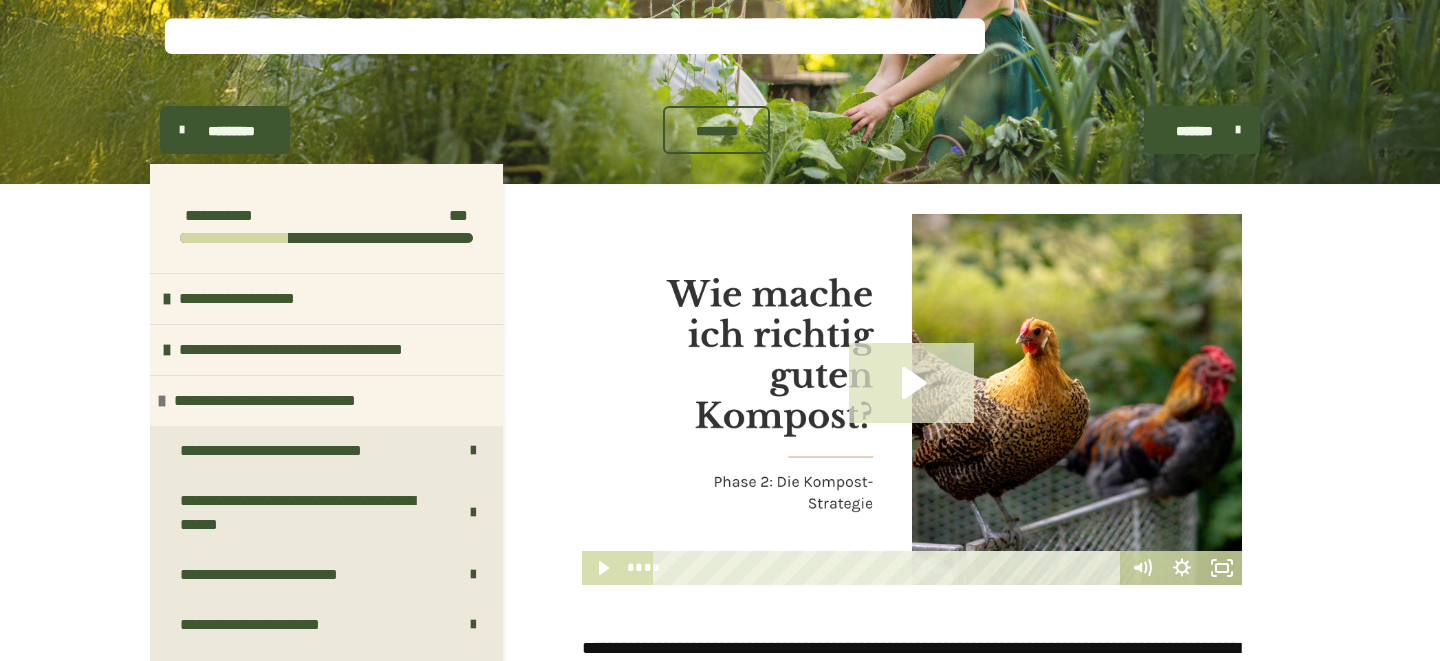 click 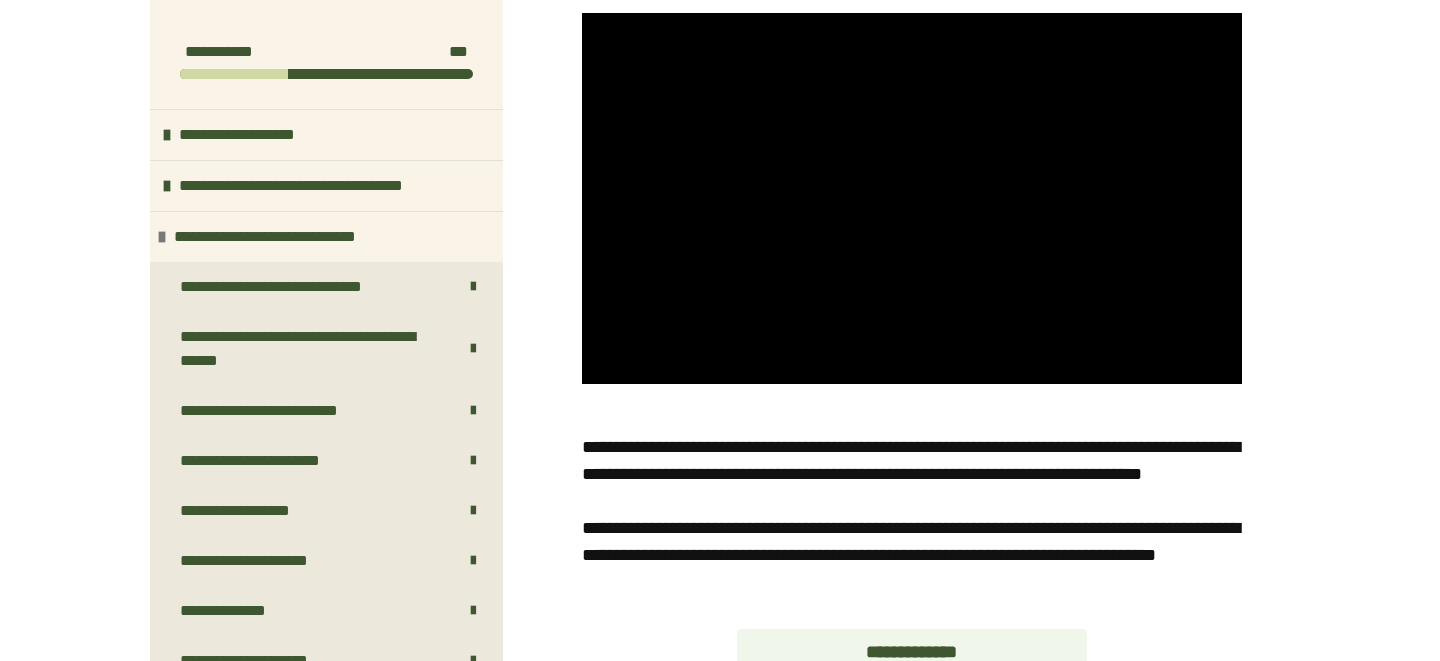 scroll, scrollTop: 407, scrollLeft: 0, axis: vertical 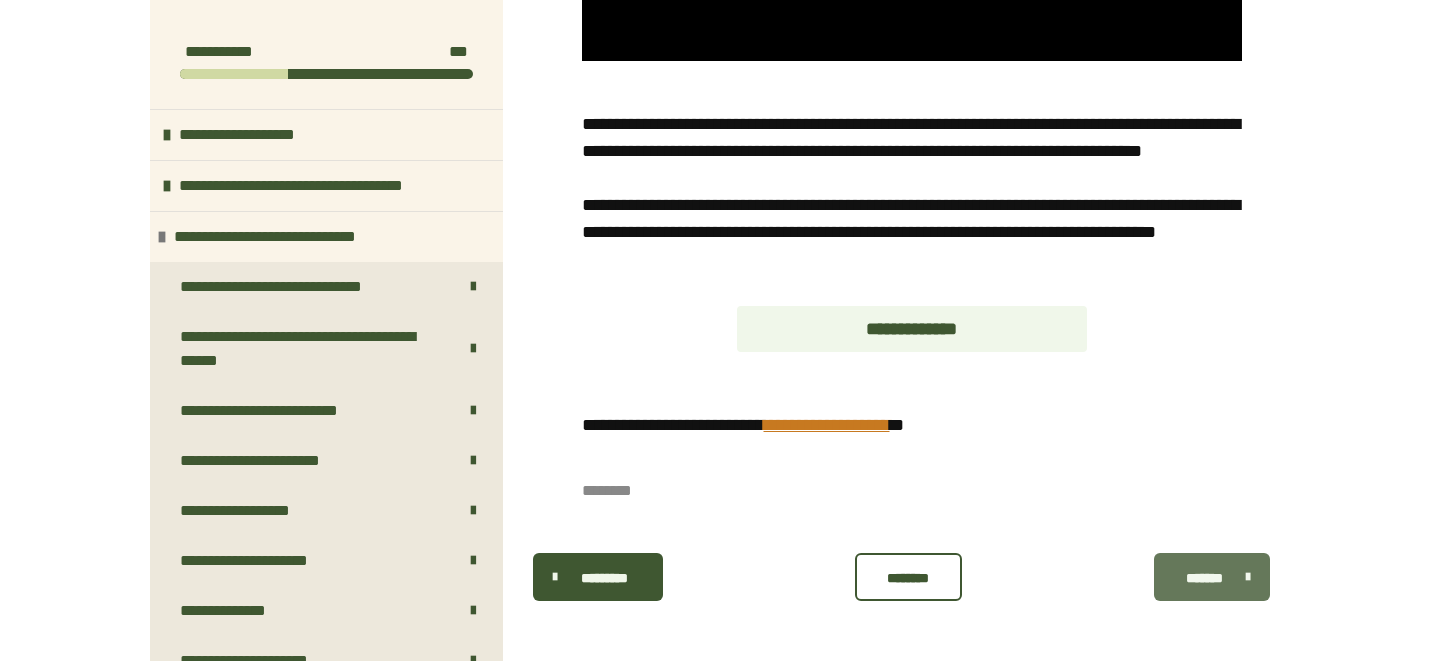 click on "*******" at bounding box center (1205, 578) 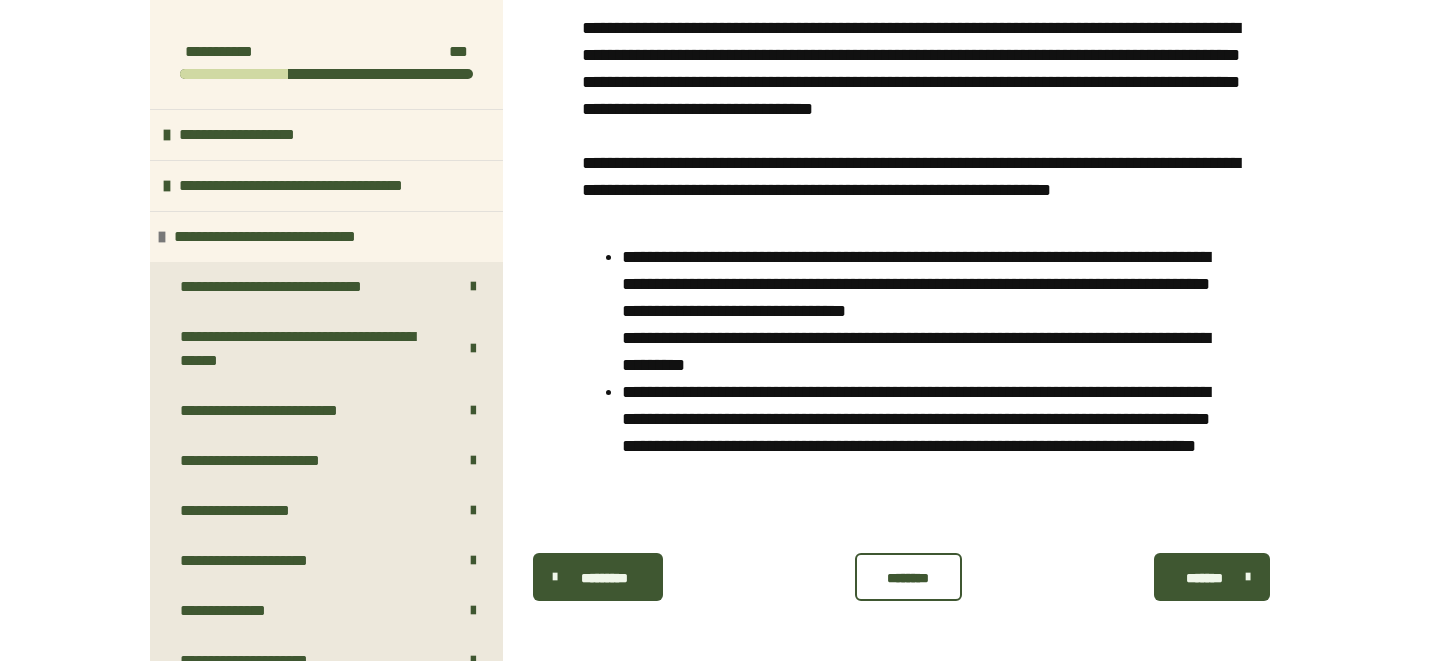 scroll, scrollTop: 996, scrollLeft: 0, axis: vertical 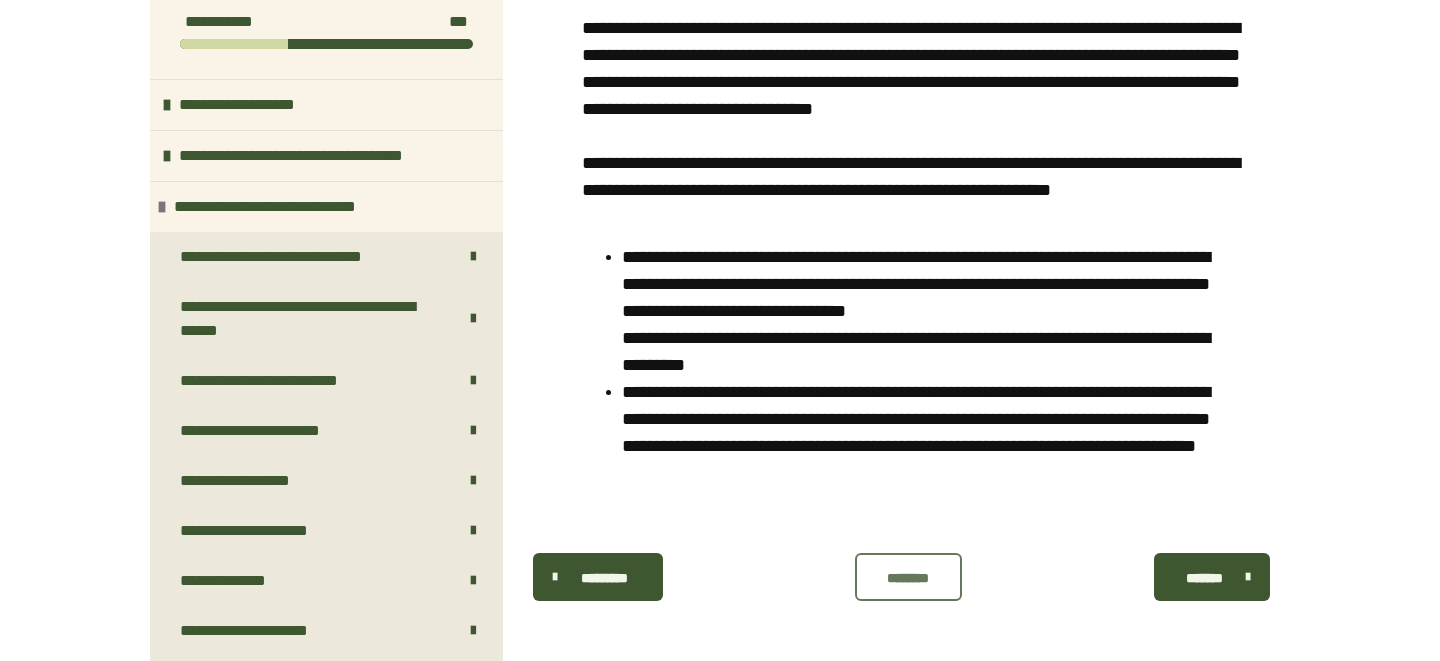 click on "********" at bounding box center [908, 578] 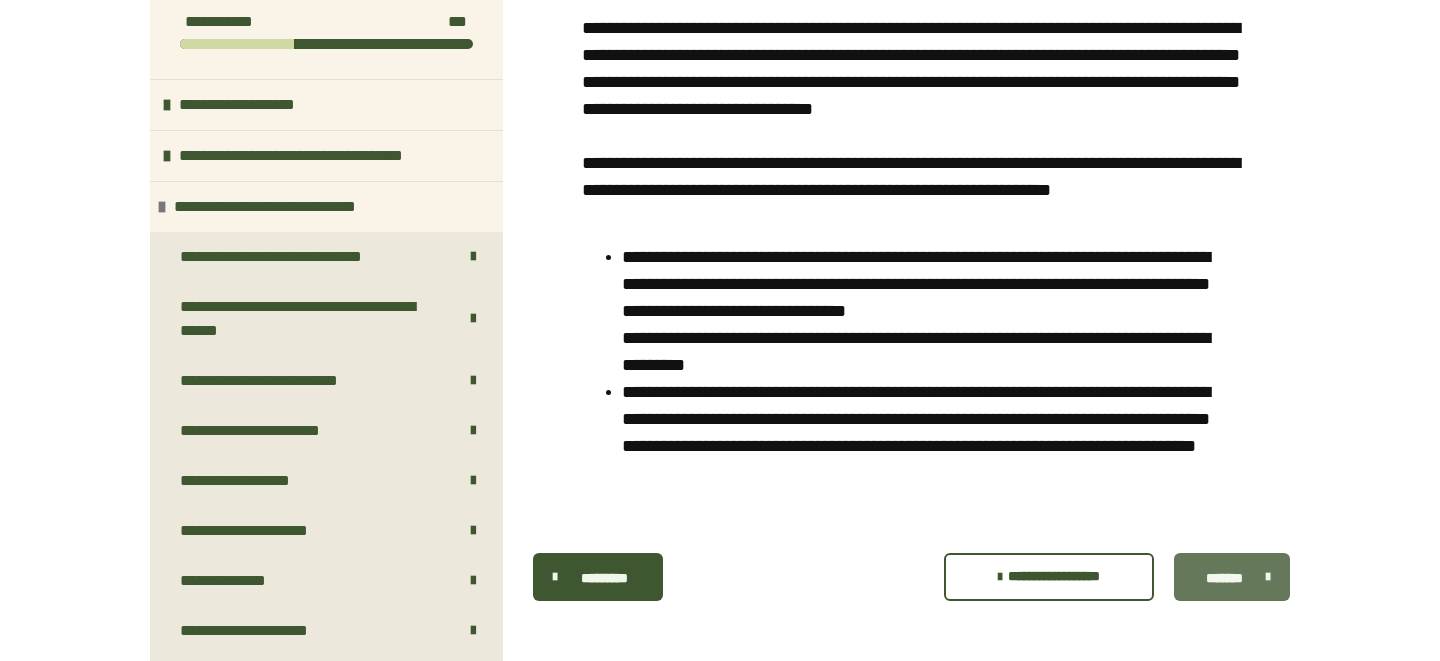 click on "*******" at bounding box center (1232, 577) 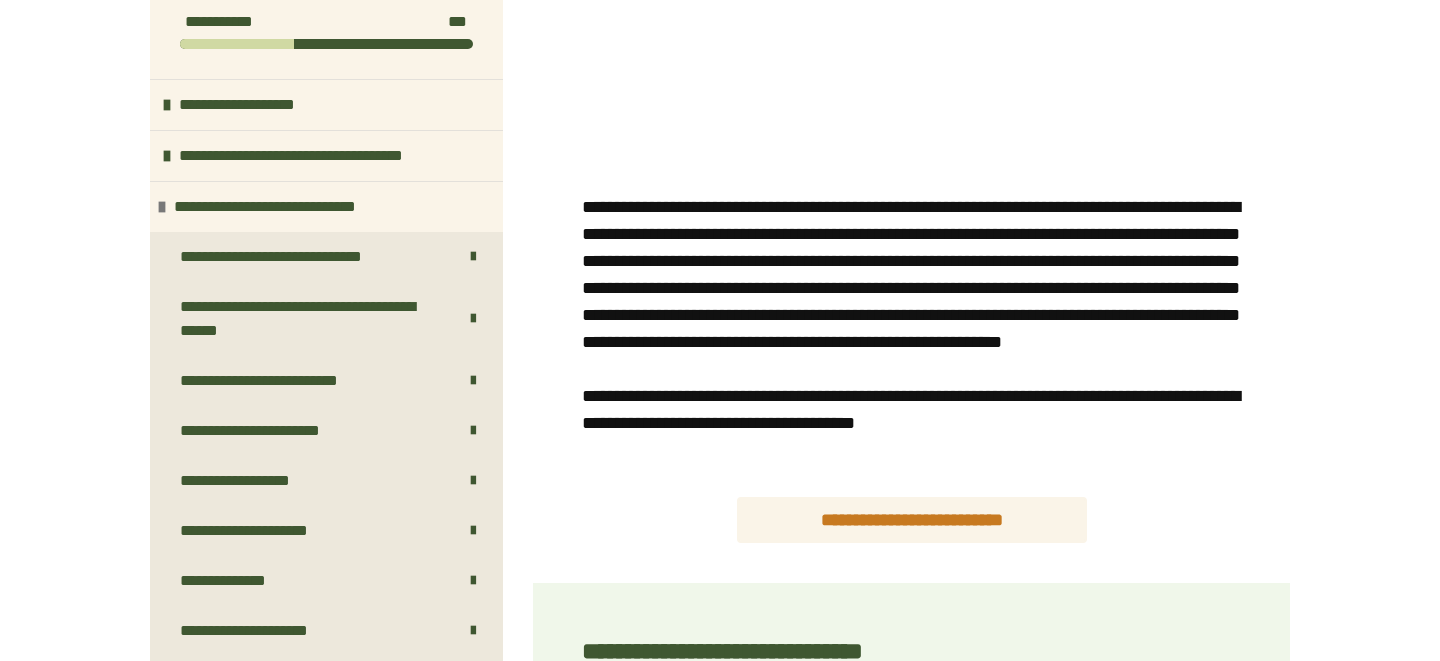 scroll, scrollTop: 333, scrollLeft: 0, axis: vertical 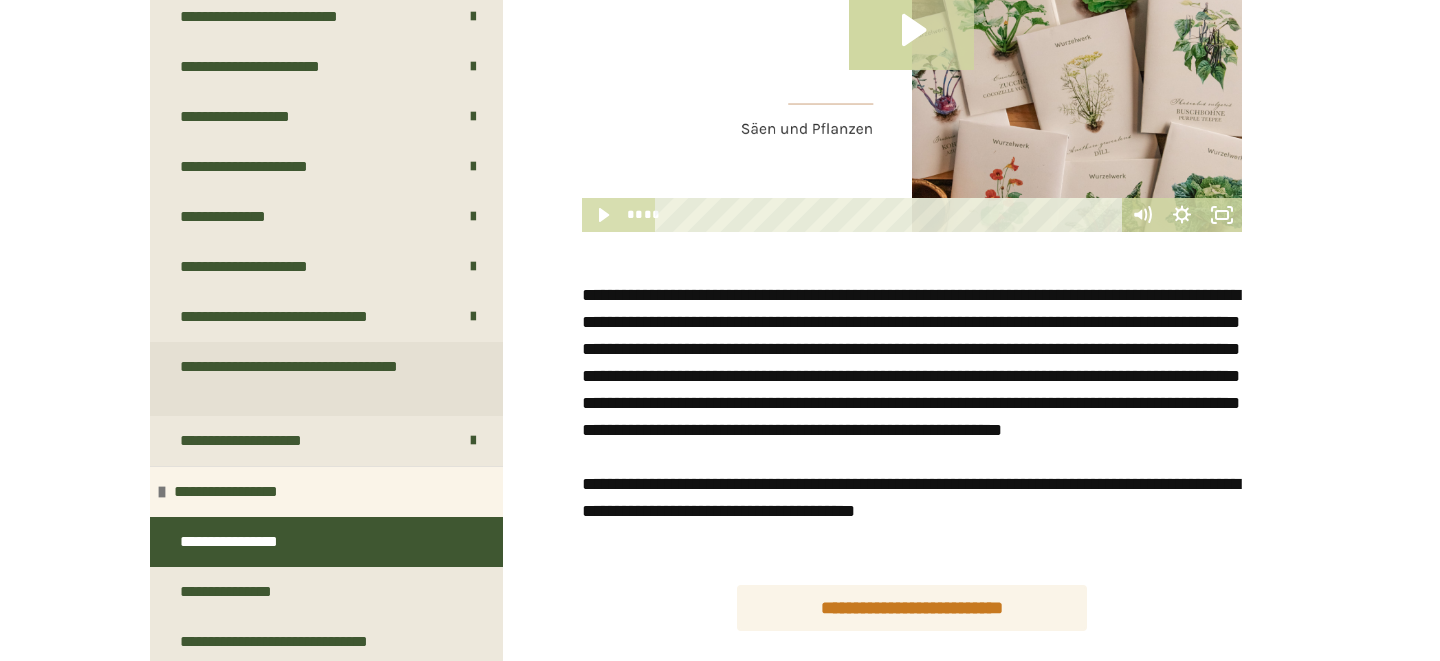 click on "**********" at bounding box center (318, 379) 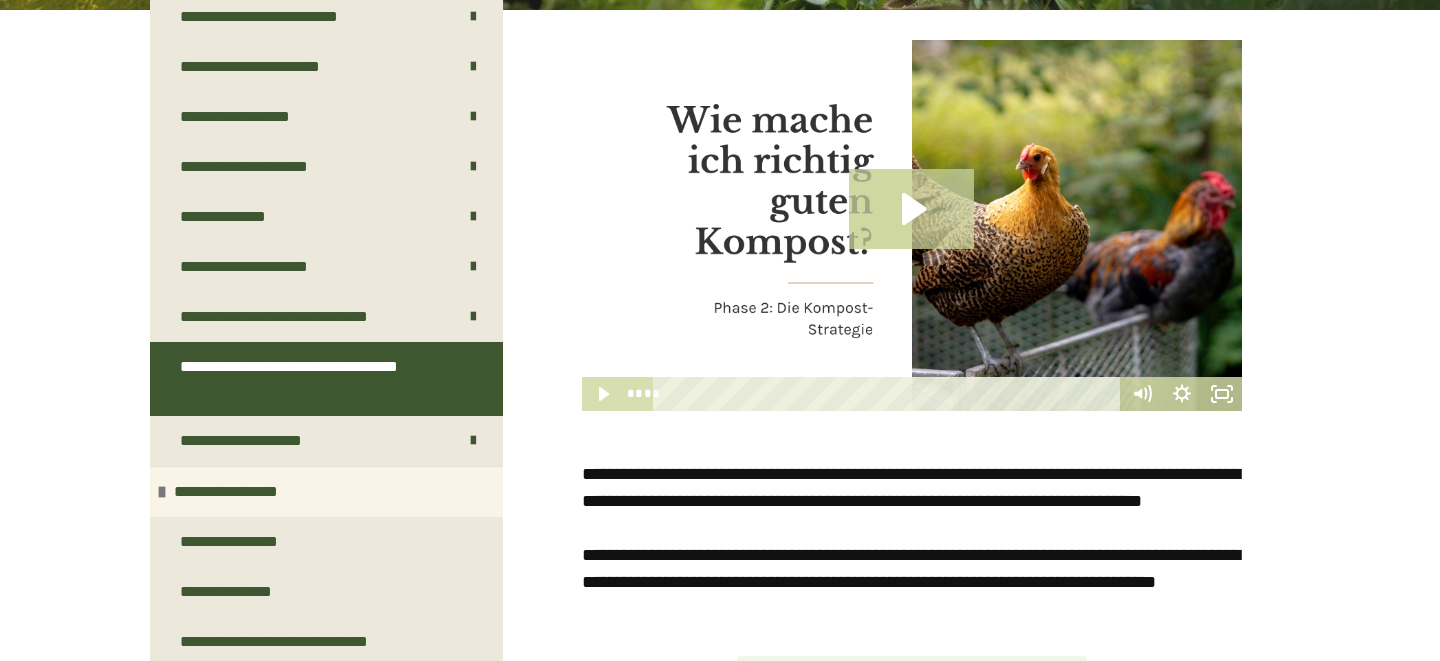 scroll, scrollTop: 365, scrollLeft: 0, axis: vertical 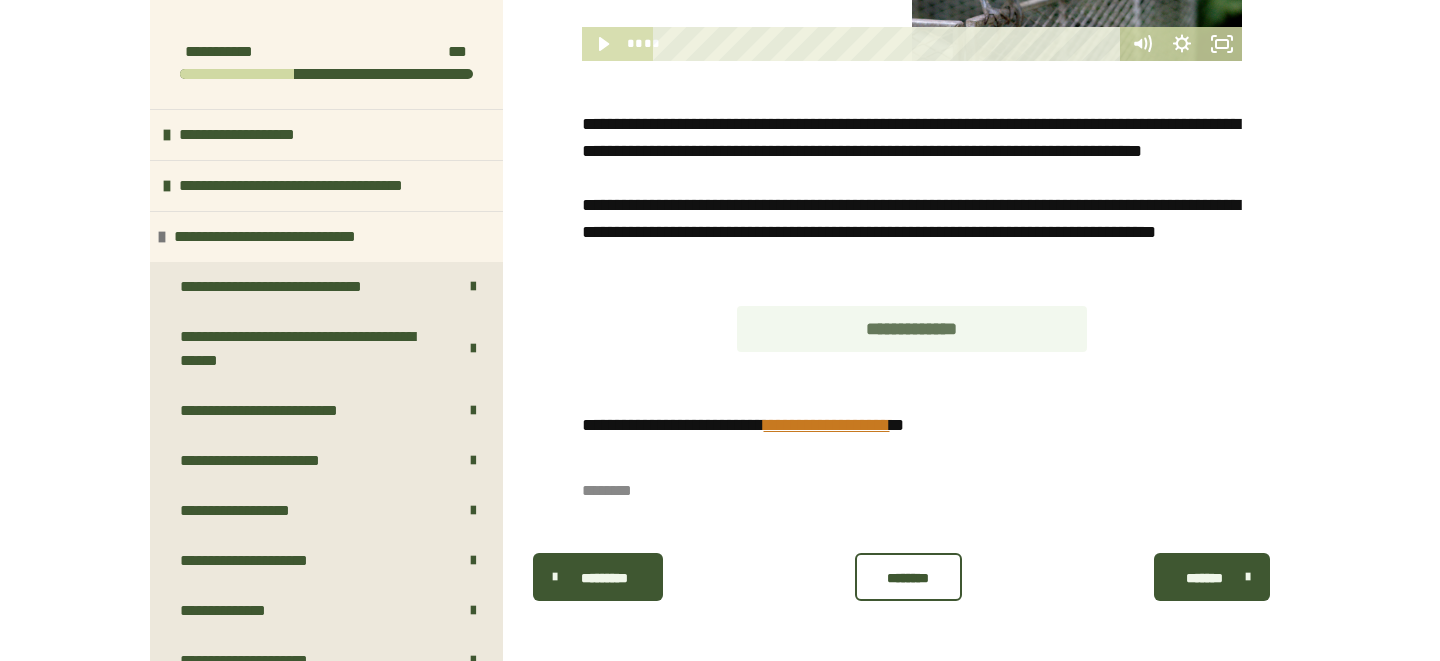 click on "**********" at bounding box center (912, 329) 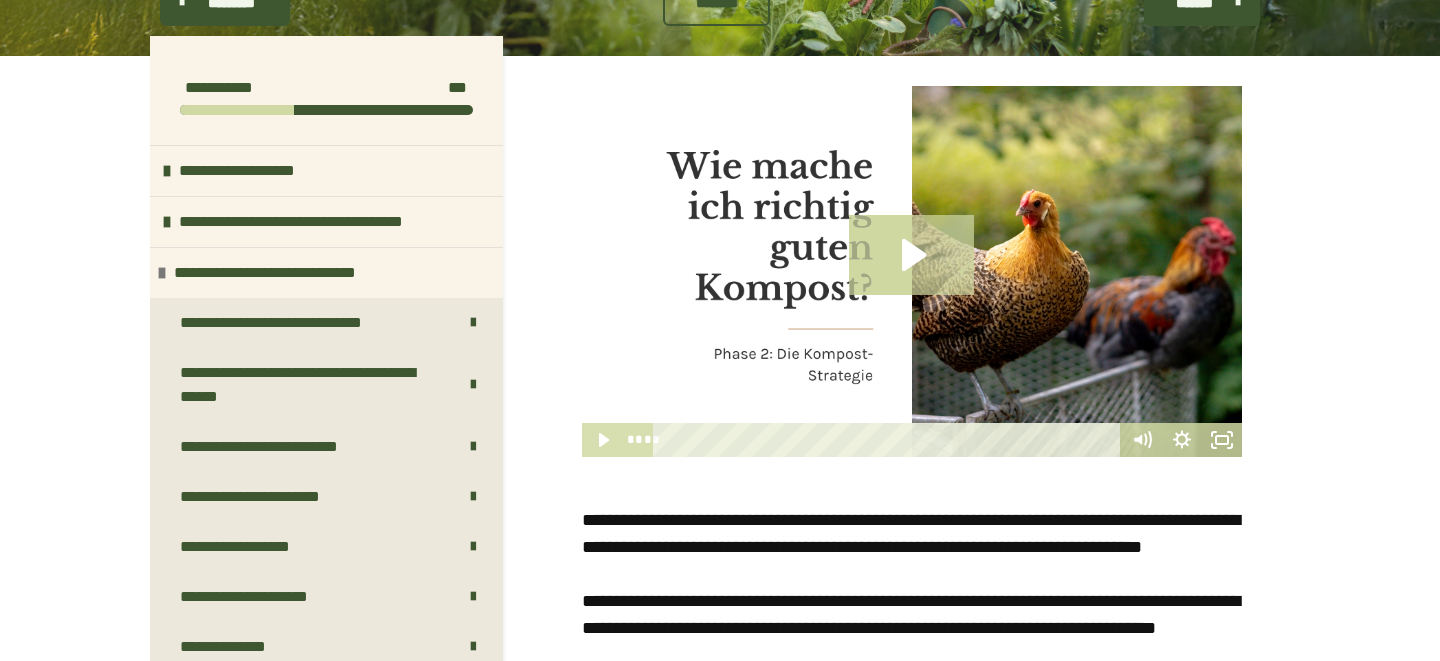 scroll, scrollTop: 340, scrollLeft: 0, axis: vertical 